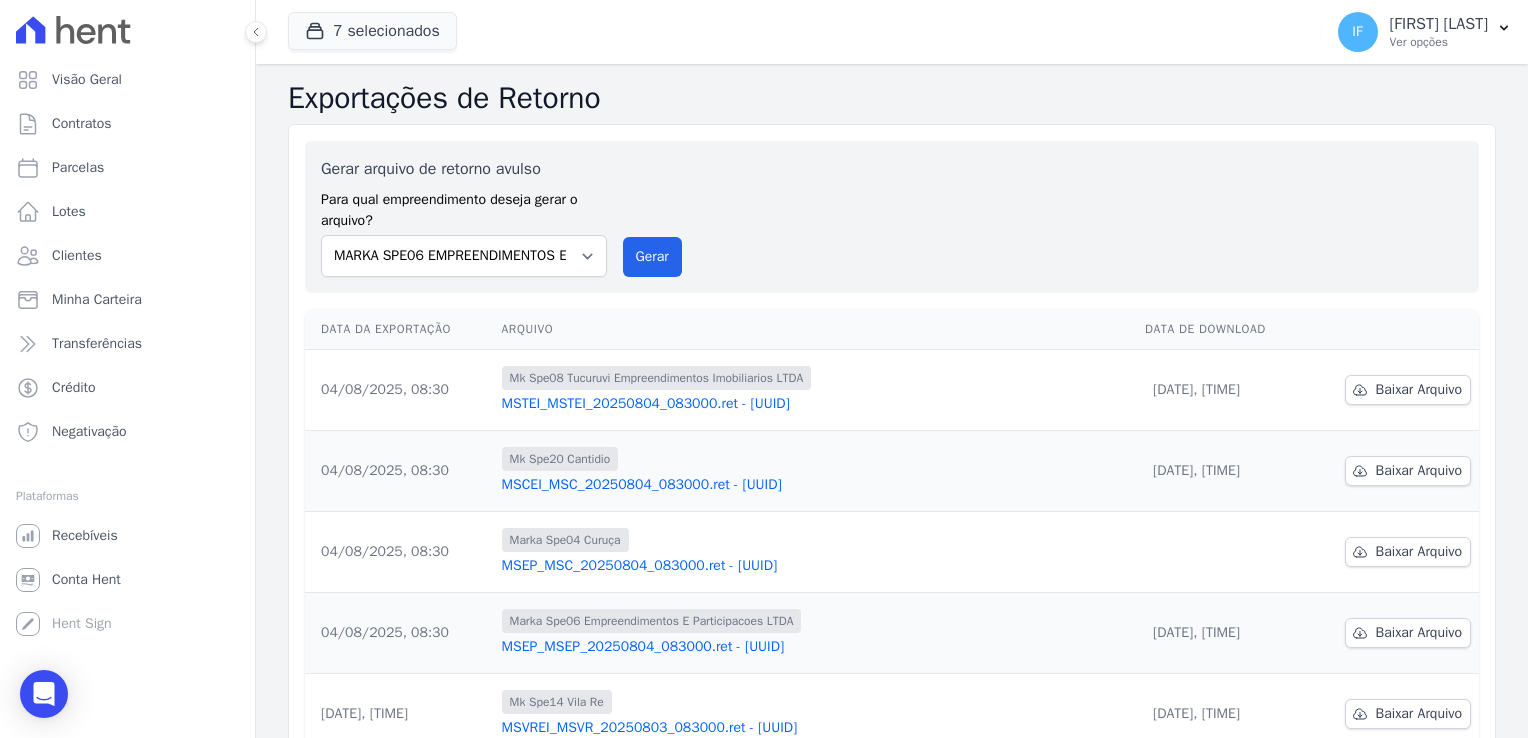 scroll, scrollTop: 0, scrollLeft: 0, axis: both 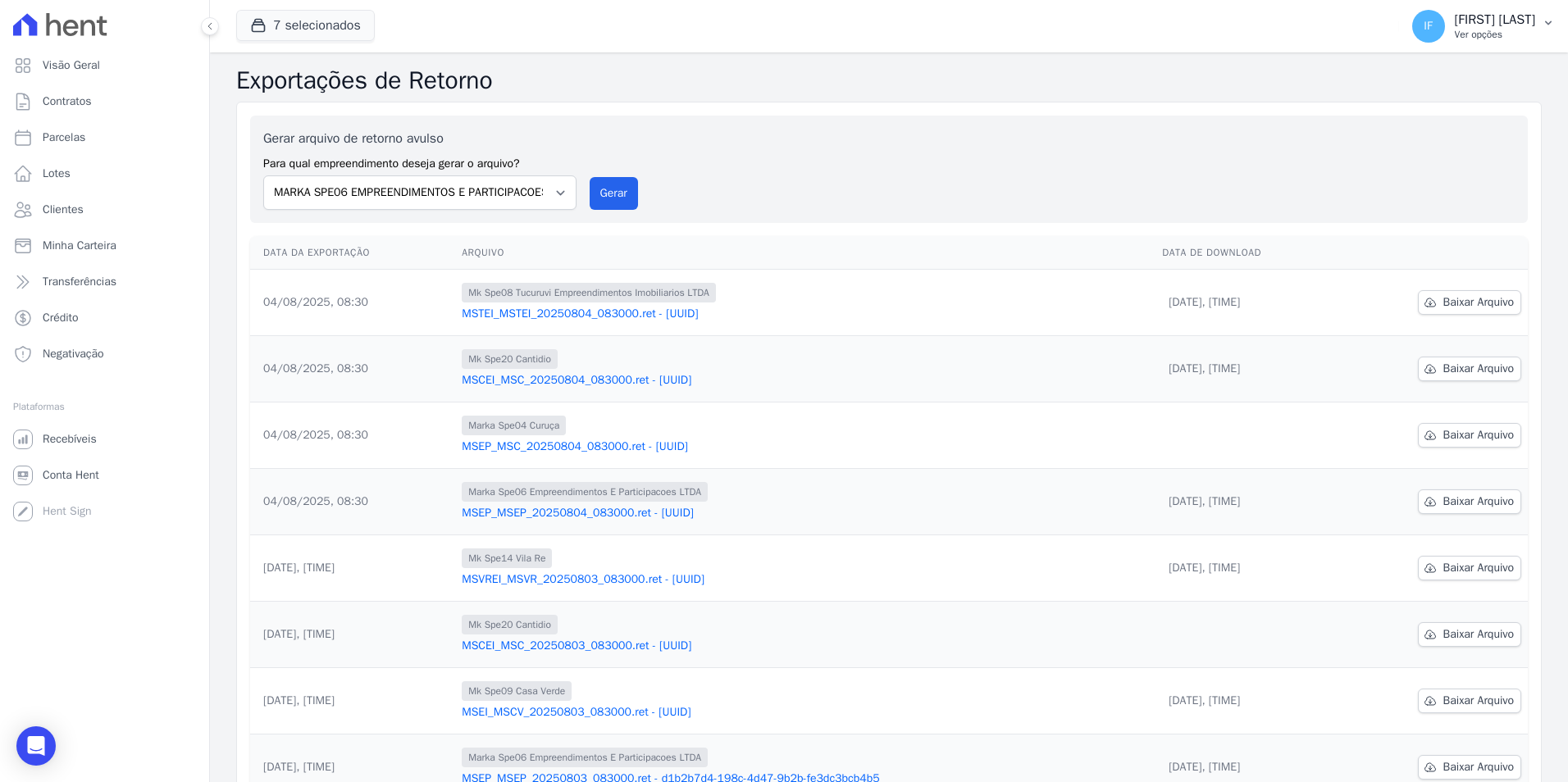 click on "Ver opções" at bounding box center [1495, 34] 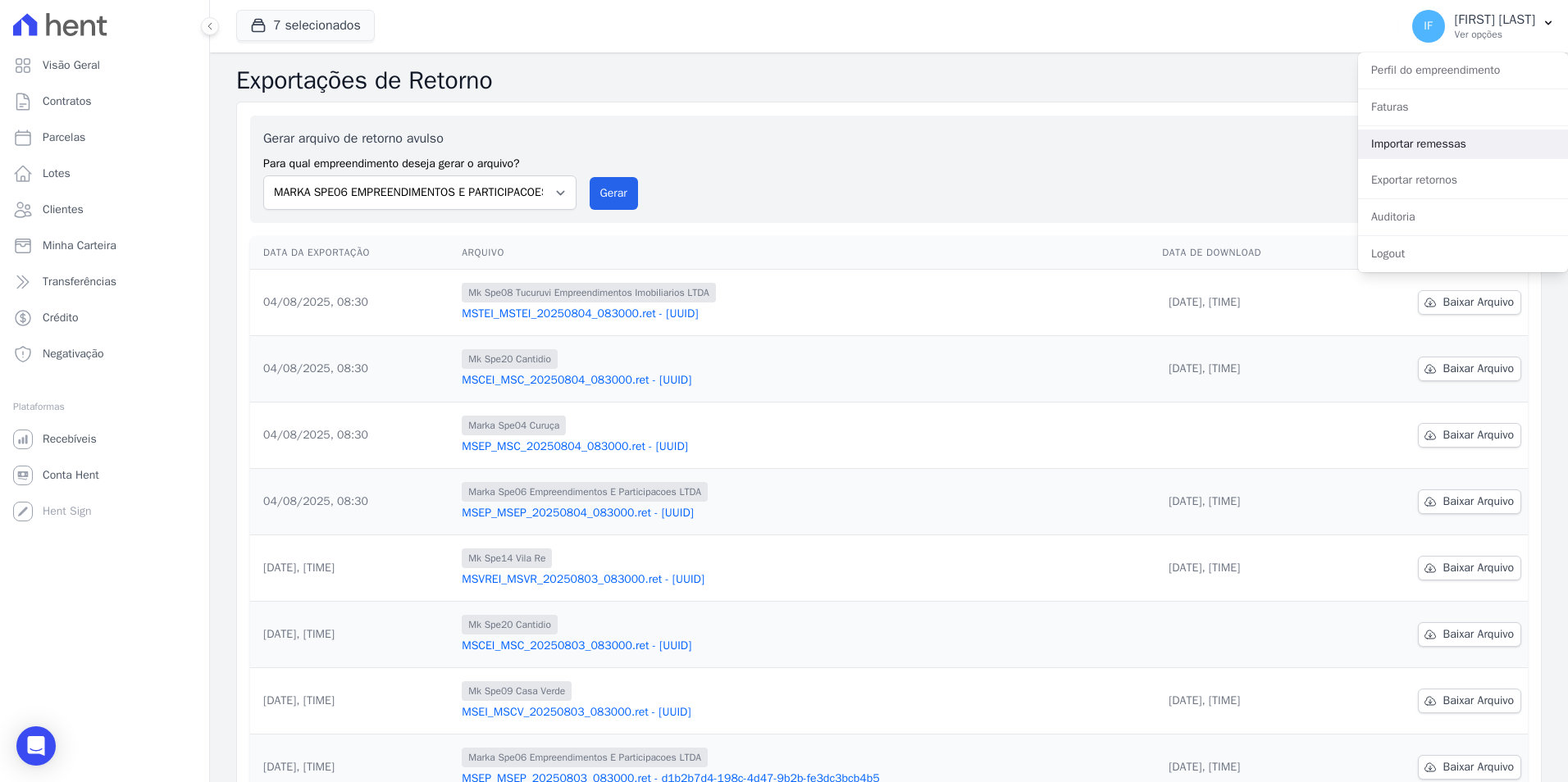 click on "Importar remessas" at bounding box center [1463, 144] 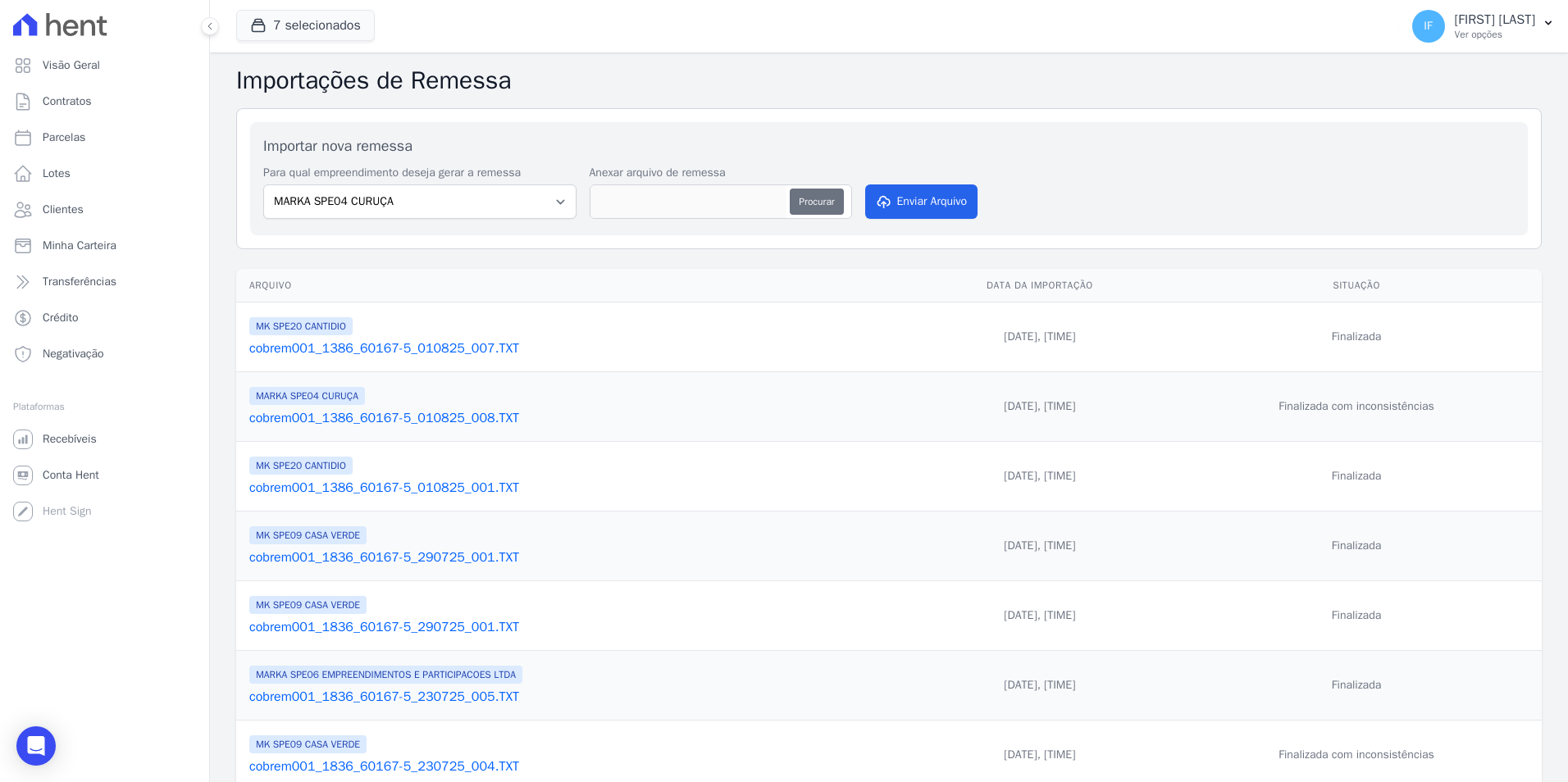click on "Procurar" at bounding box center [816, 202] 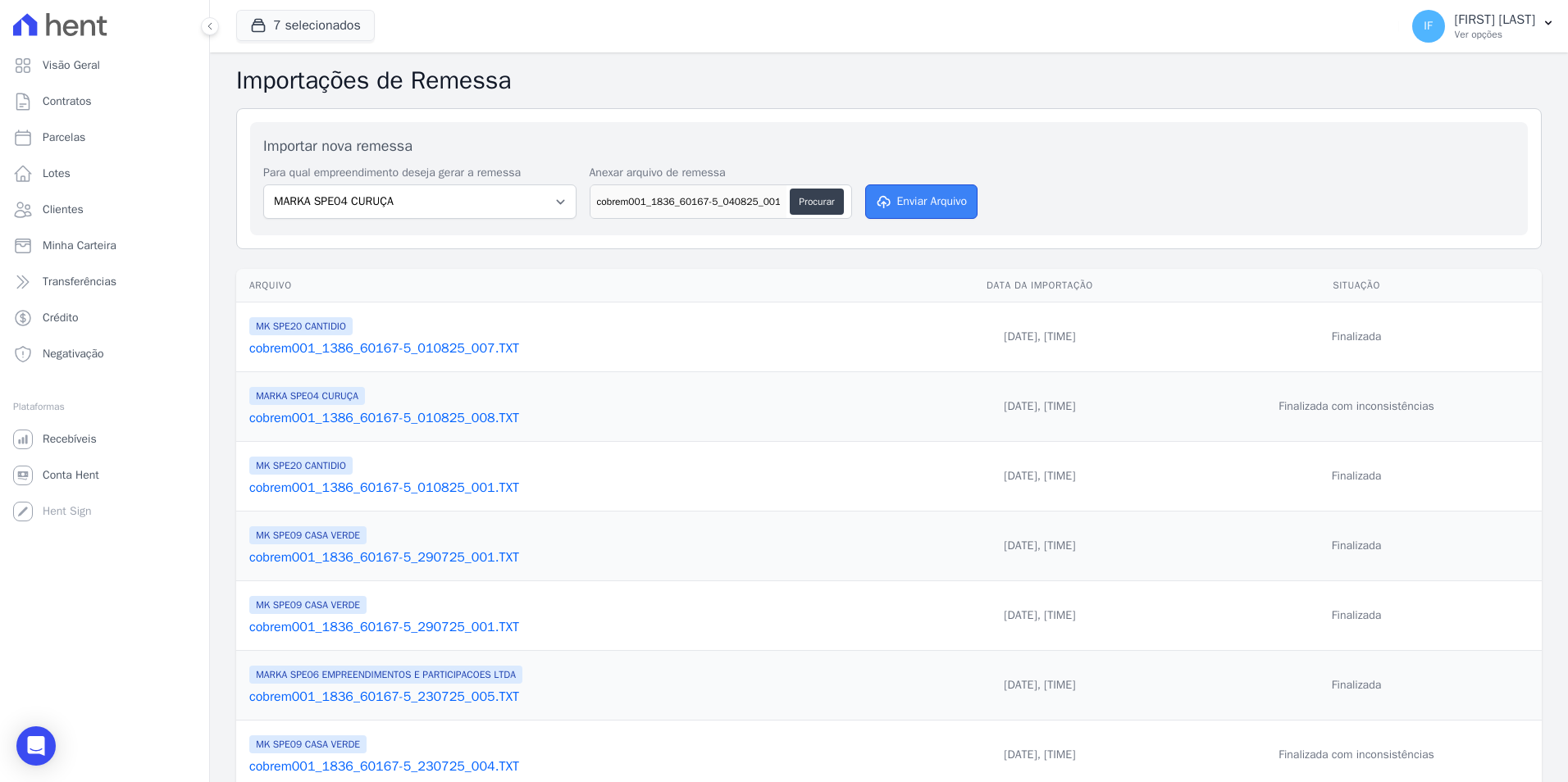 click on "Enviar Arquivo" at bounding box center [922, 202] 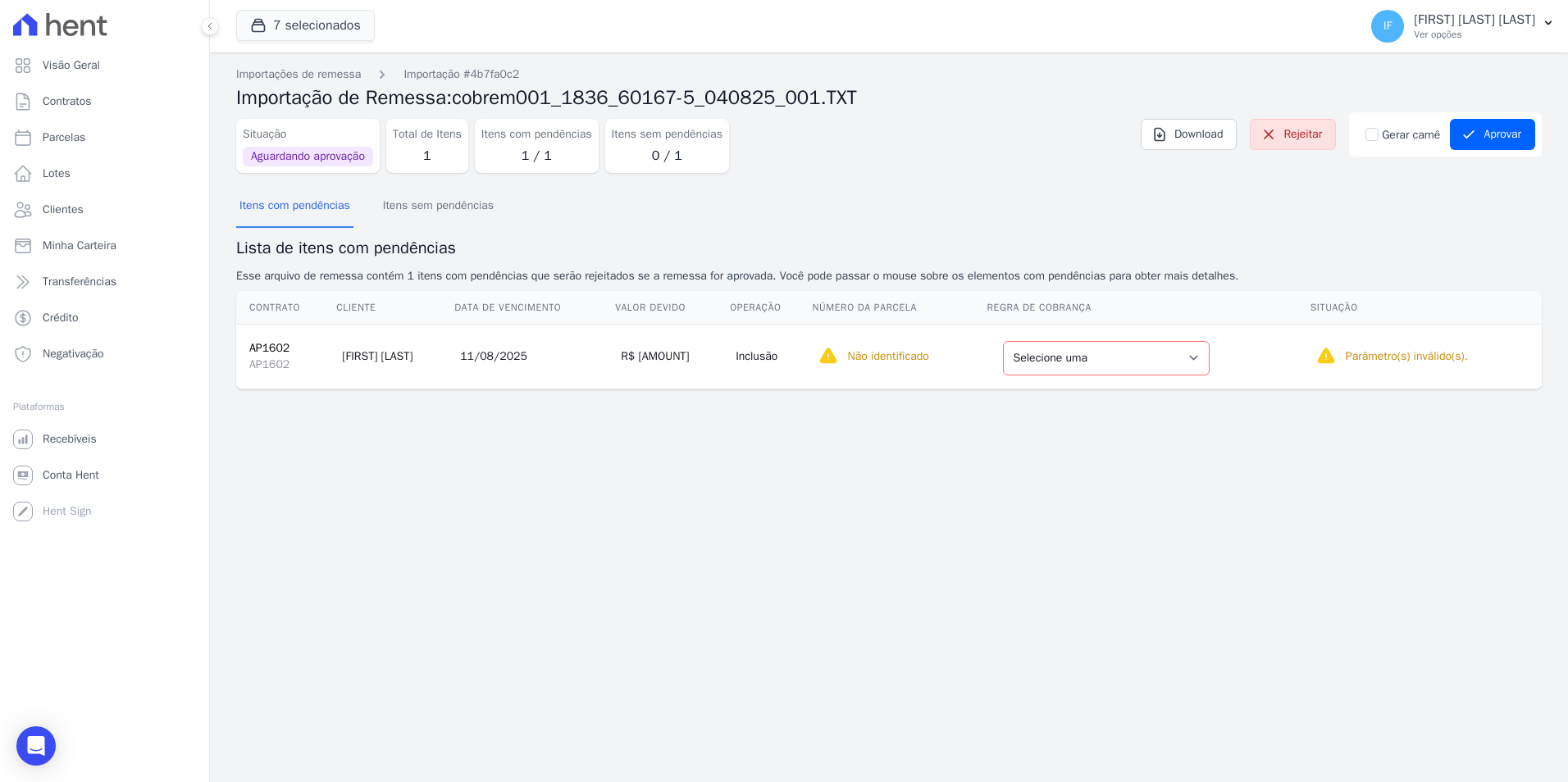 scroll, scrollTop: 0, scrollLeft: 0, axis: both 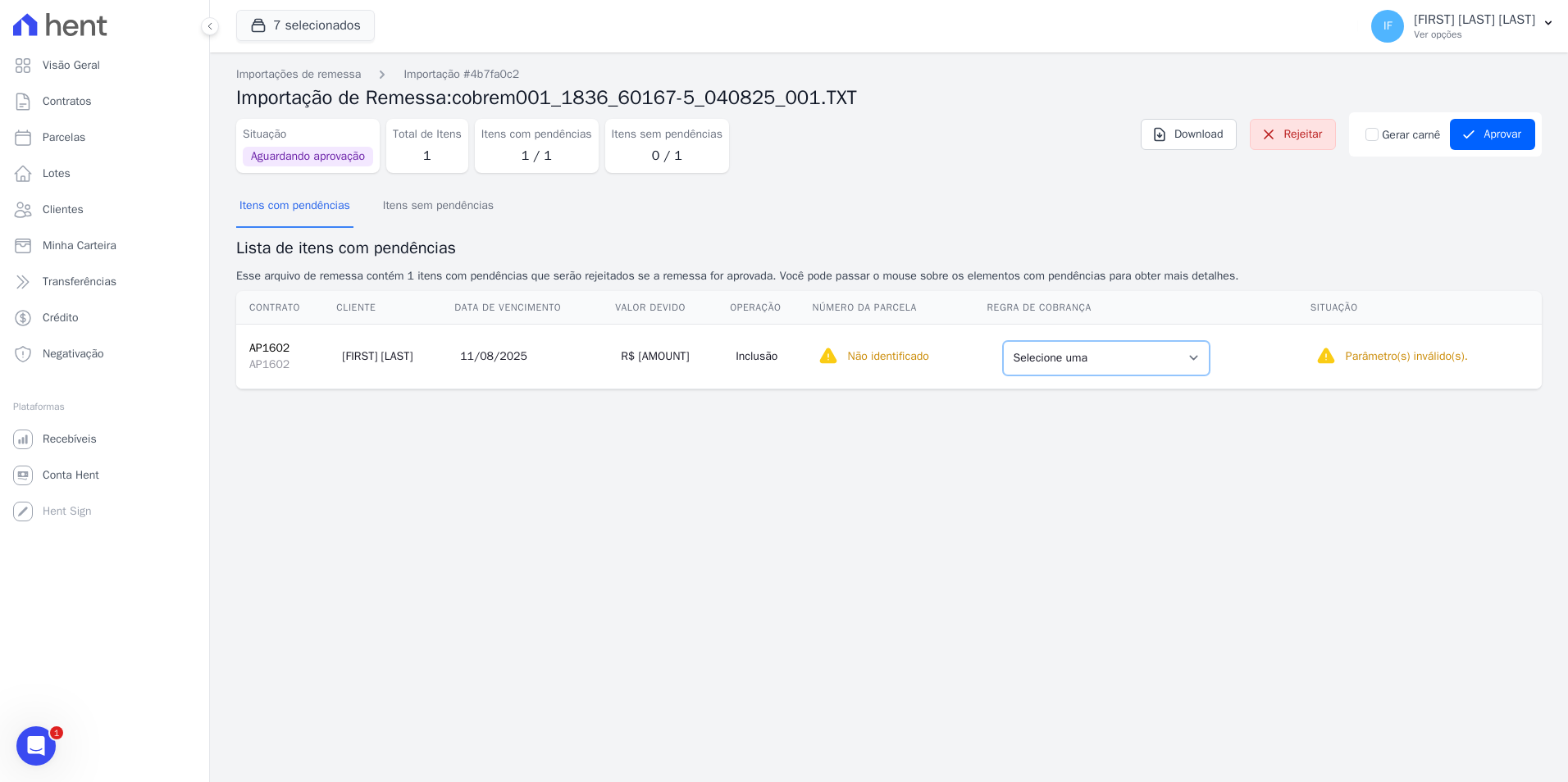 click on "Selecione uma
Nova Parcela Avulsa
Parcela Avulsa Existente
Parcela Normal (1 X R$ 5.376,85)
Parcela Normal (1 X R$ 217,15)
Sinal (1 X R$ 5.376,85)
Intercalada (10 X R$ 2.189,47)" at bounding box center (1106, 358) 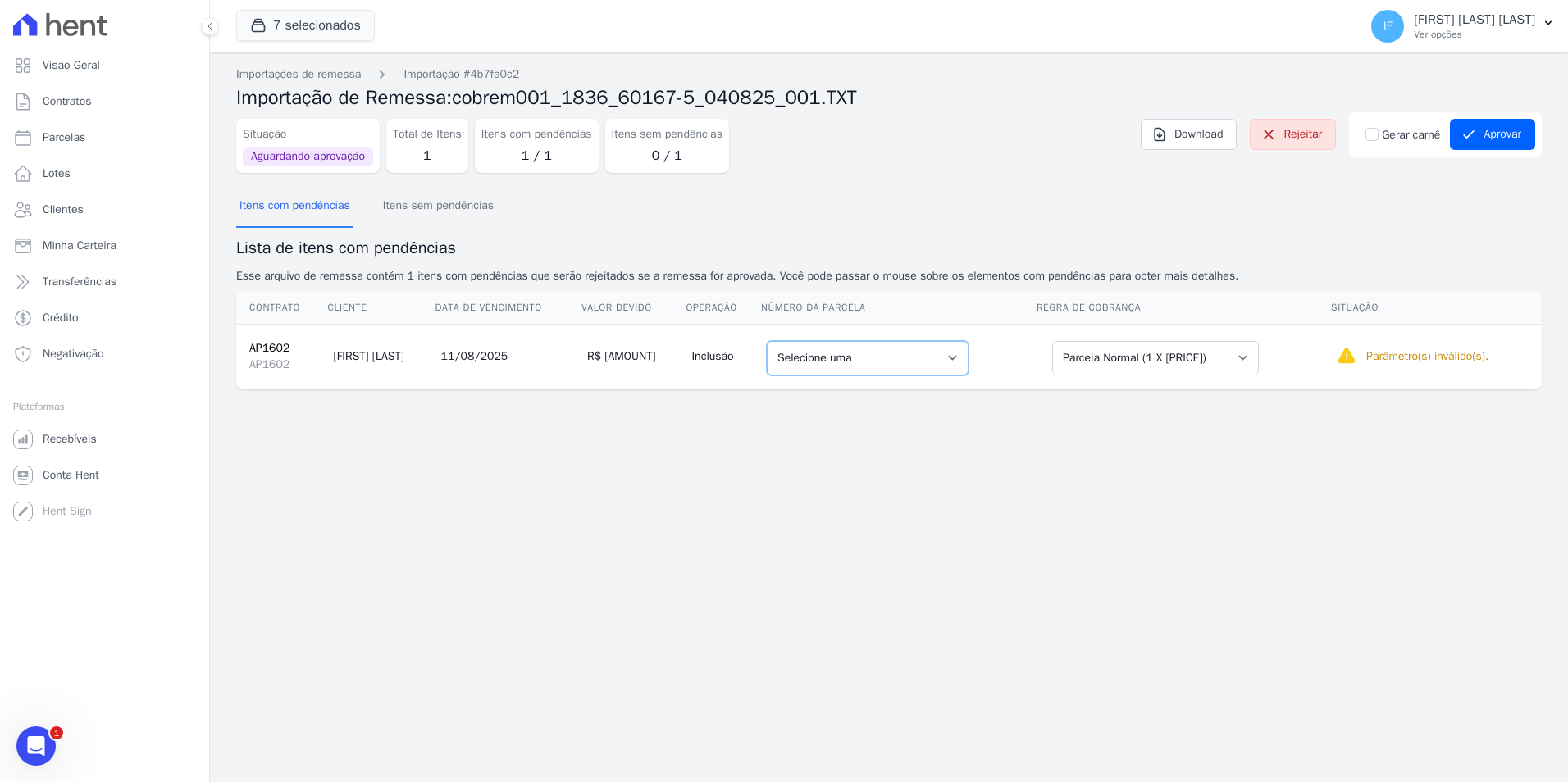 click on "Selecione uma
1 - [DATE] - R$ [AMOUNT] - Agendado" at bounding box center (868, 358) 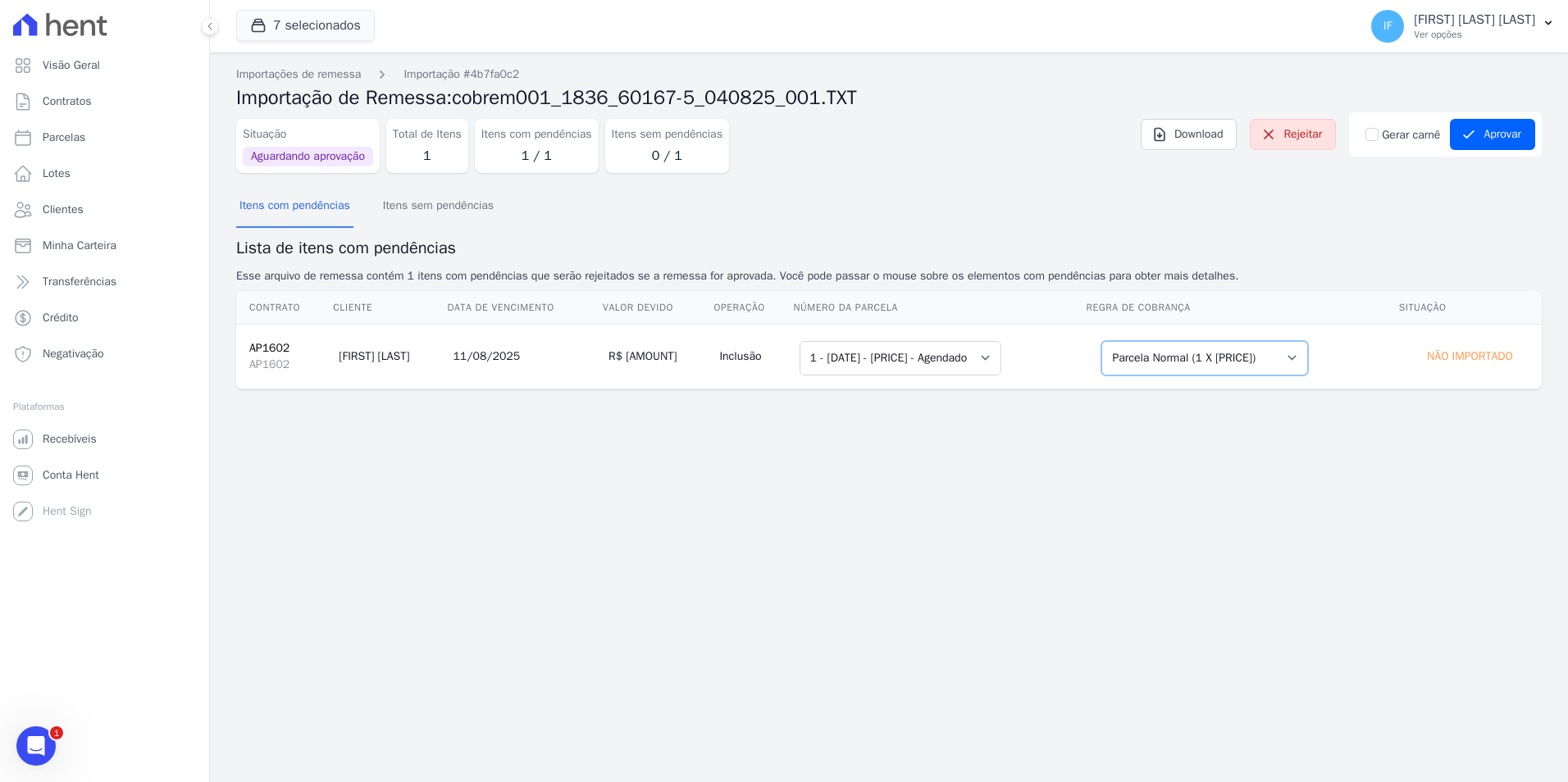 click on "Selecione uma
Nova Parcela Avulsa
Parcela Avulsa Existente
Parcela Normal (1 X R$ 5.376,85)
Parcela Normal (1 X R$ 217,15)
Sinal (1 X R$ 5.376,85)
Intercalada (10 X R$ 2.189,47)" at bounding box center (1205, 358) 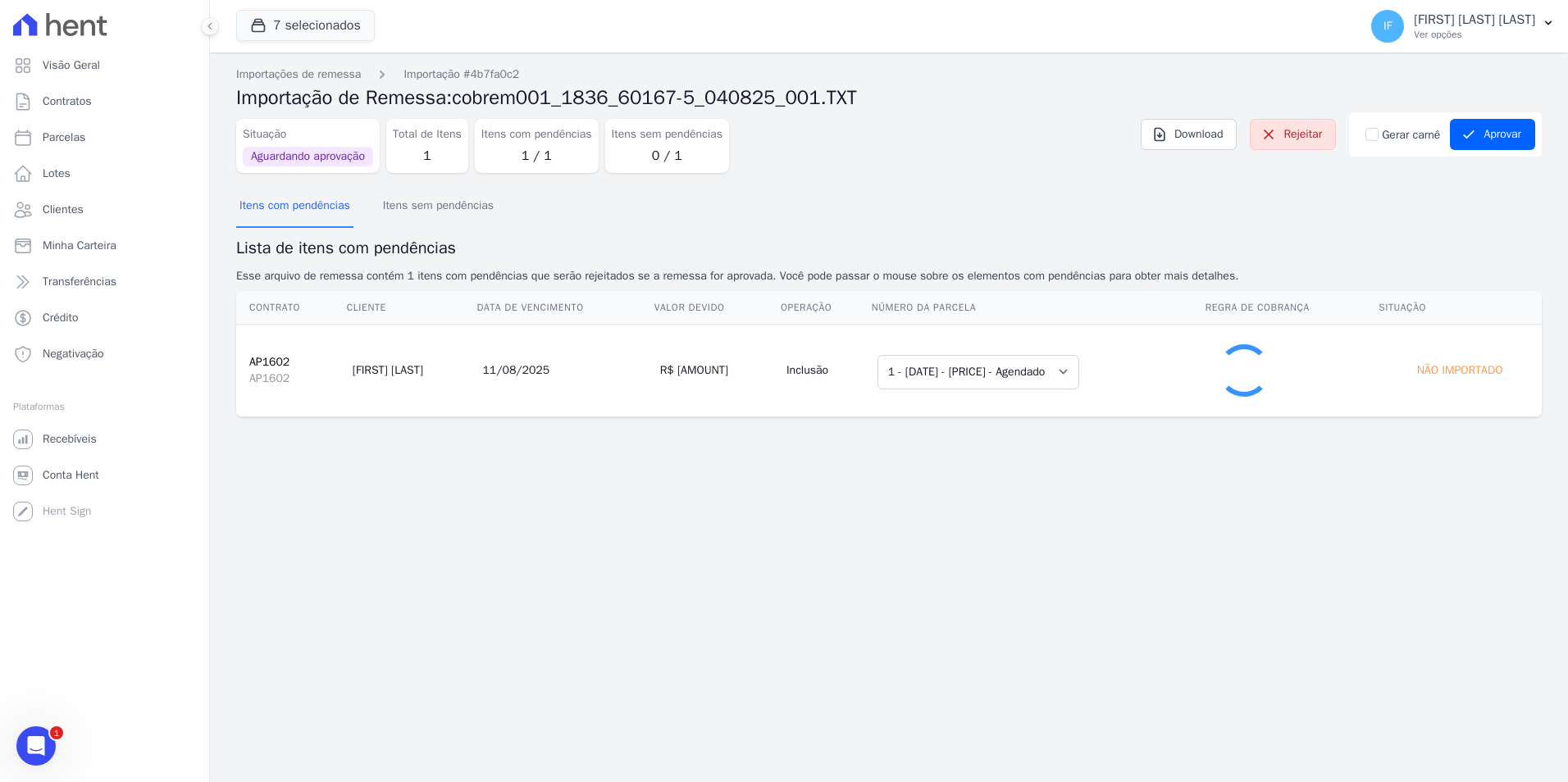 select on "0" 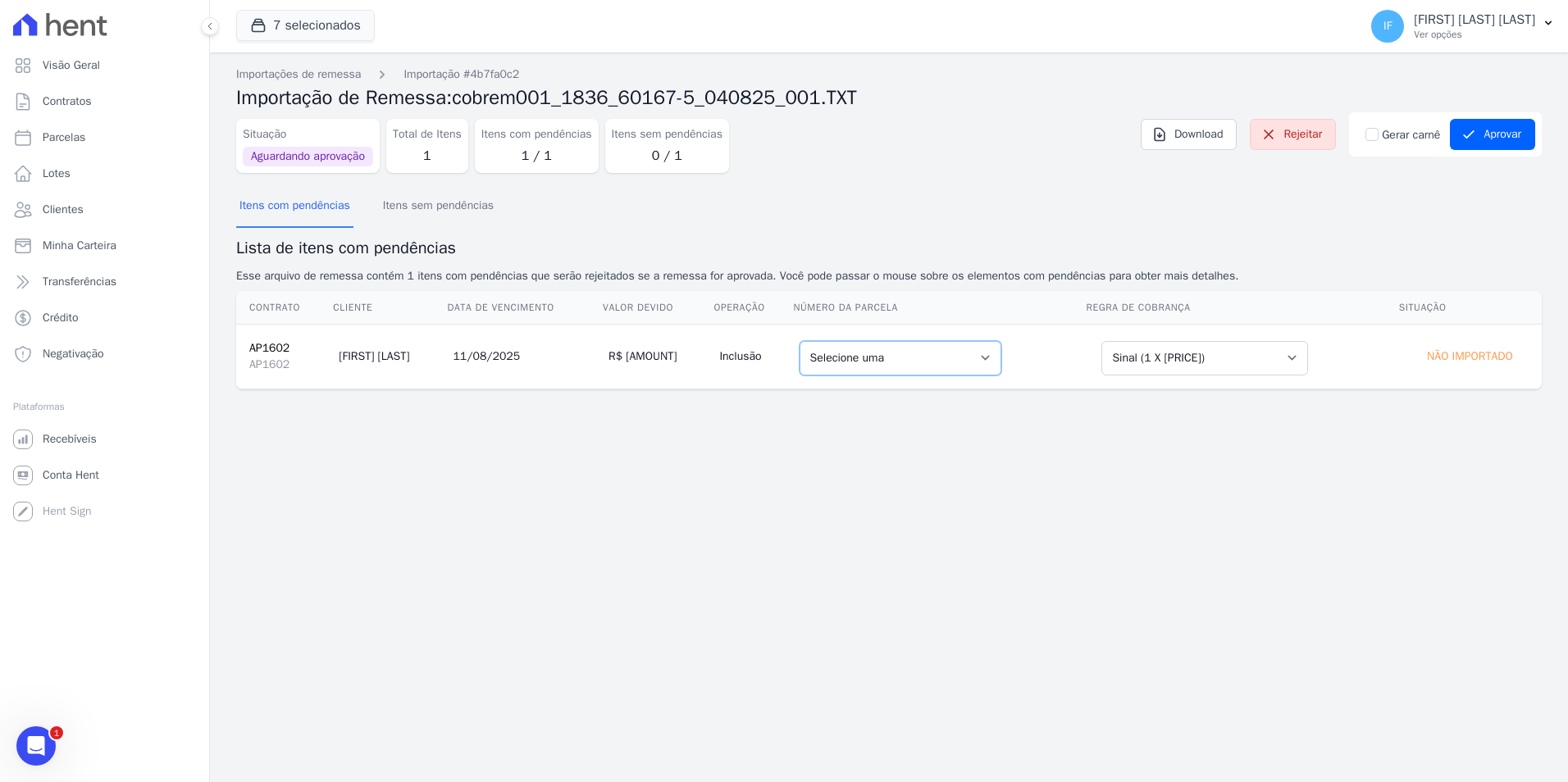 click on "Selecione uma
1 - 20/12/2025 - R$ 5.376,85 - Agendado" at bounding box center (900, 358) 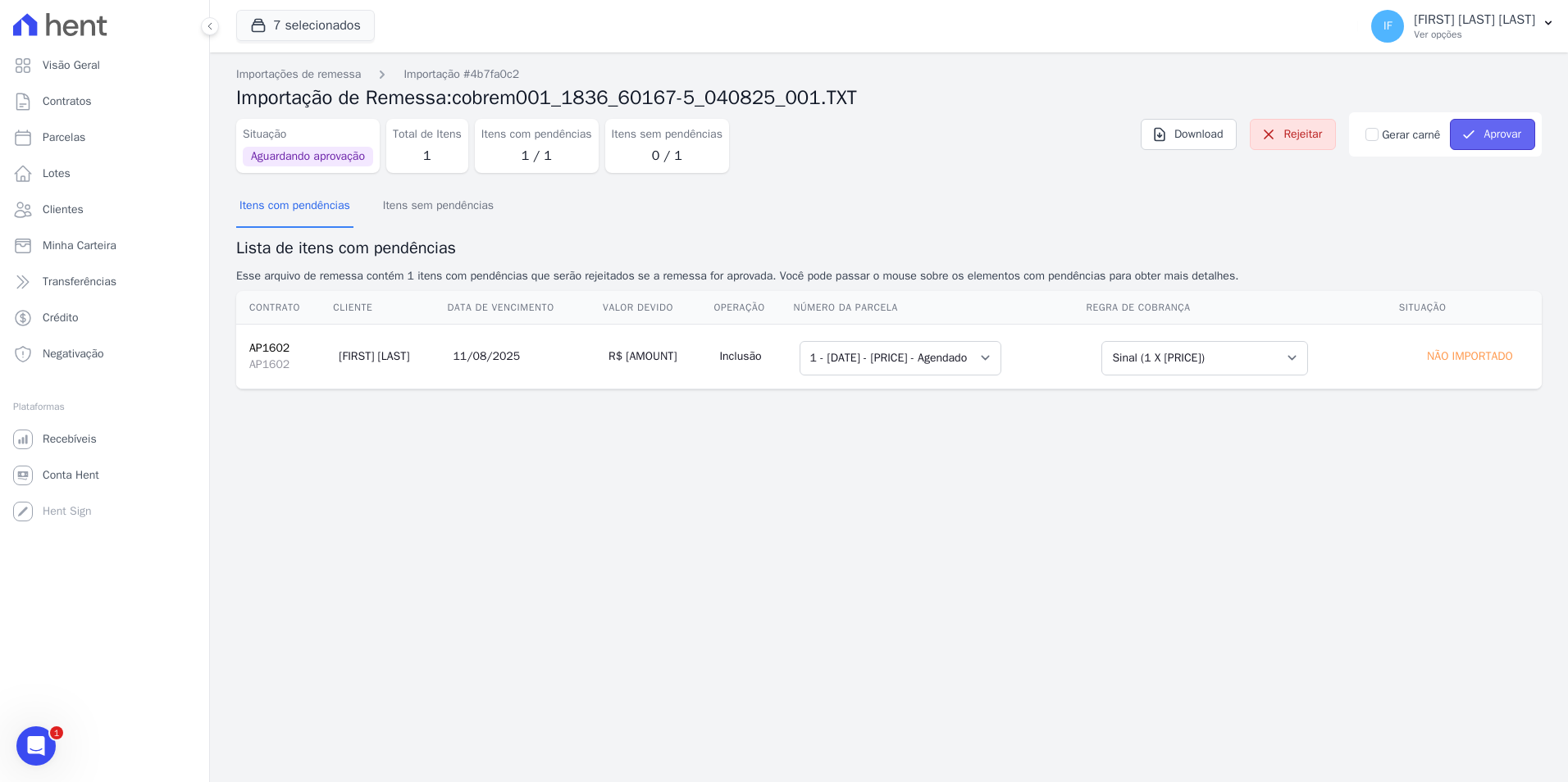 click on "Aprovar" at bounding box center (1493, 134) 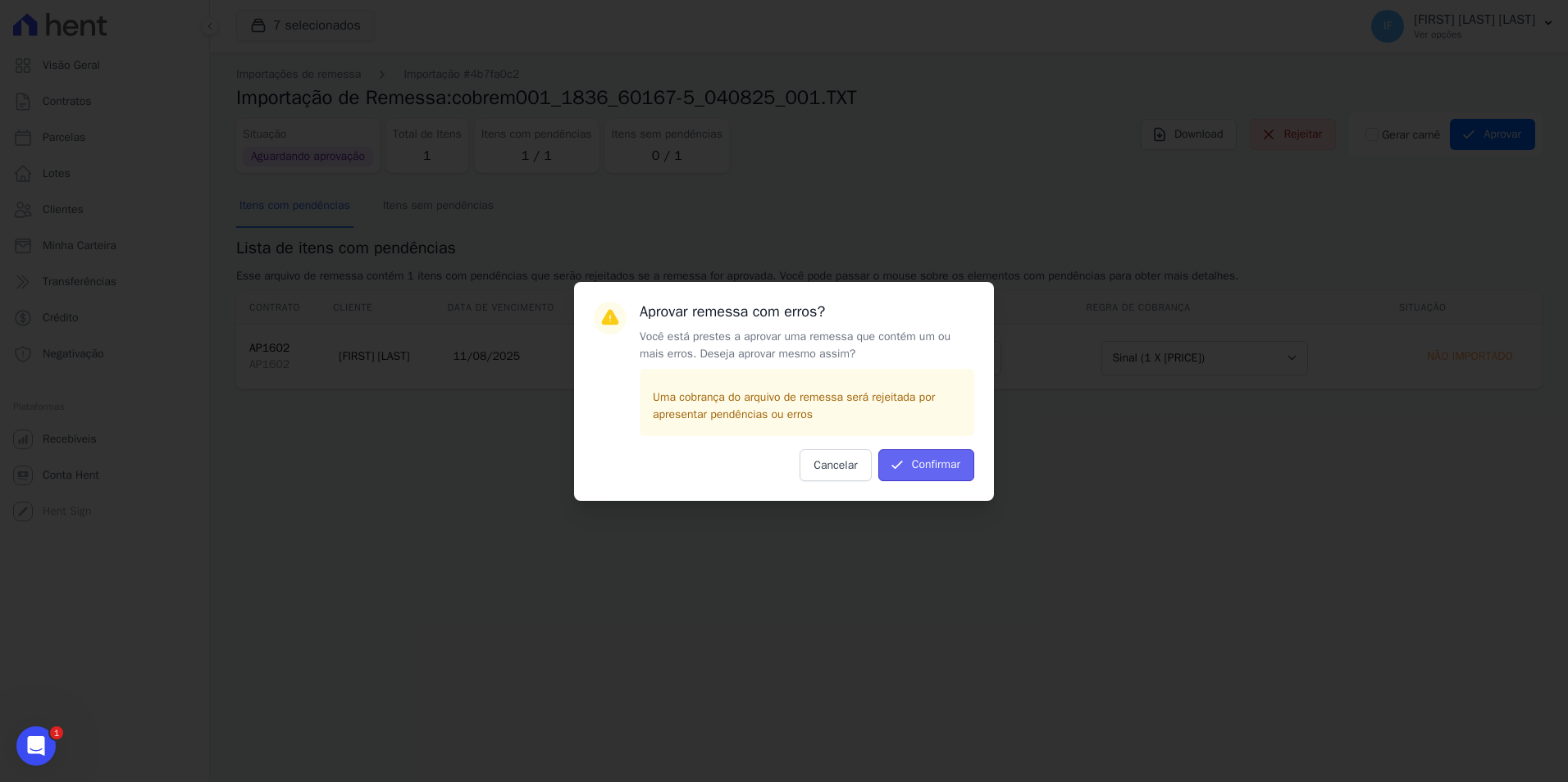 click on "Confirmar" at bounding box center (926, 465) 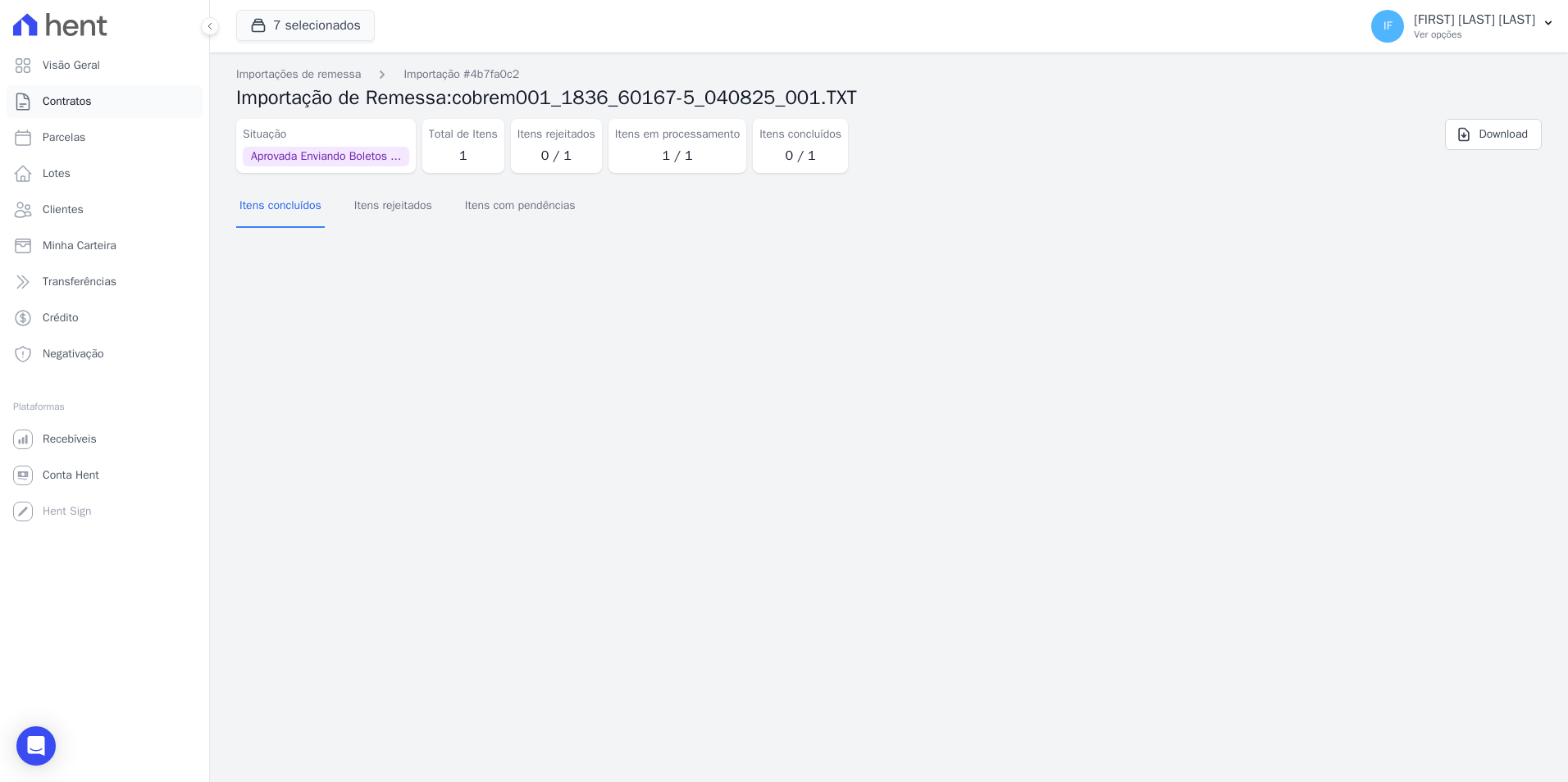 click on "Contratos" at bounding box center [67, 102] 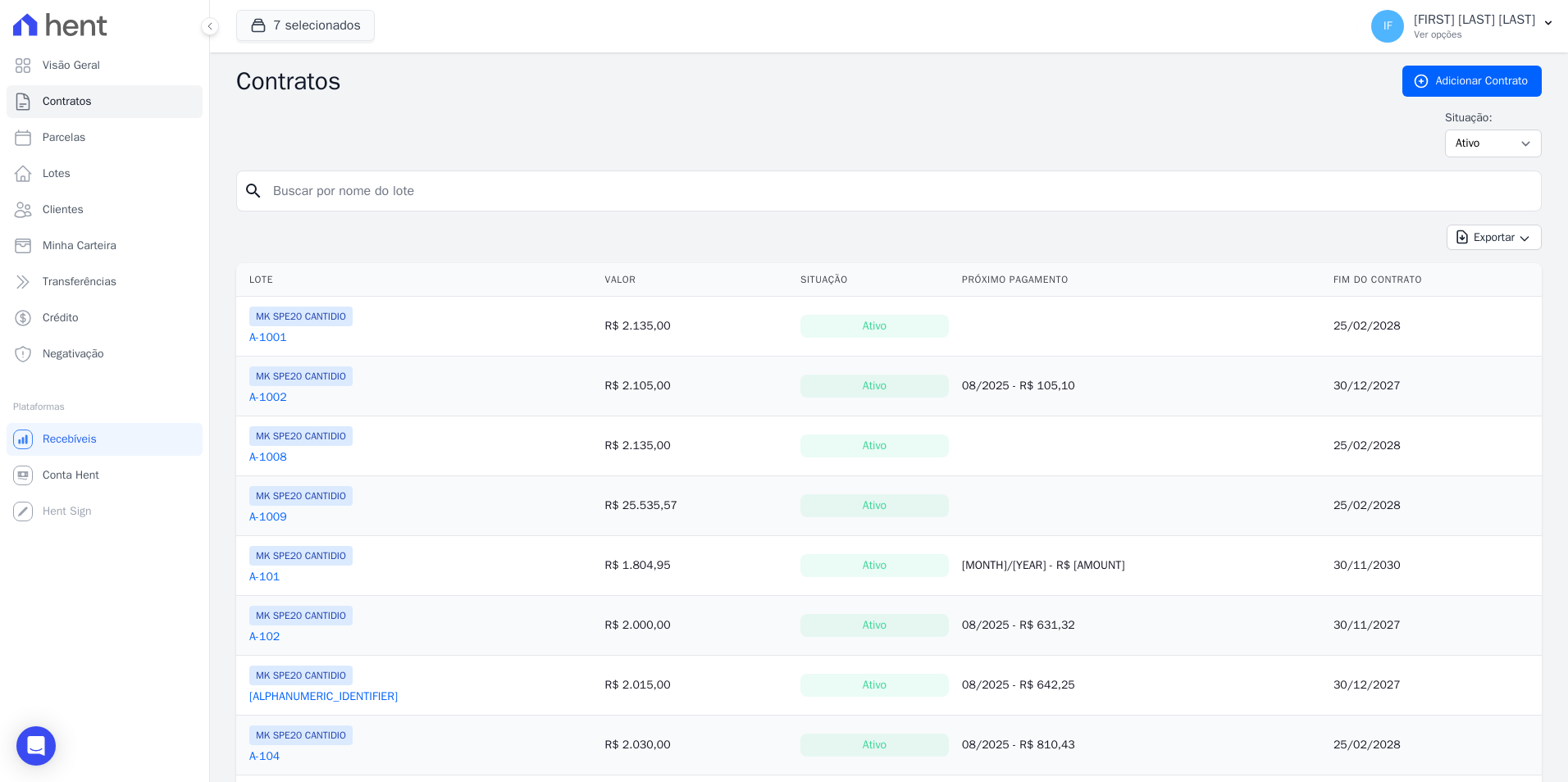 click at bounding box center (899, 191) 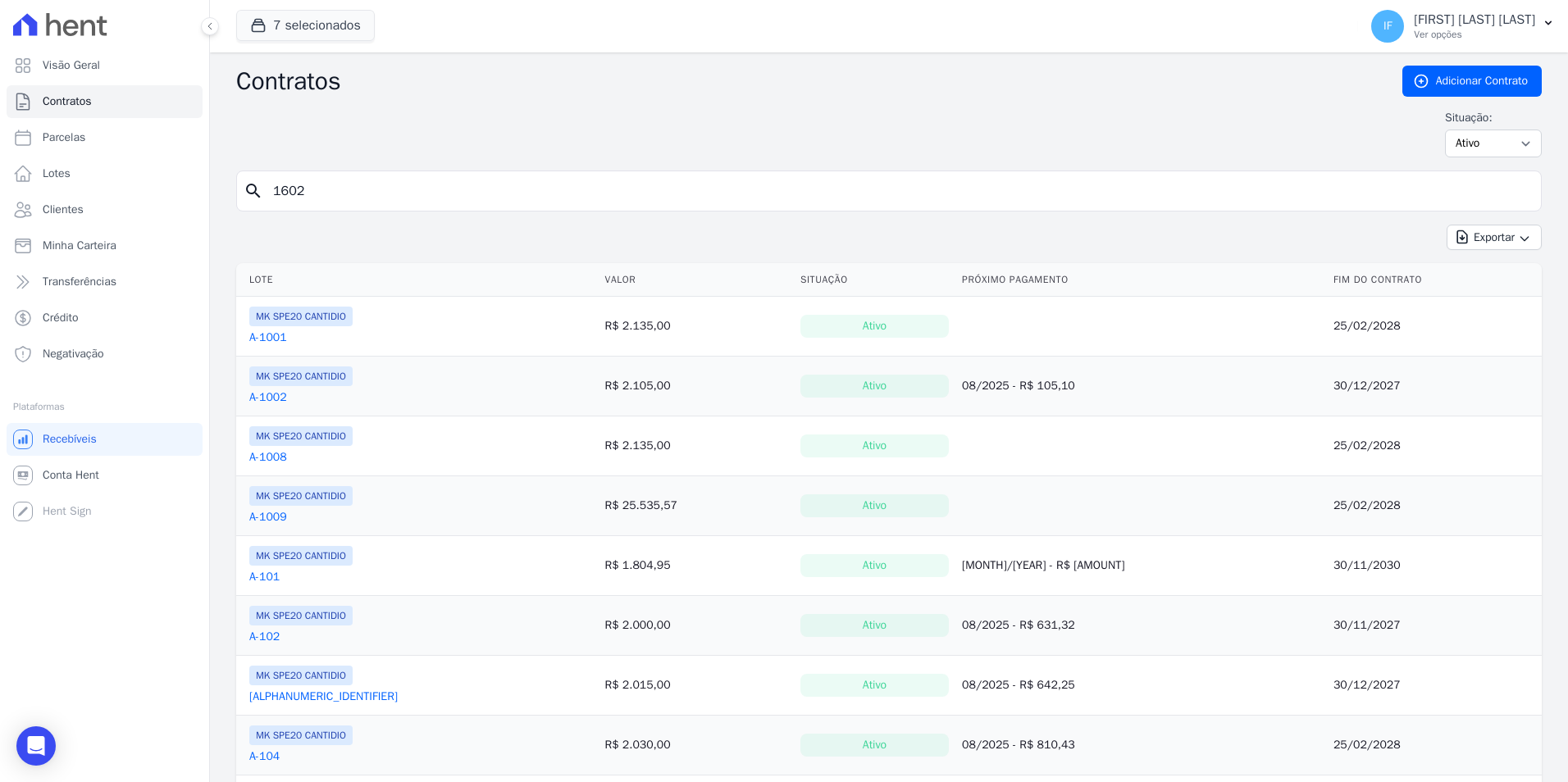type on "1602" 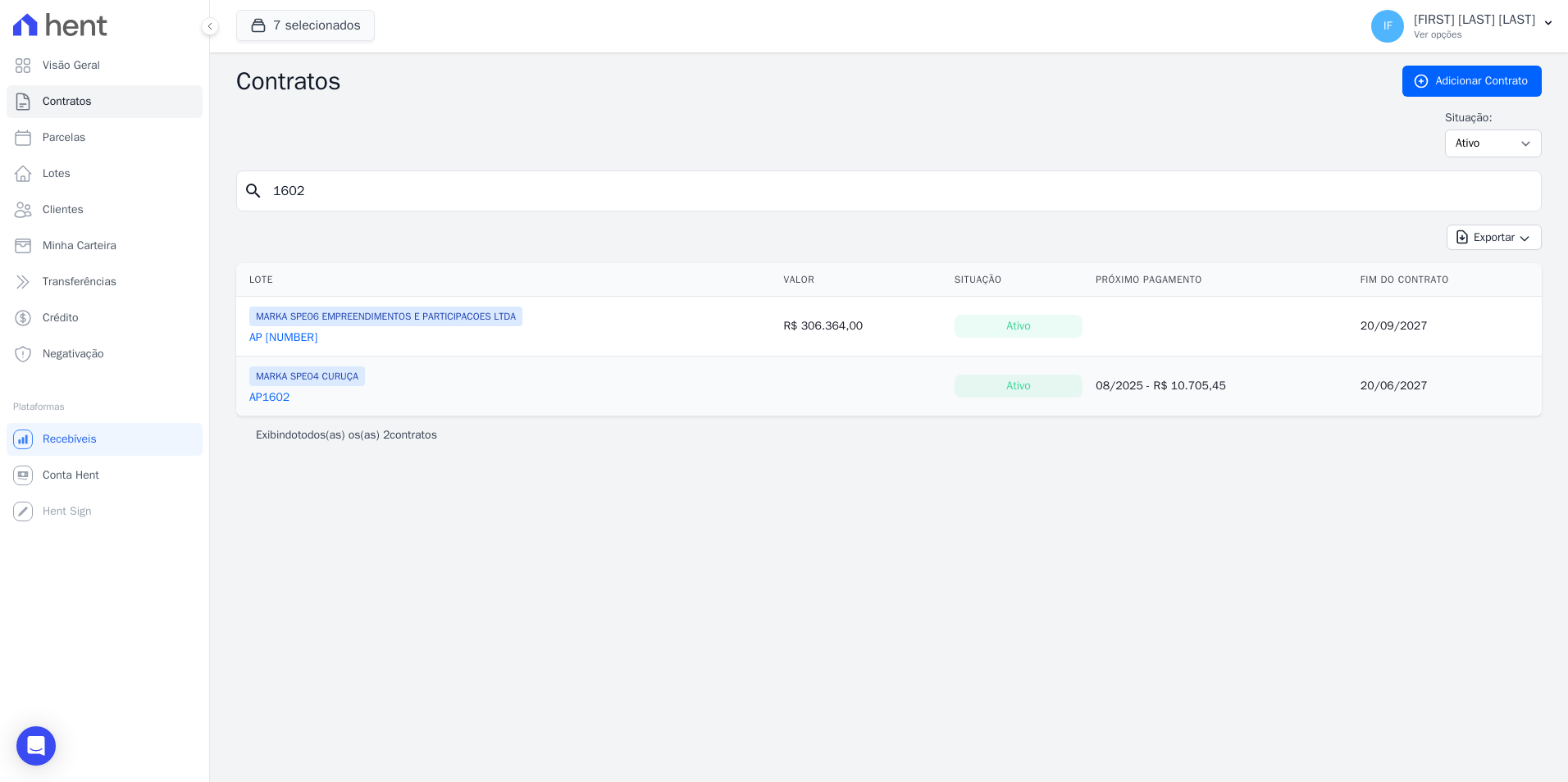 click on "MARKA SPE04 CURUÇA
AP1602" at bounding box center (307, 386) 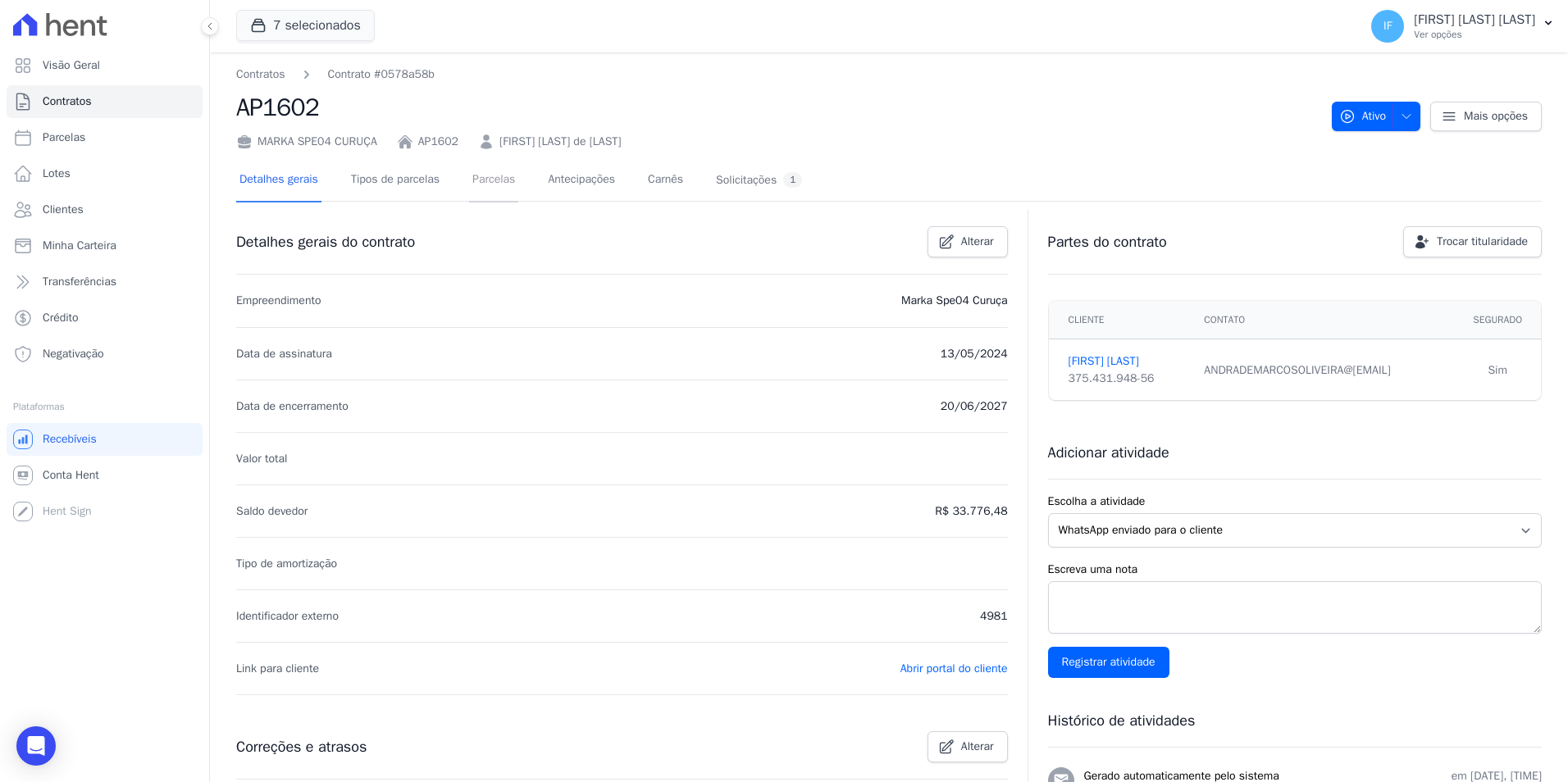 click on "Parcelas" at bounding box center (494, 180) 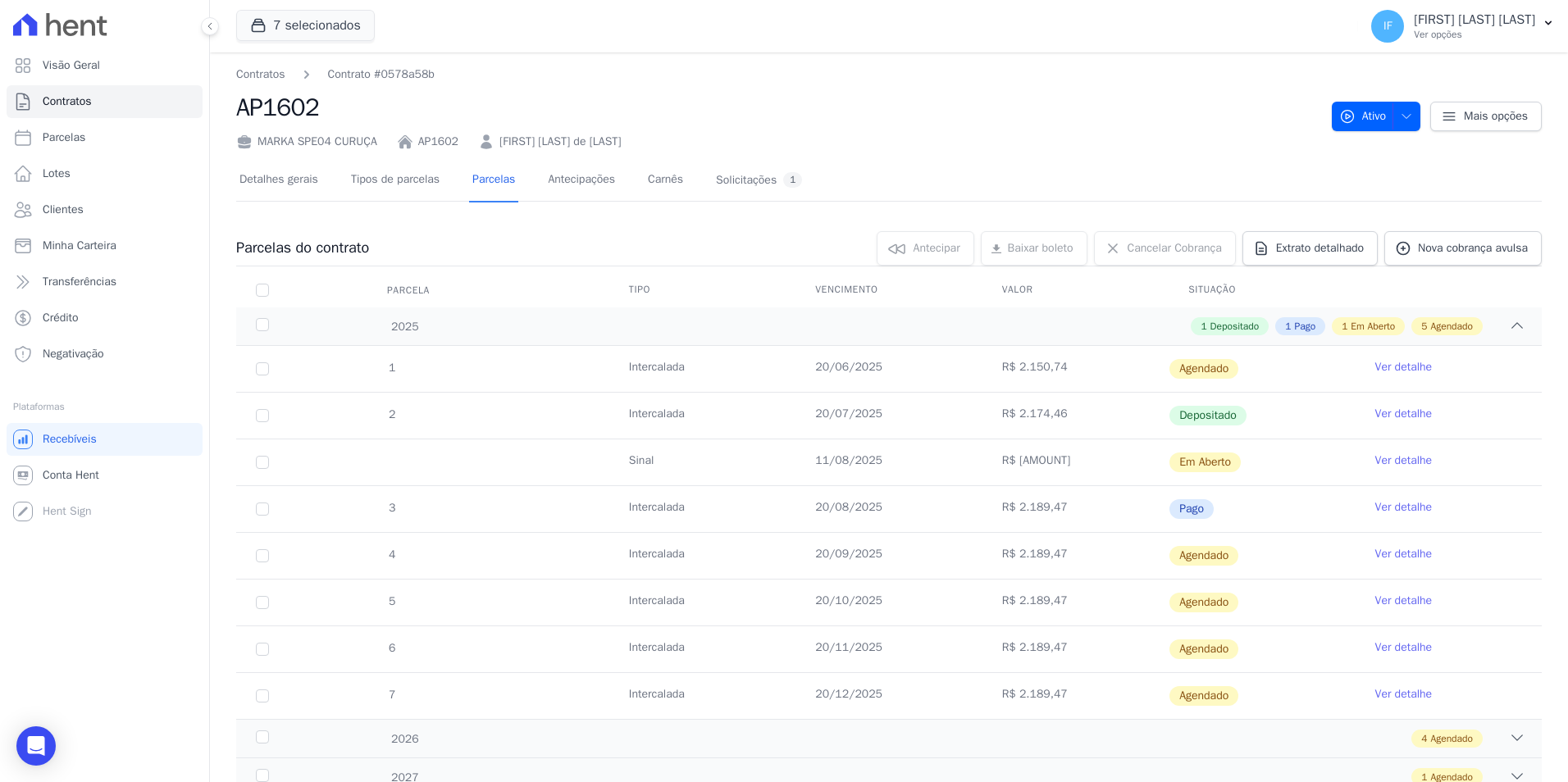 scroll, scrollTop: 63, scrollLeft: 0, axis: vertical 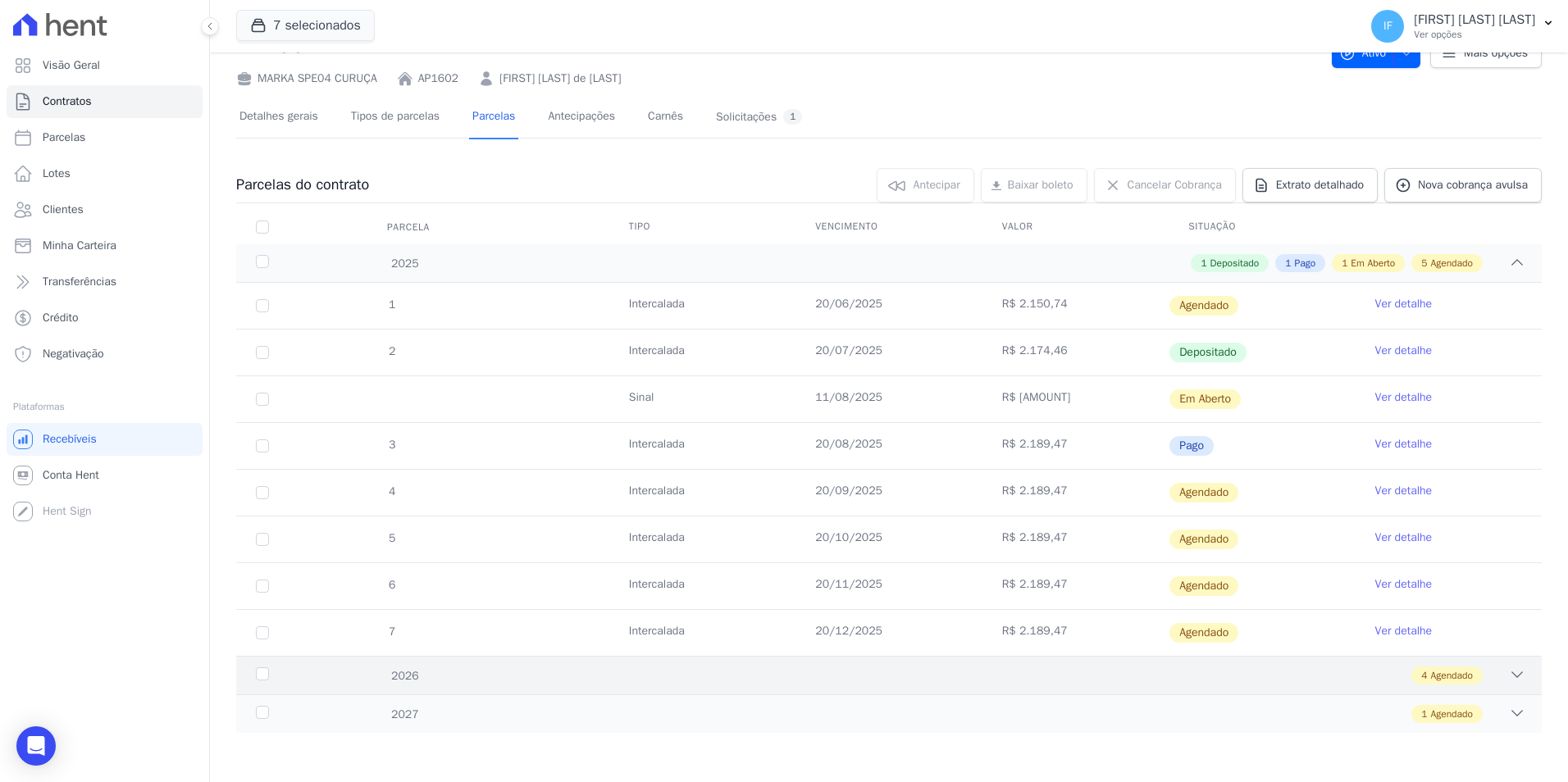 click 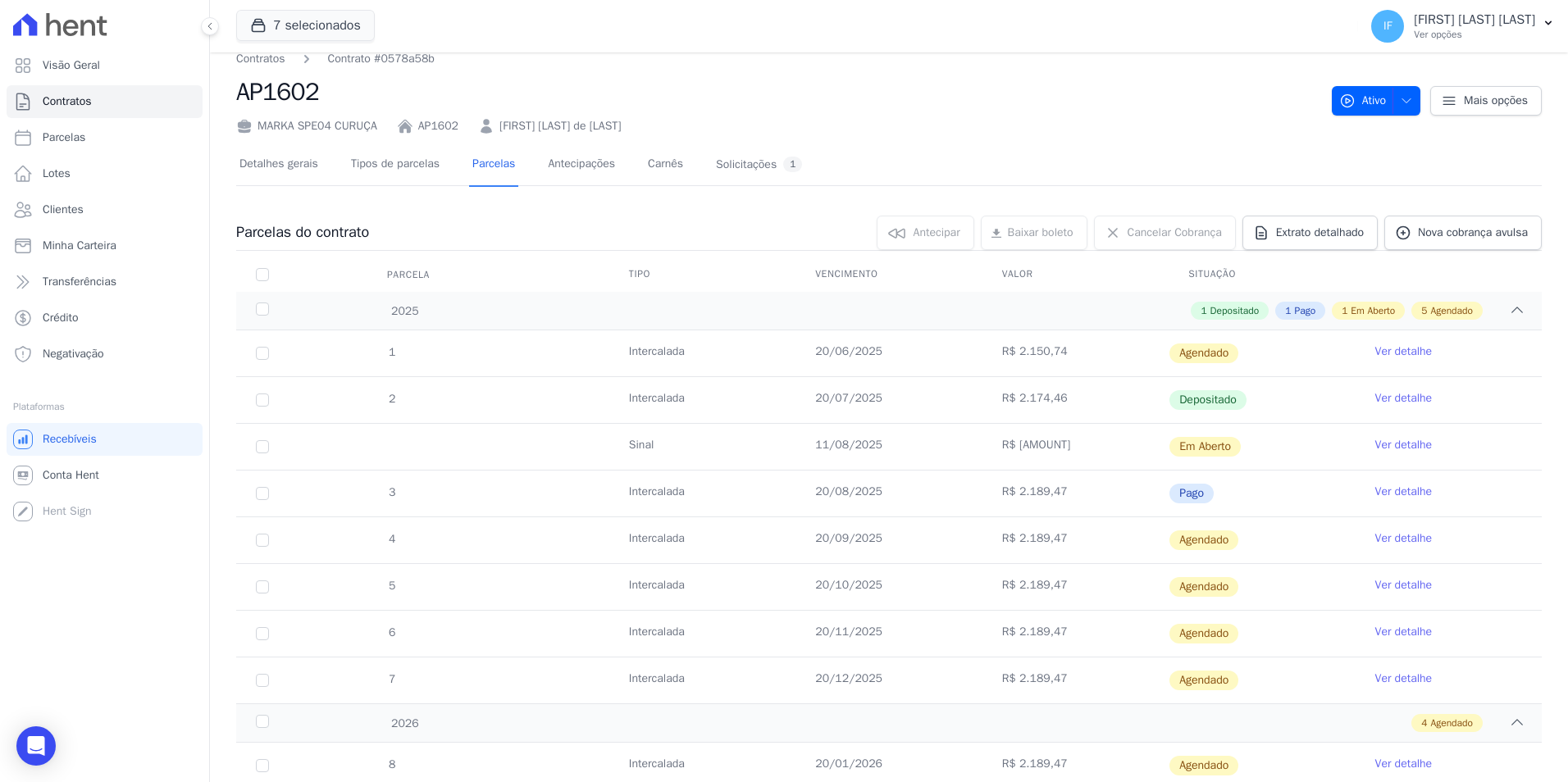 scroll, scrollTop: 0, scrollLeft: 0, axis: both 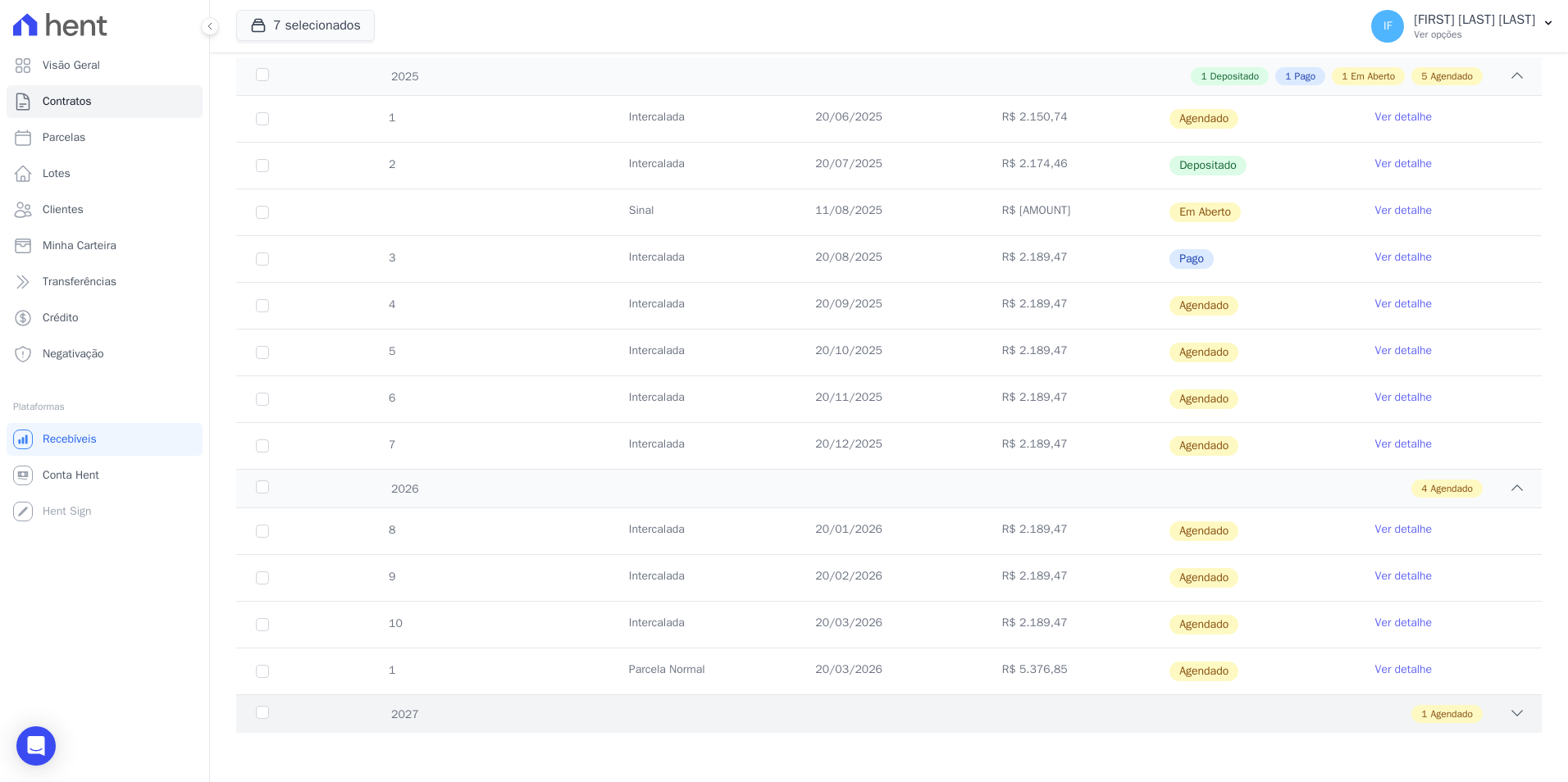 click on "1
Agendado" at bounding box center [953, 714] 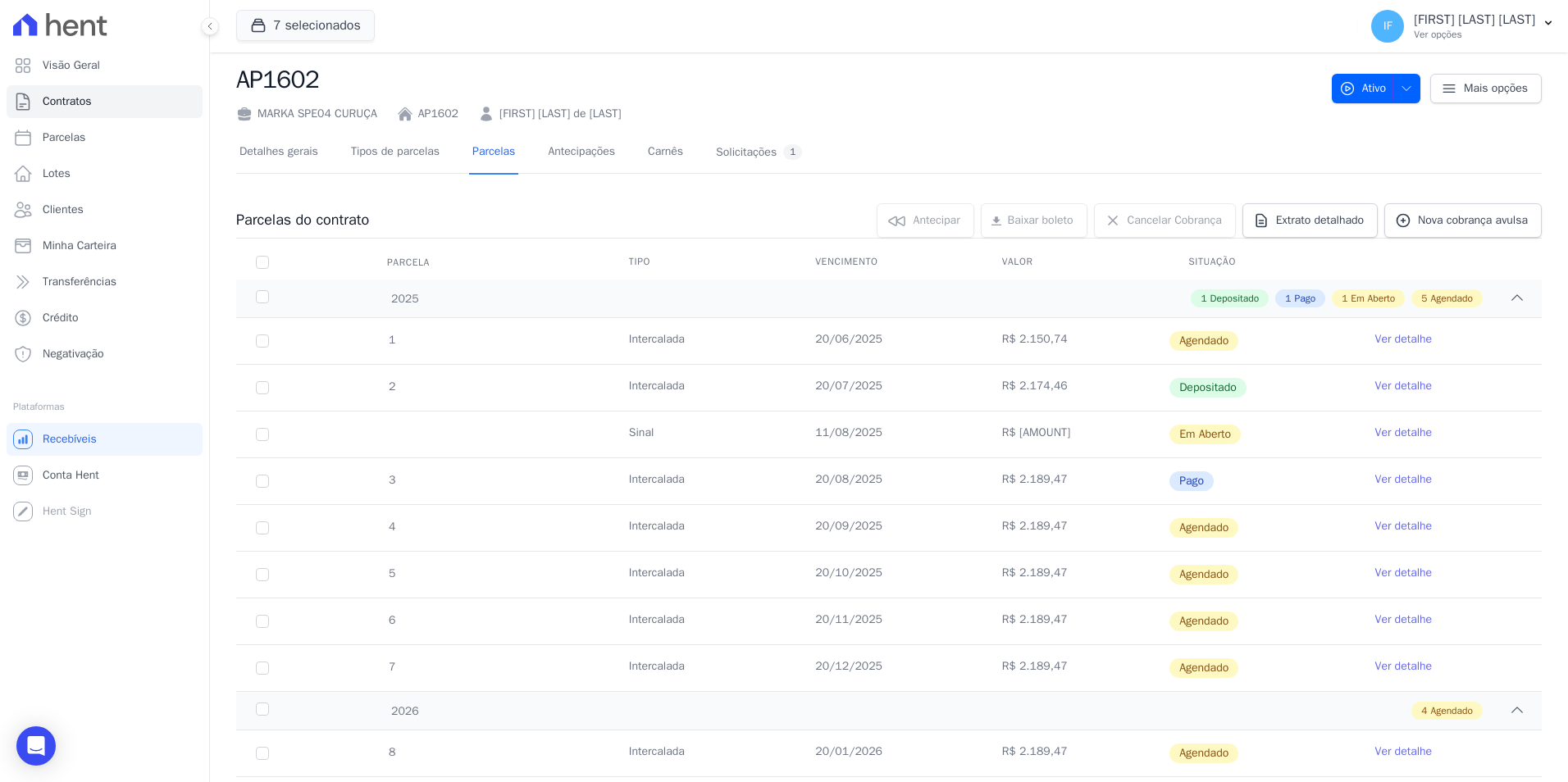 scroll, scrollTop: 0, scrollLeft: 0, axis: both 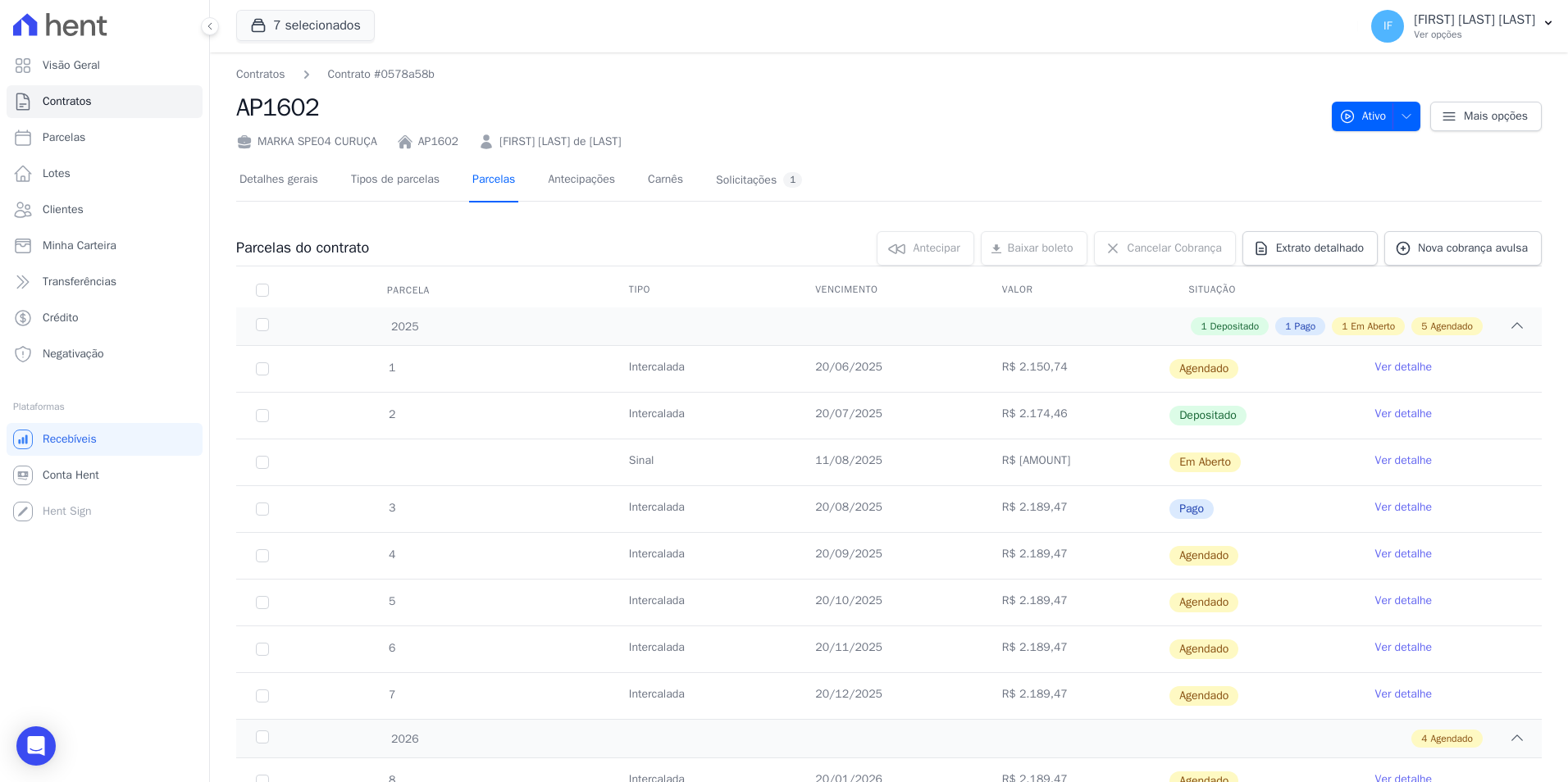 click on "Parcelas" at bounding box center (494, 180) 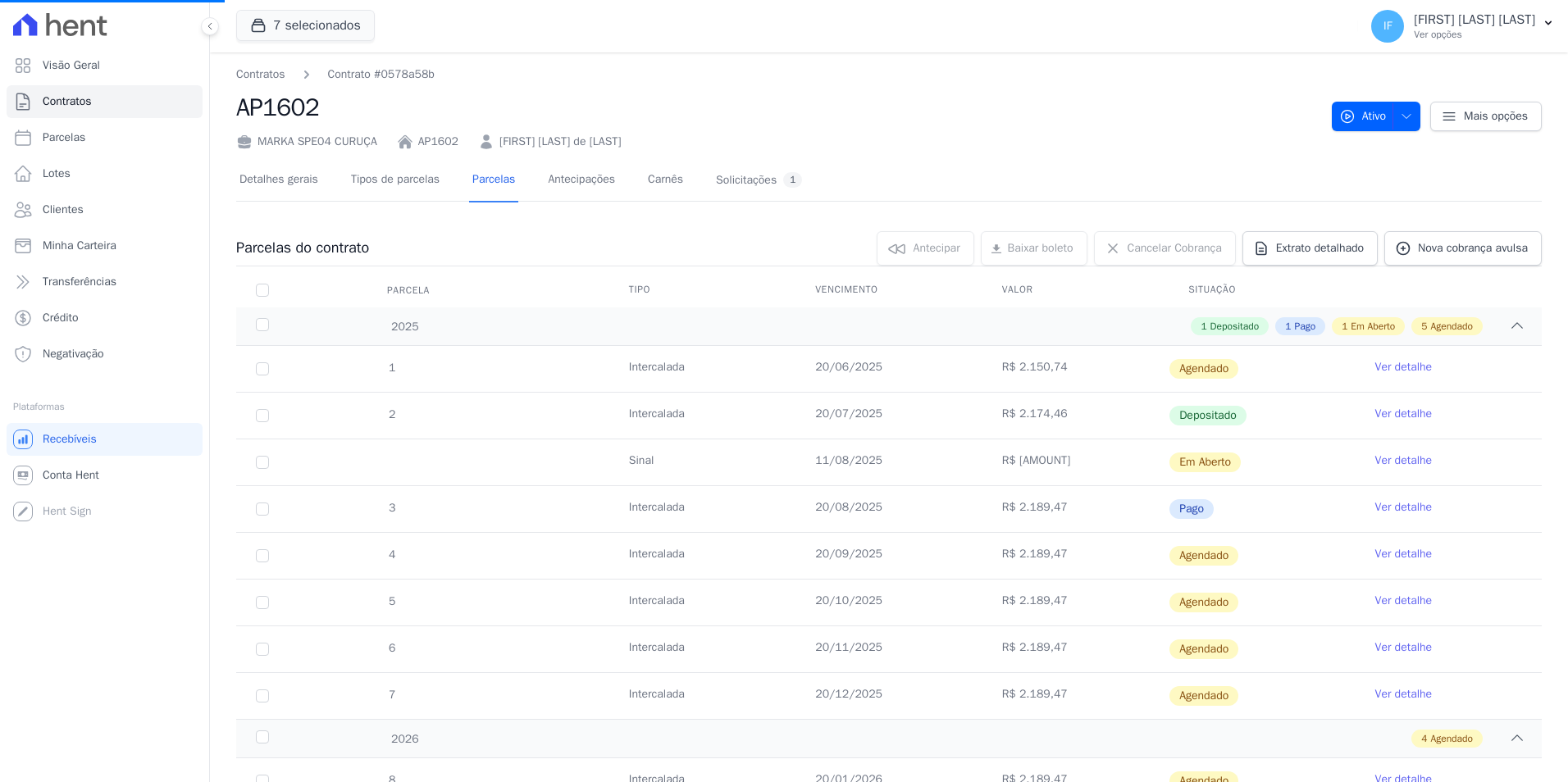 click on "11/08/2025" at bounding box center [888, 462] 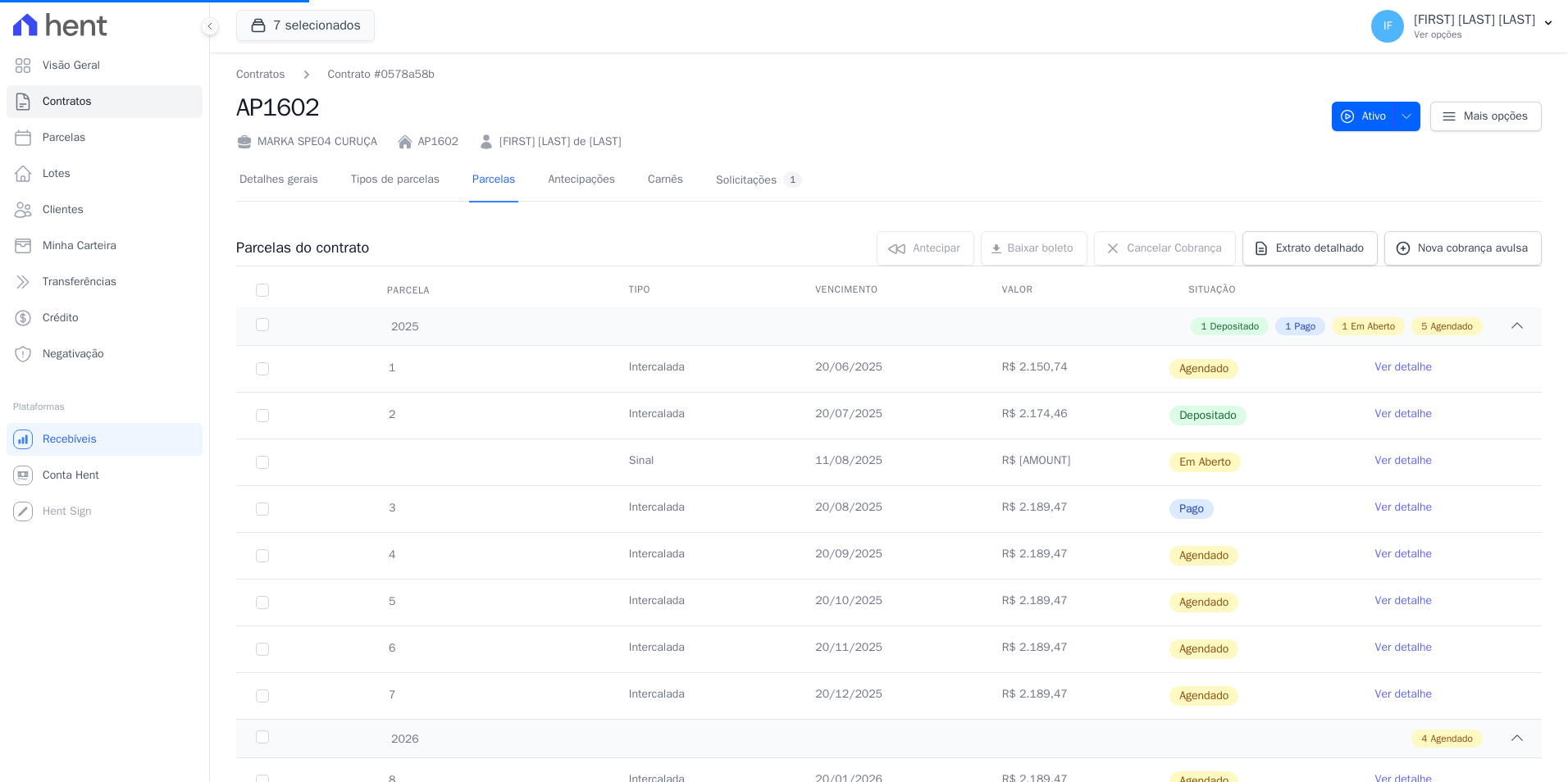 drag, startPoint x: 622, startPoint y: 460, endPoint x: 1087, endPoint y: 484, distance: 465.6189 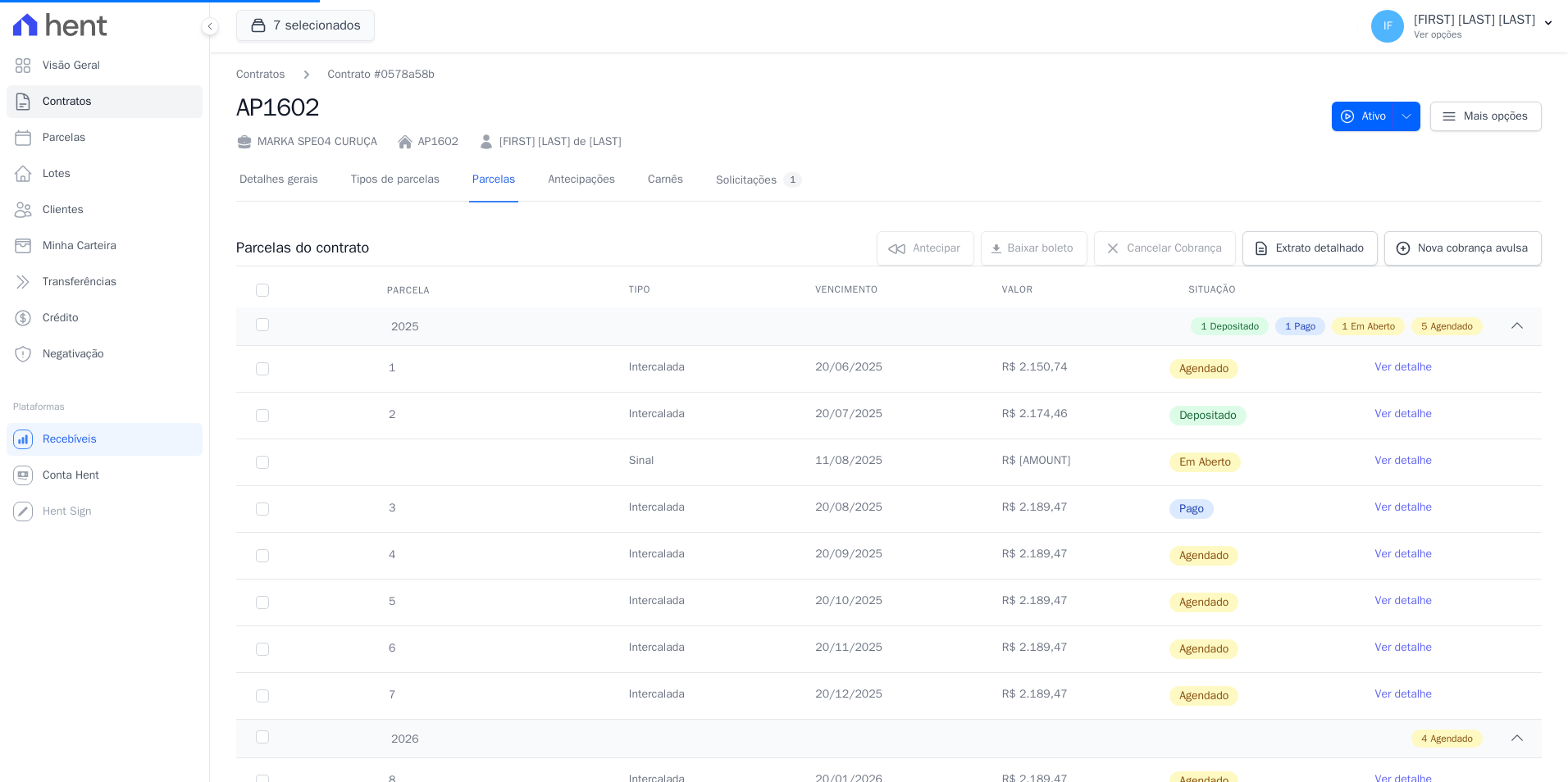 drag, startPoint x: 1087, startPoint y: 484, endPoint x: 1212, endPoint y: 468, distance: 126.01984 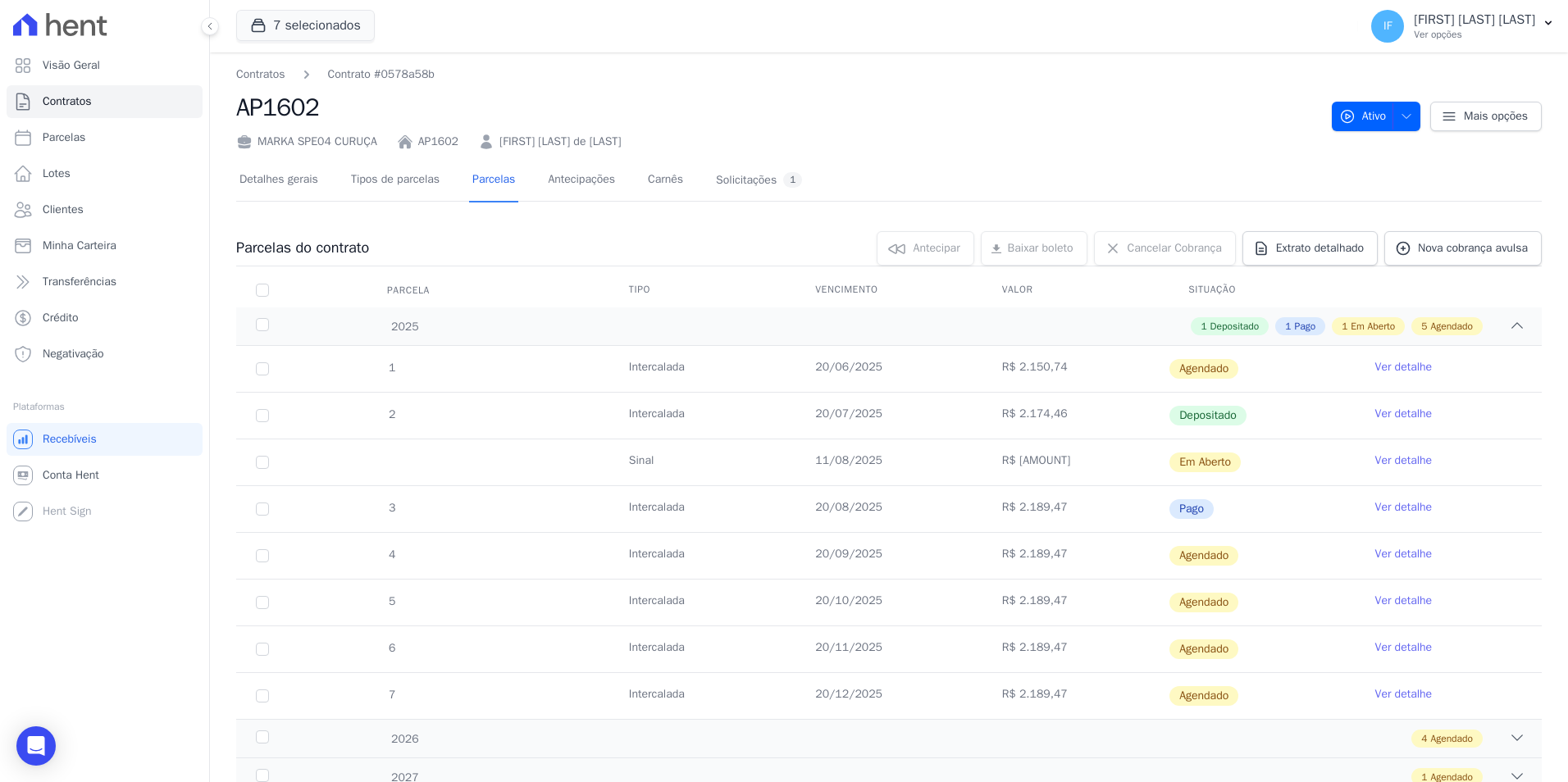click on "Ver detalhe" at bounding box center [1404, 461] 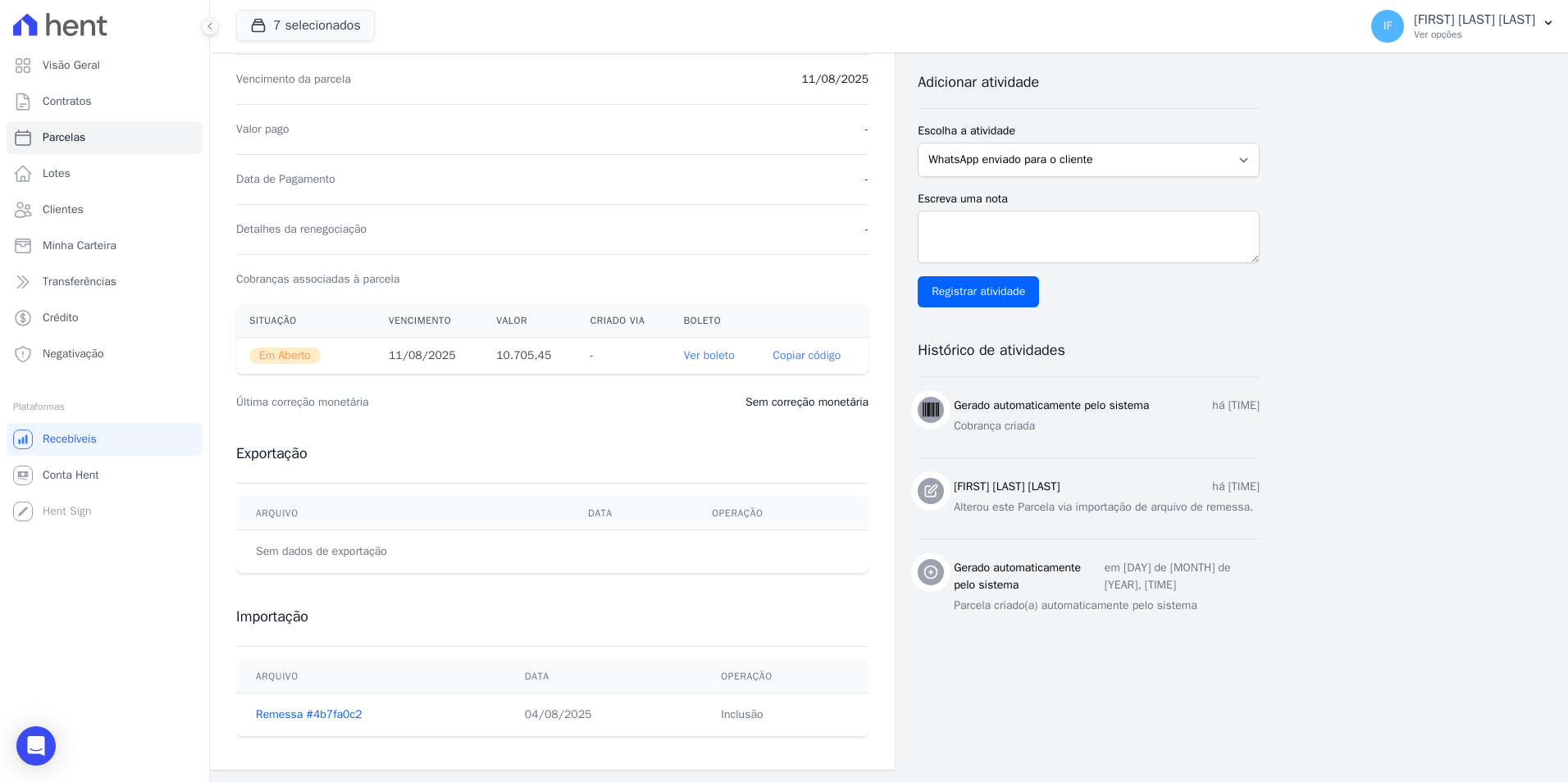 scroll, scrollTop: 341, scrollLeft: 0, axis: vertical 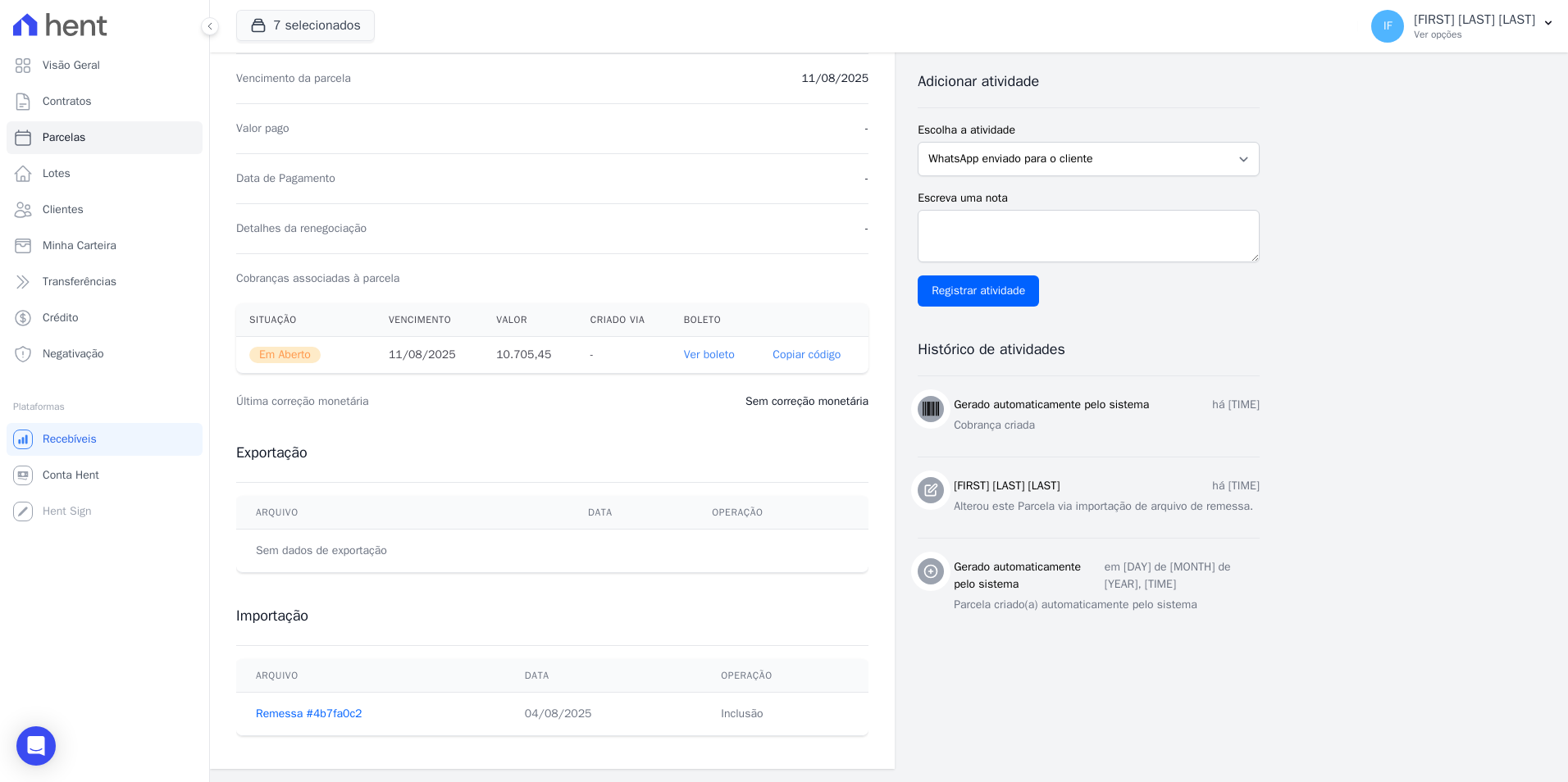 click on "Ver boleto" at bounding box center [709, 354] 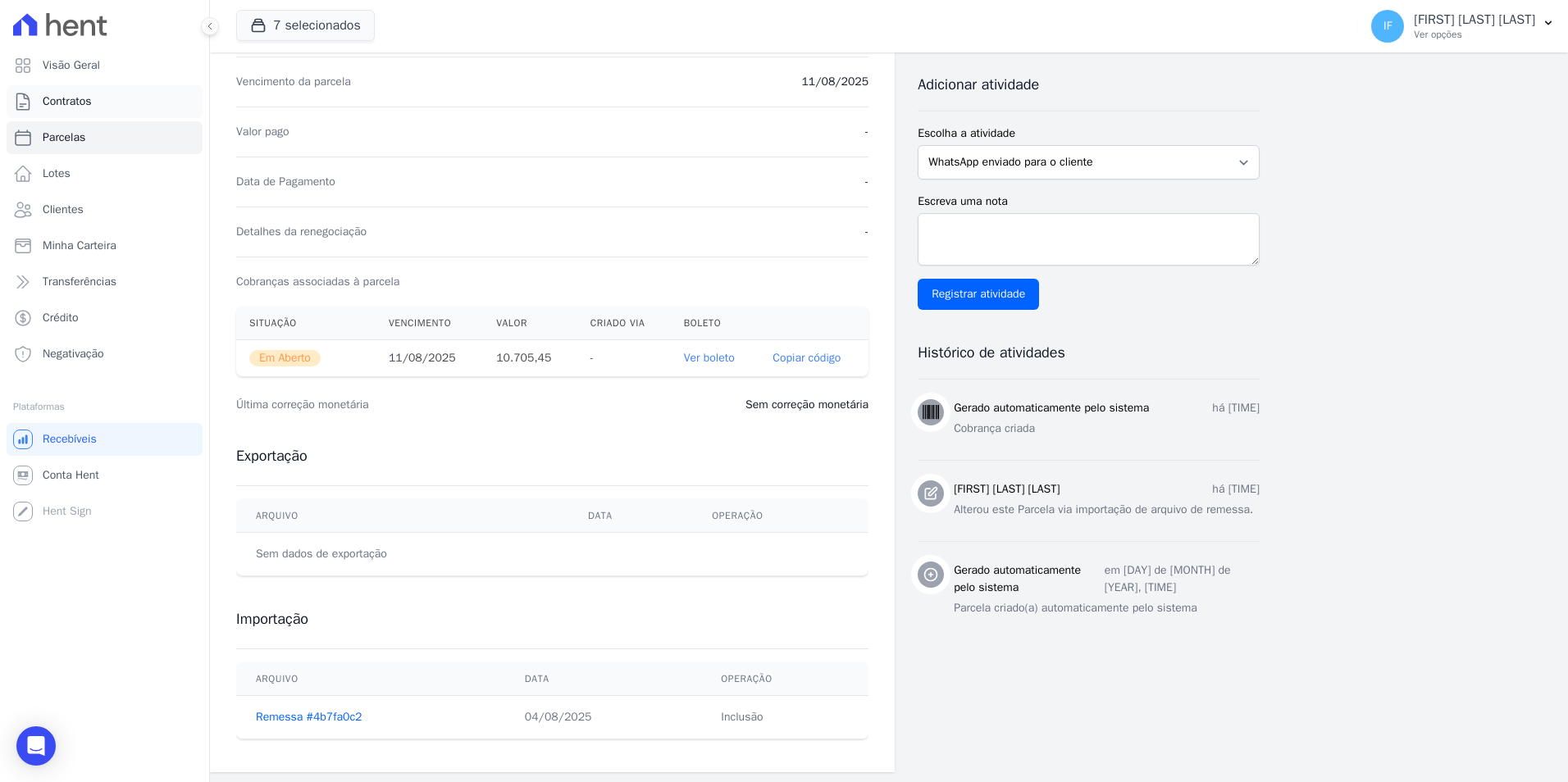 click on "Contratos" at bounding box center [104, 102] 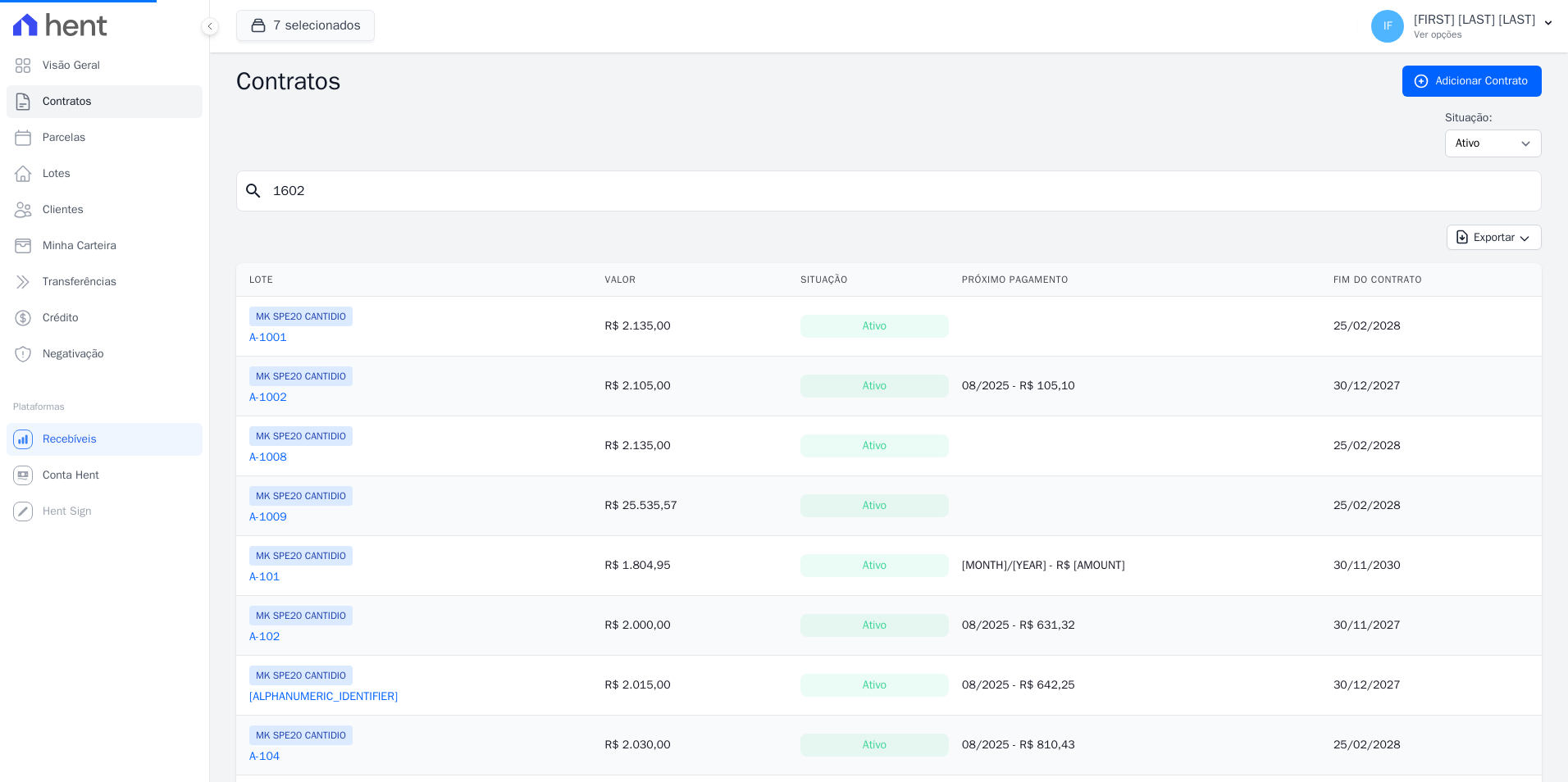 click on "1602" at bounding box center (899, 191) 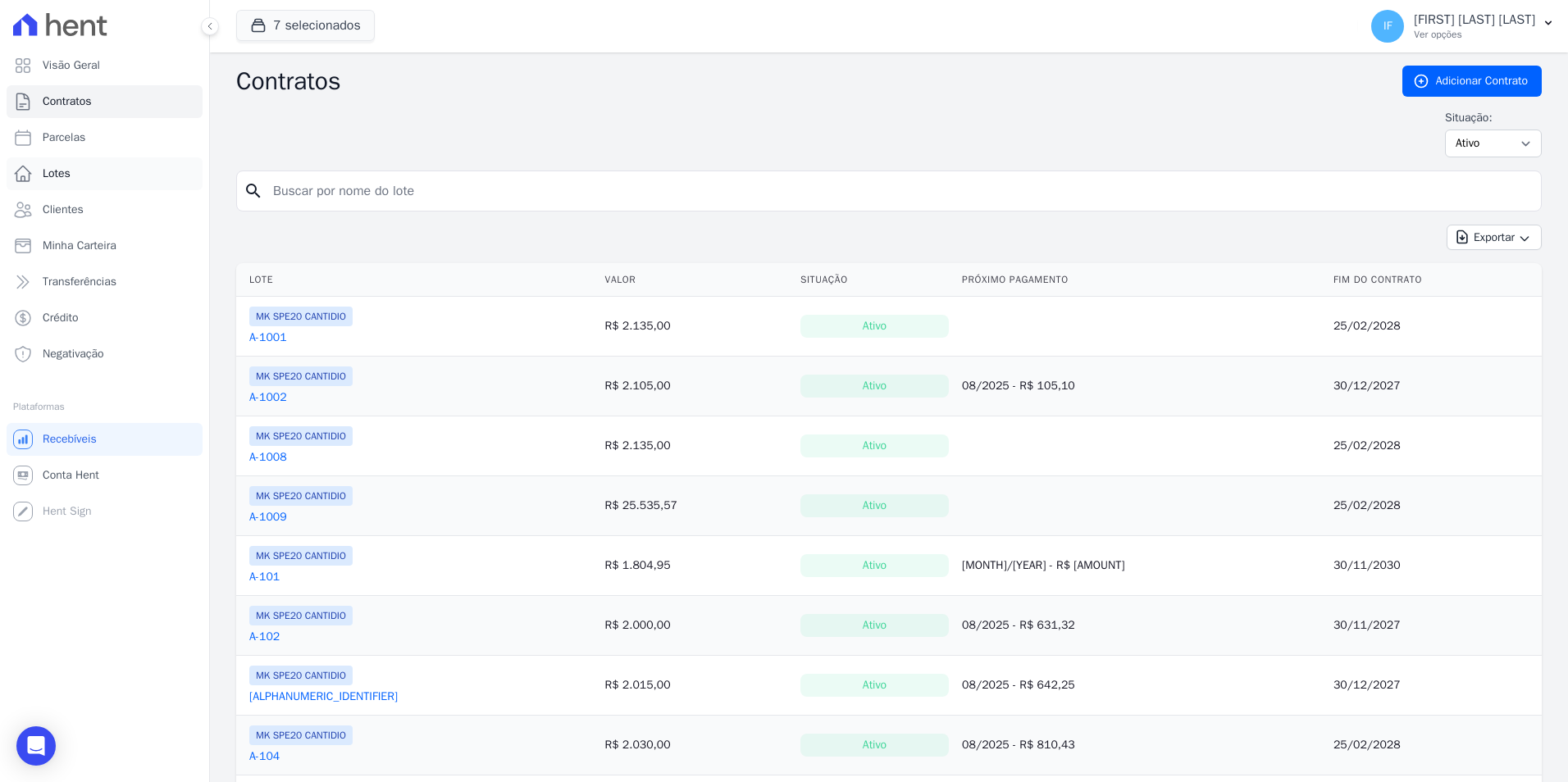 drag, startPoint x: 444, startPoint y: 181, endPoint x: 30, endPoint y: 189, distance: 414.077 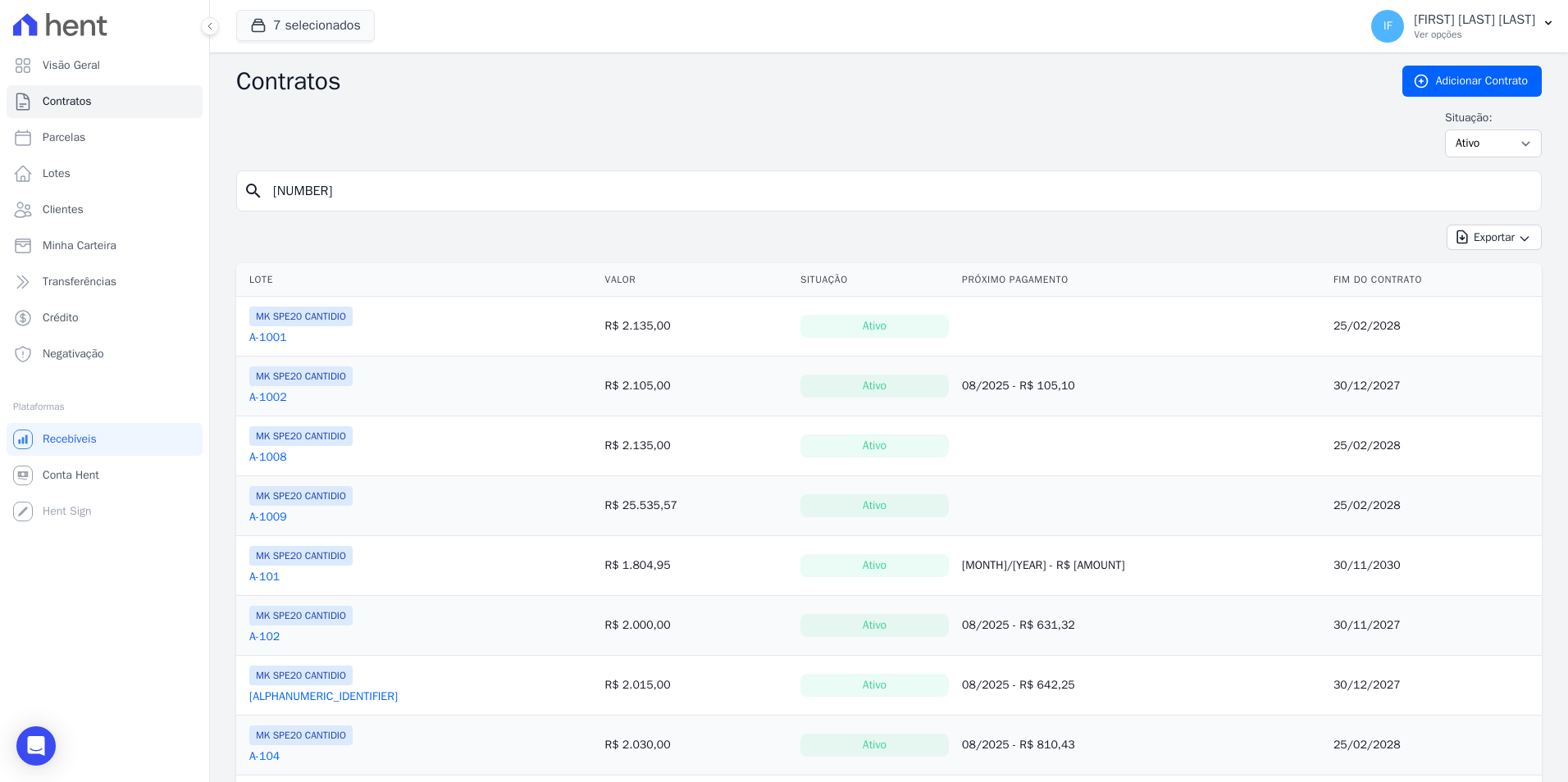 type on "6009" 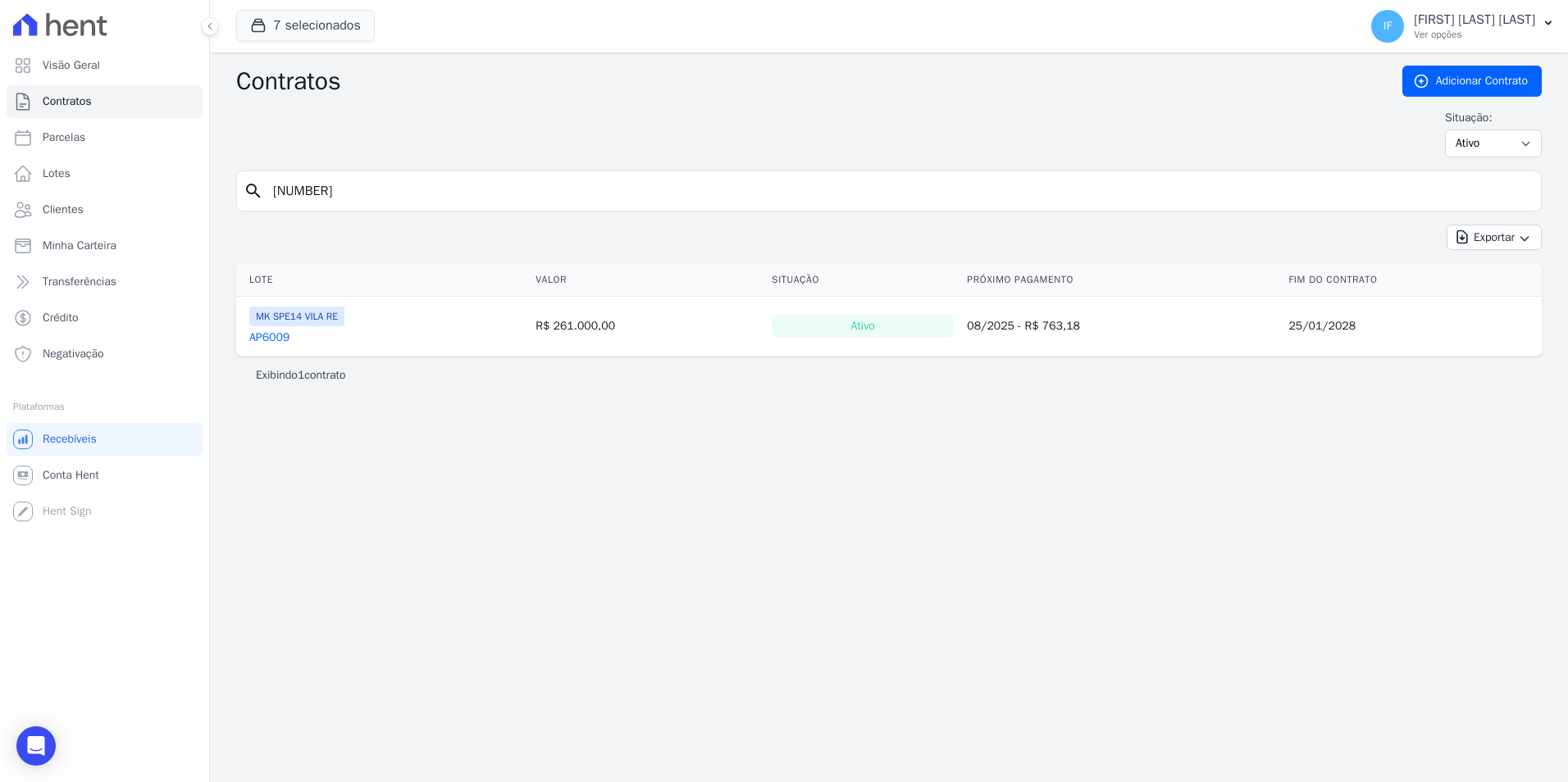 click on "AP6009" at bounding box center [269, 338] 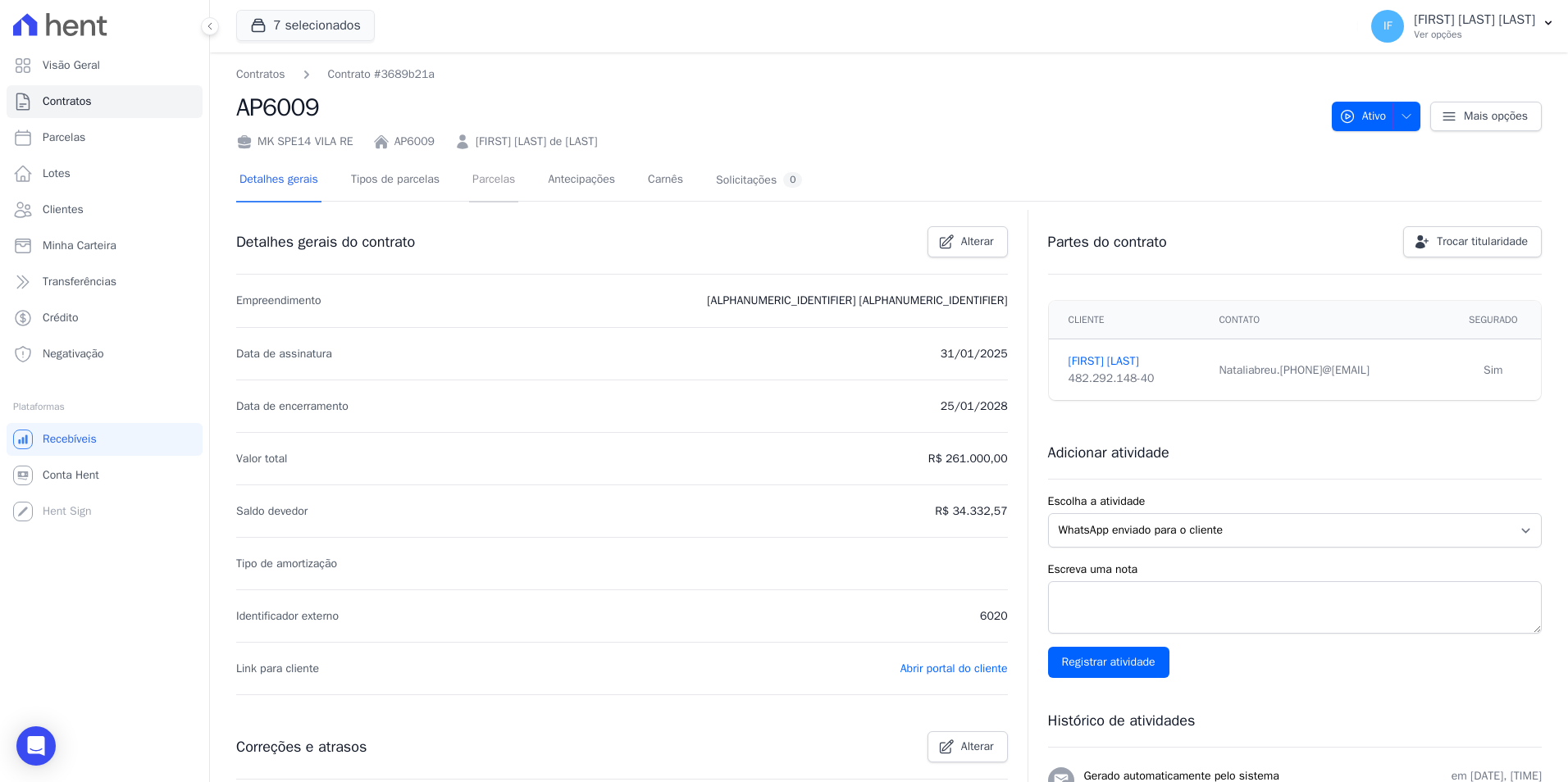 click on "Parcelas" at bounding box center [494, 180] 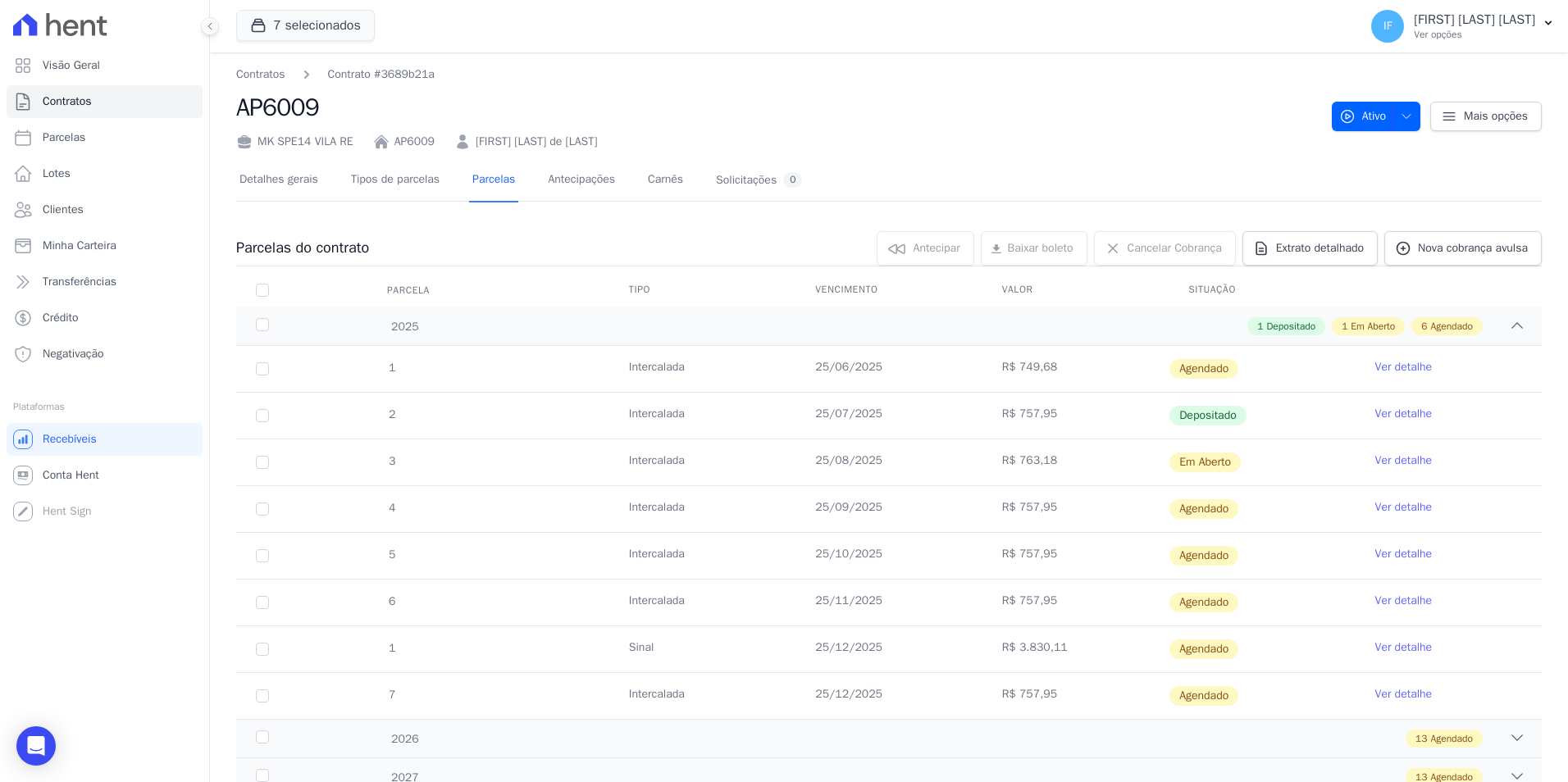 scroll, scrollTop: 82, scrollLeft: 0, axis: vertical 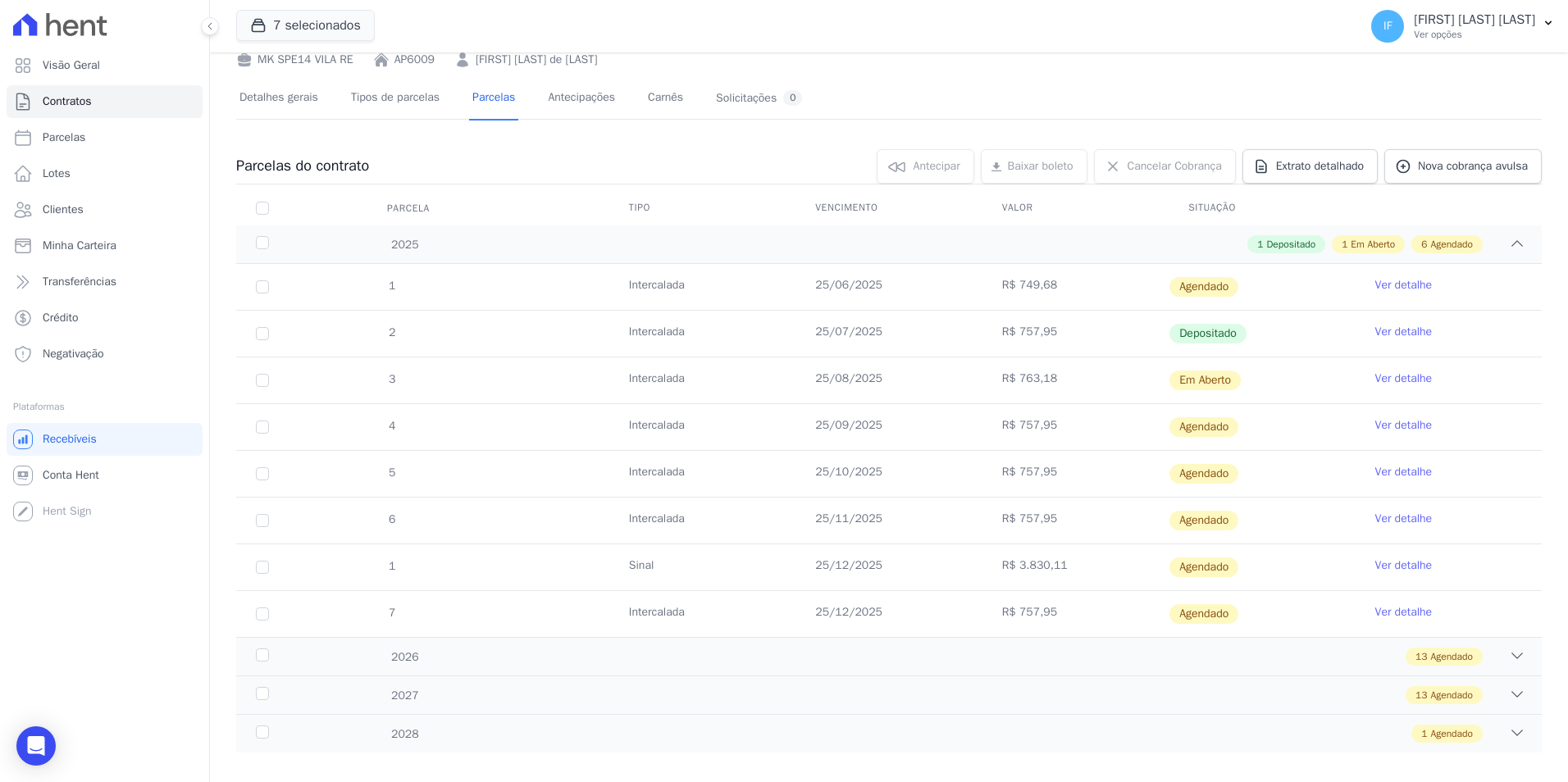 click on "Ver detalhe" at bounding box center [1404, 379] 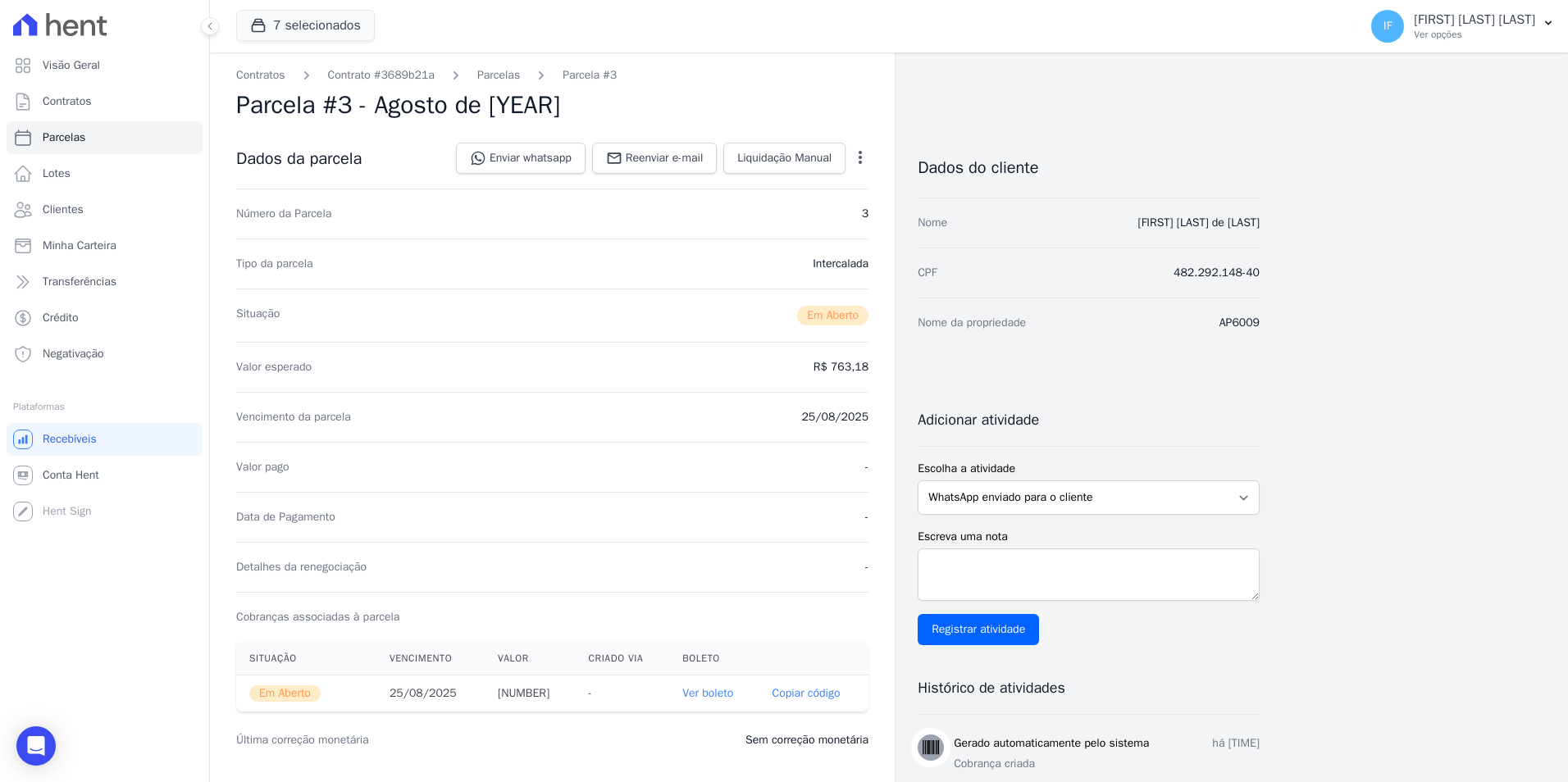 scroll, scrollTop: 0, scrollLeft: 0, axis: both 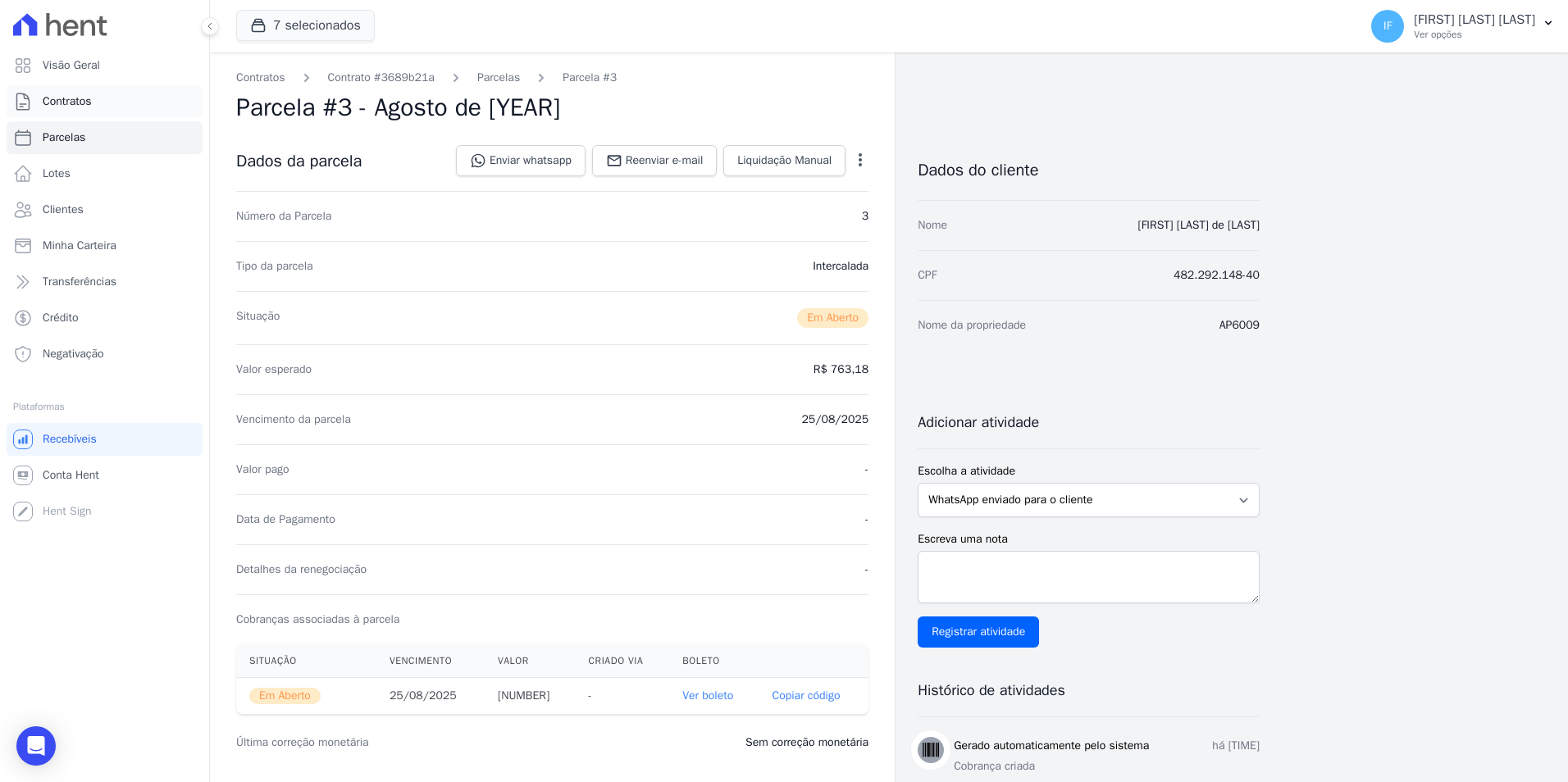 click on "Contratos" at bounding box center [67, 102] 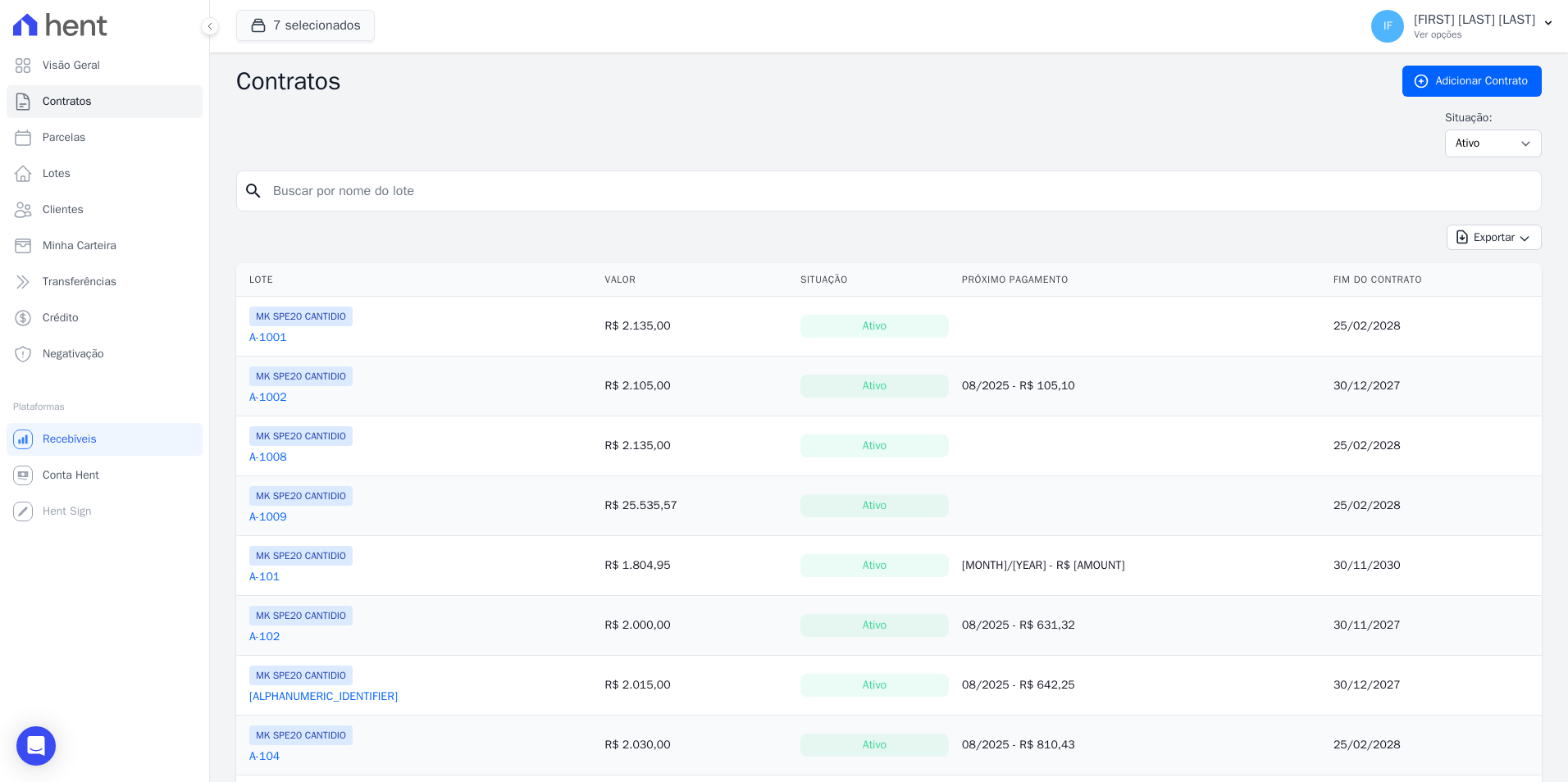 click at bounding box center (899, 191) 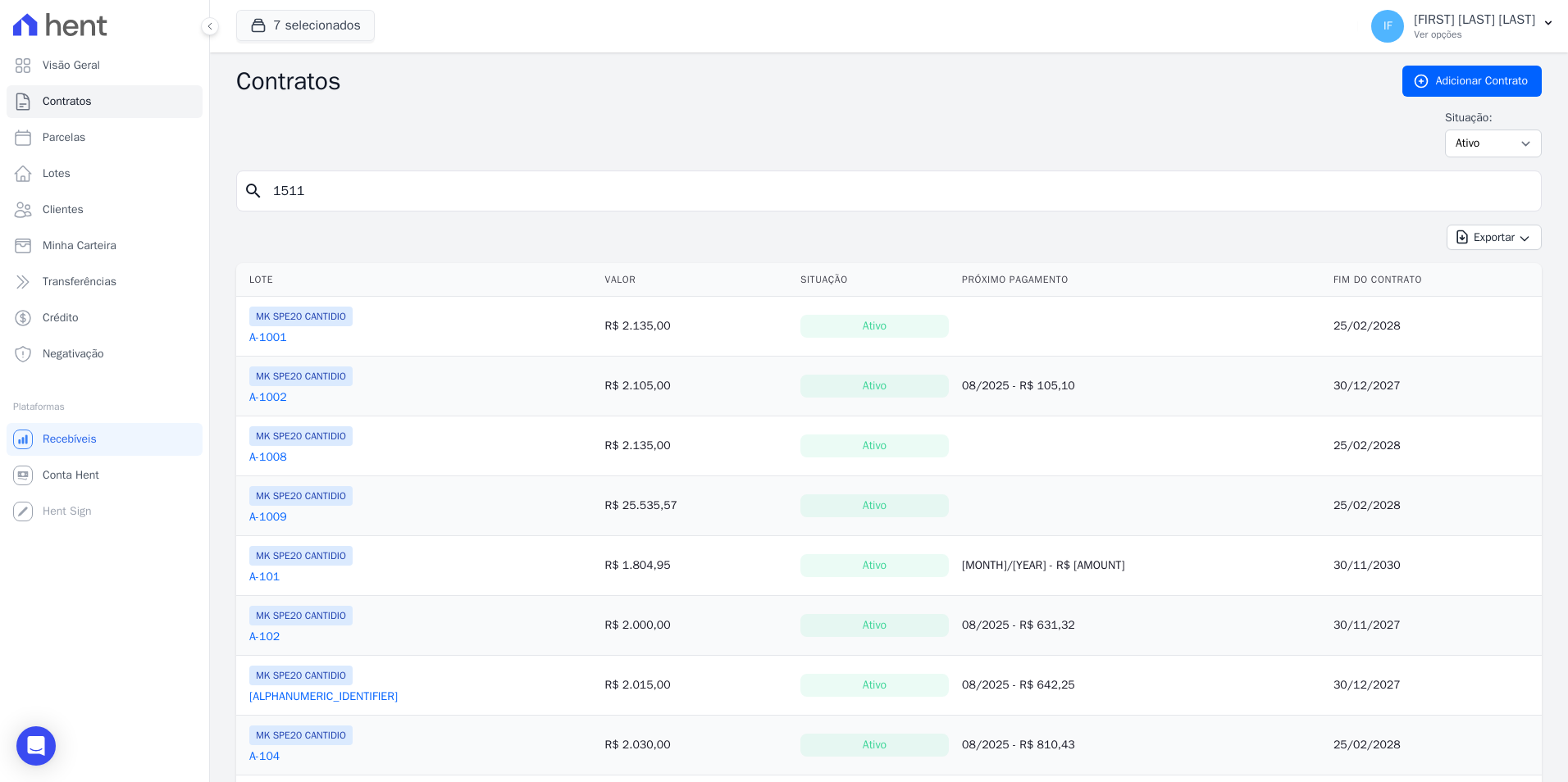 type on "1511" 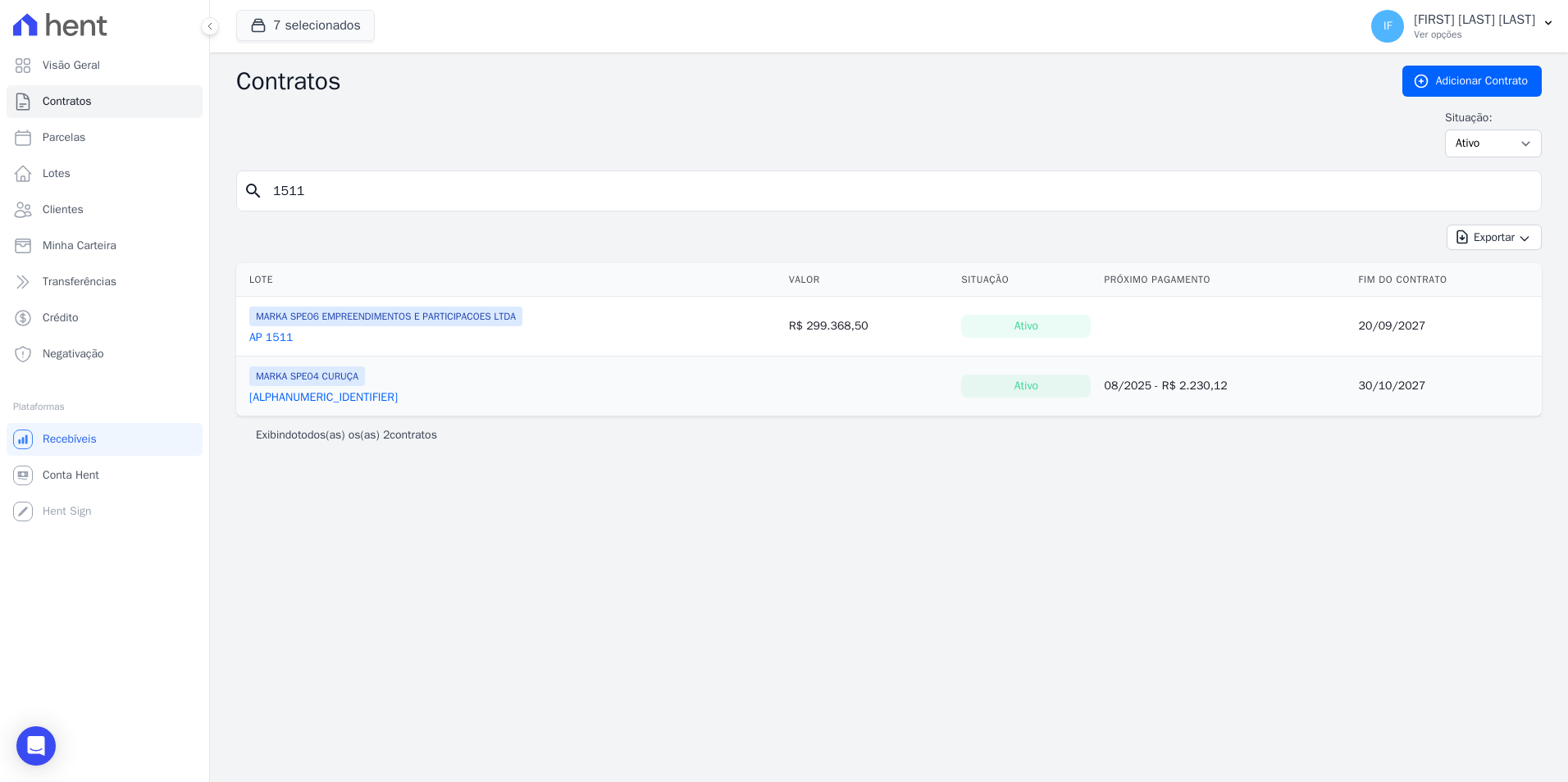 click on "AP 1511" at bounding box center [271, 338] 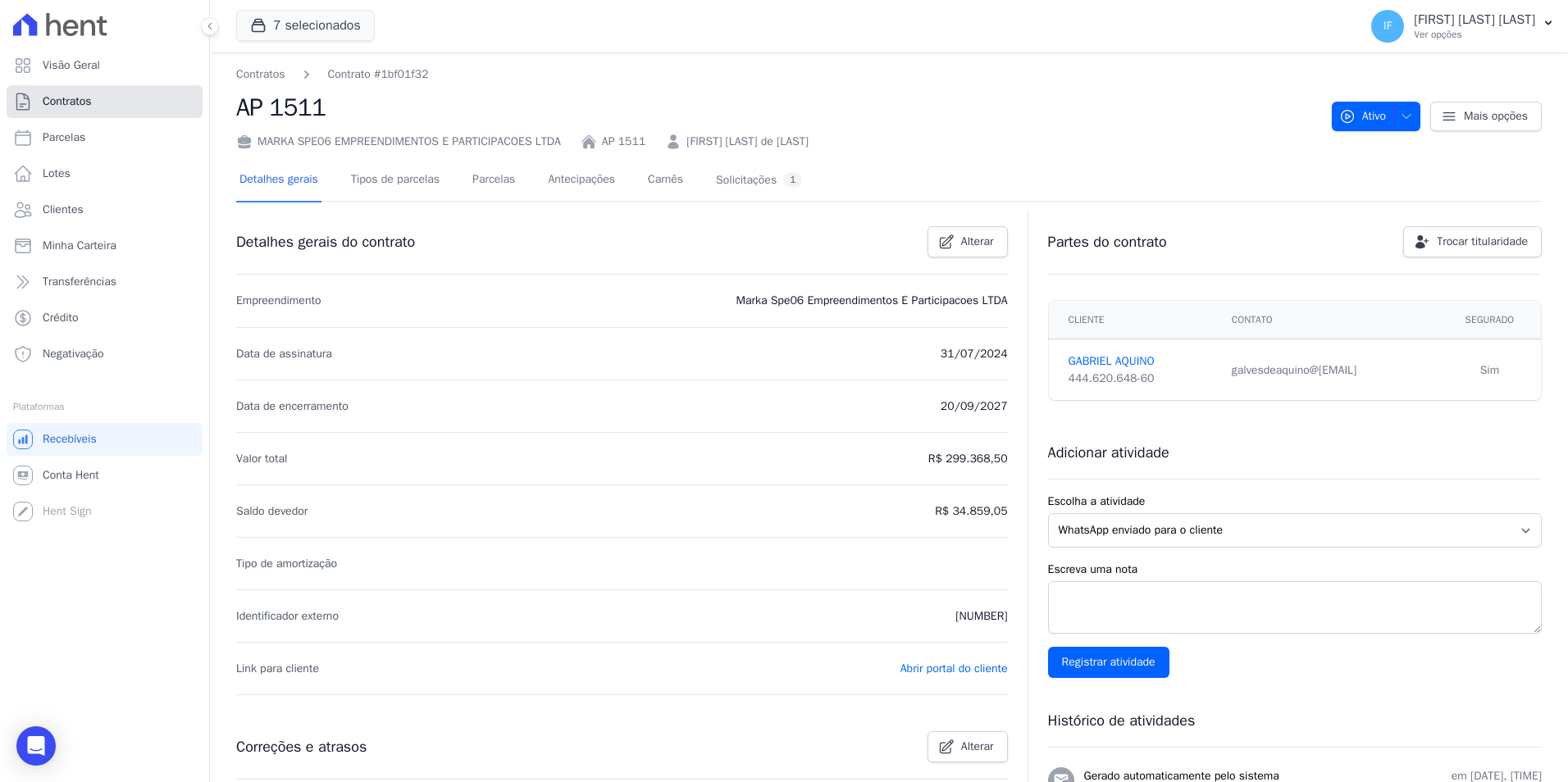 click on "Contratos" at bounding box center (104, 102) 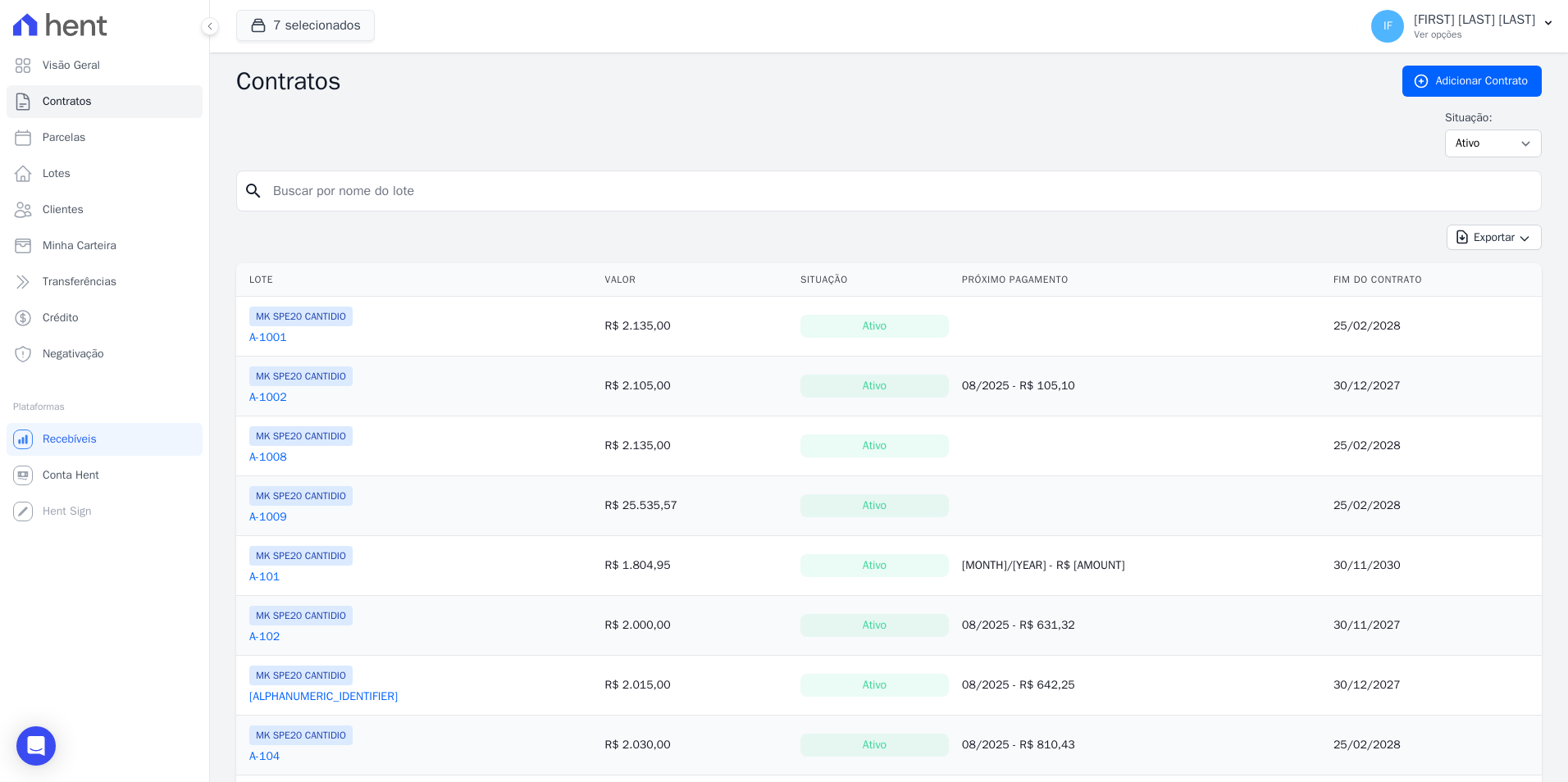 click at bounding box center (899, 191) 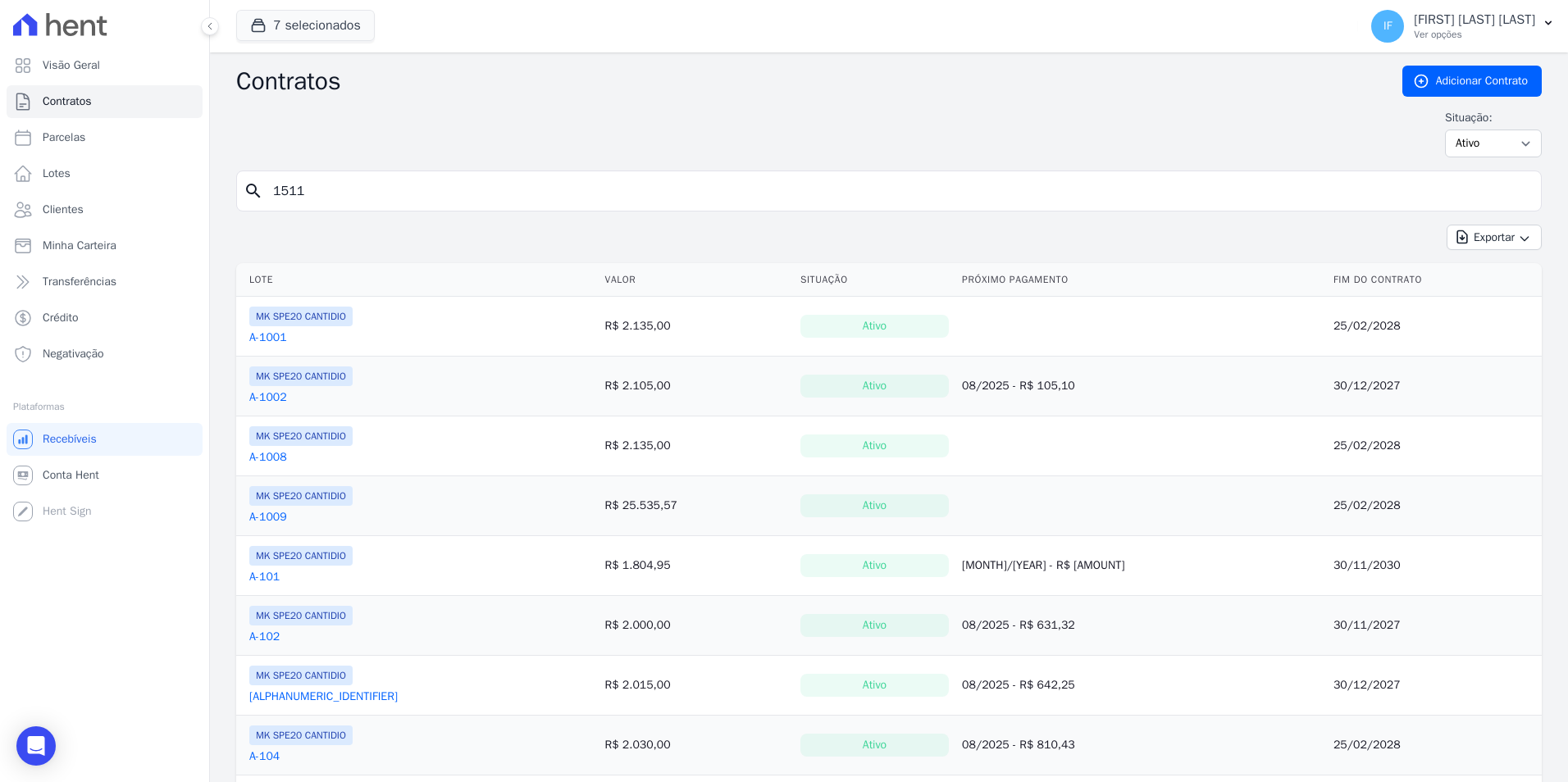 type on "1511" 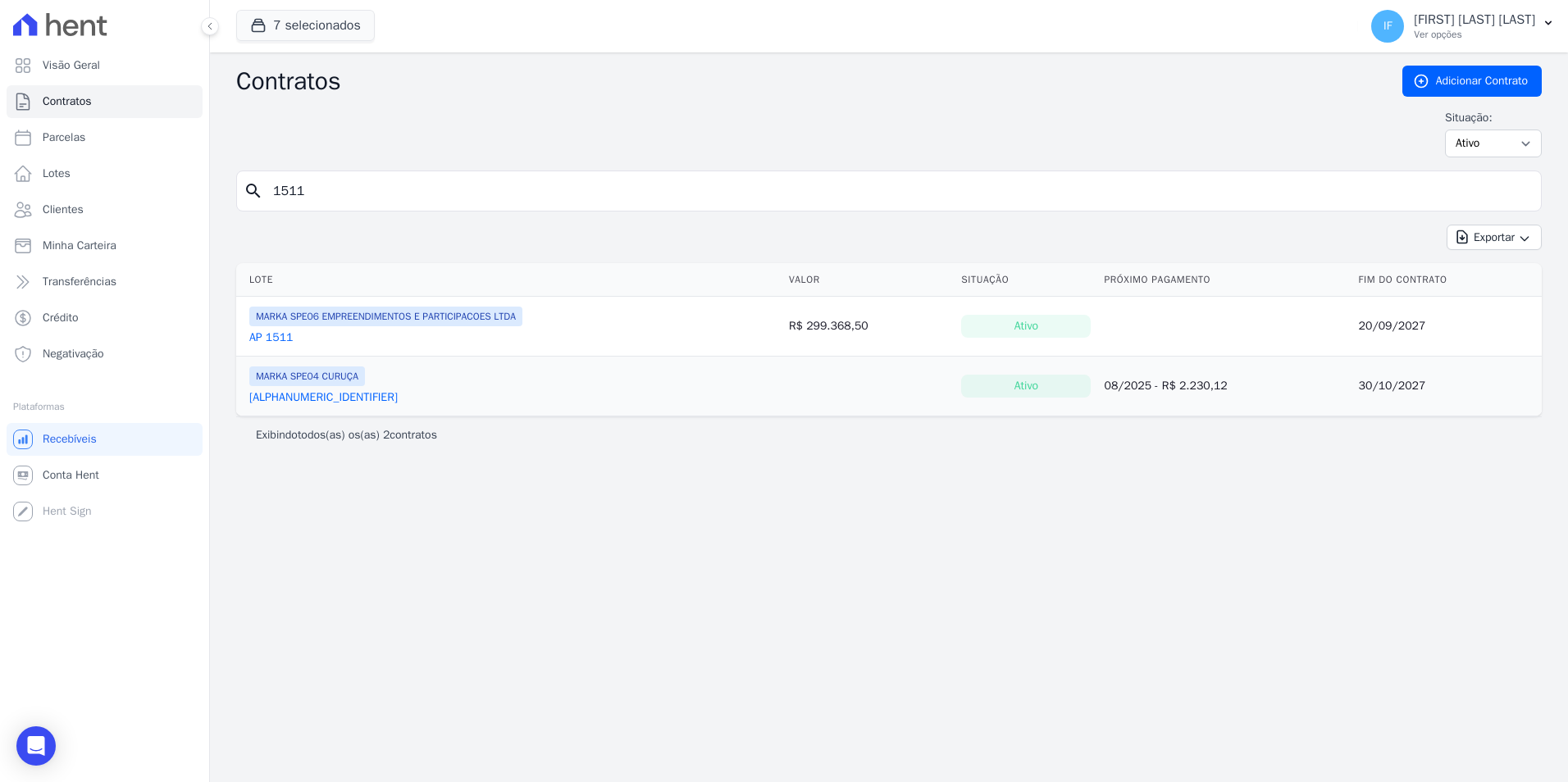 click on "AP1511" at bounding box center (323, 398) 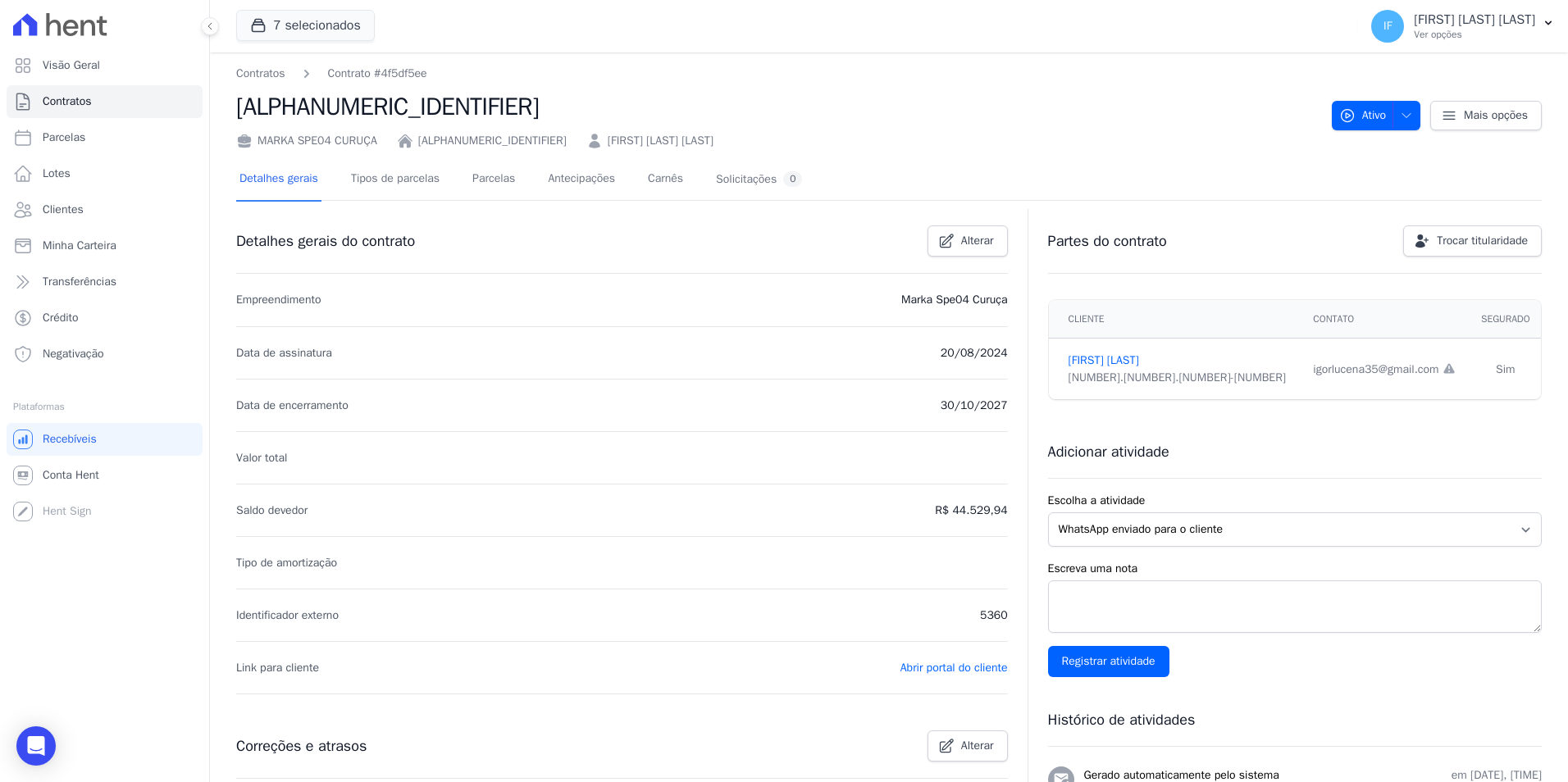 scroll, scrollTop: 0, scrollLeft: 0, axis: both 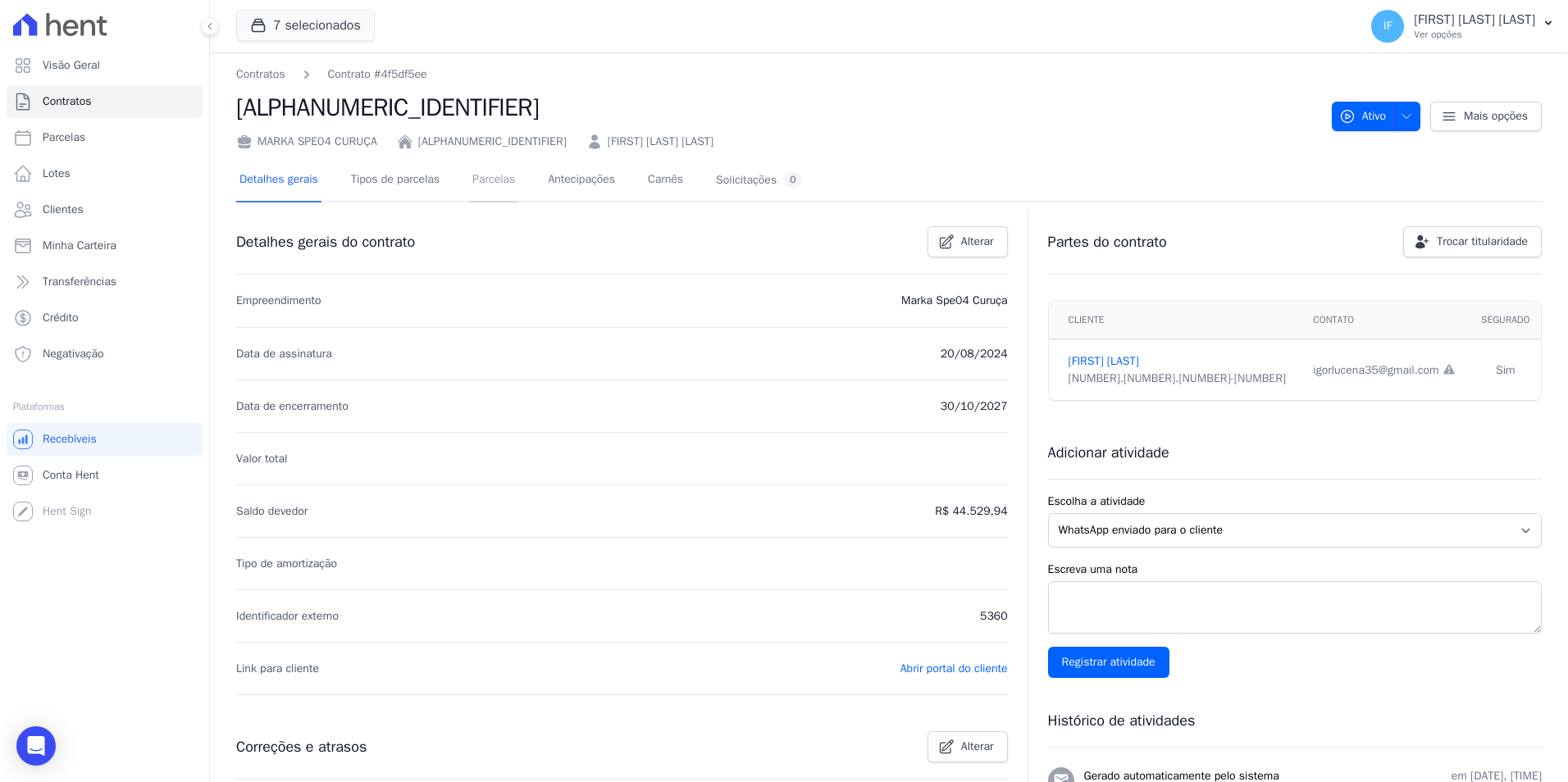click on "Parcelas" at bounding box center [494, 180] 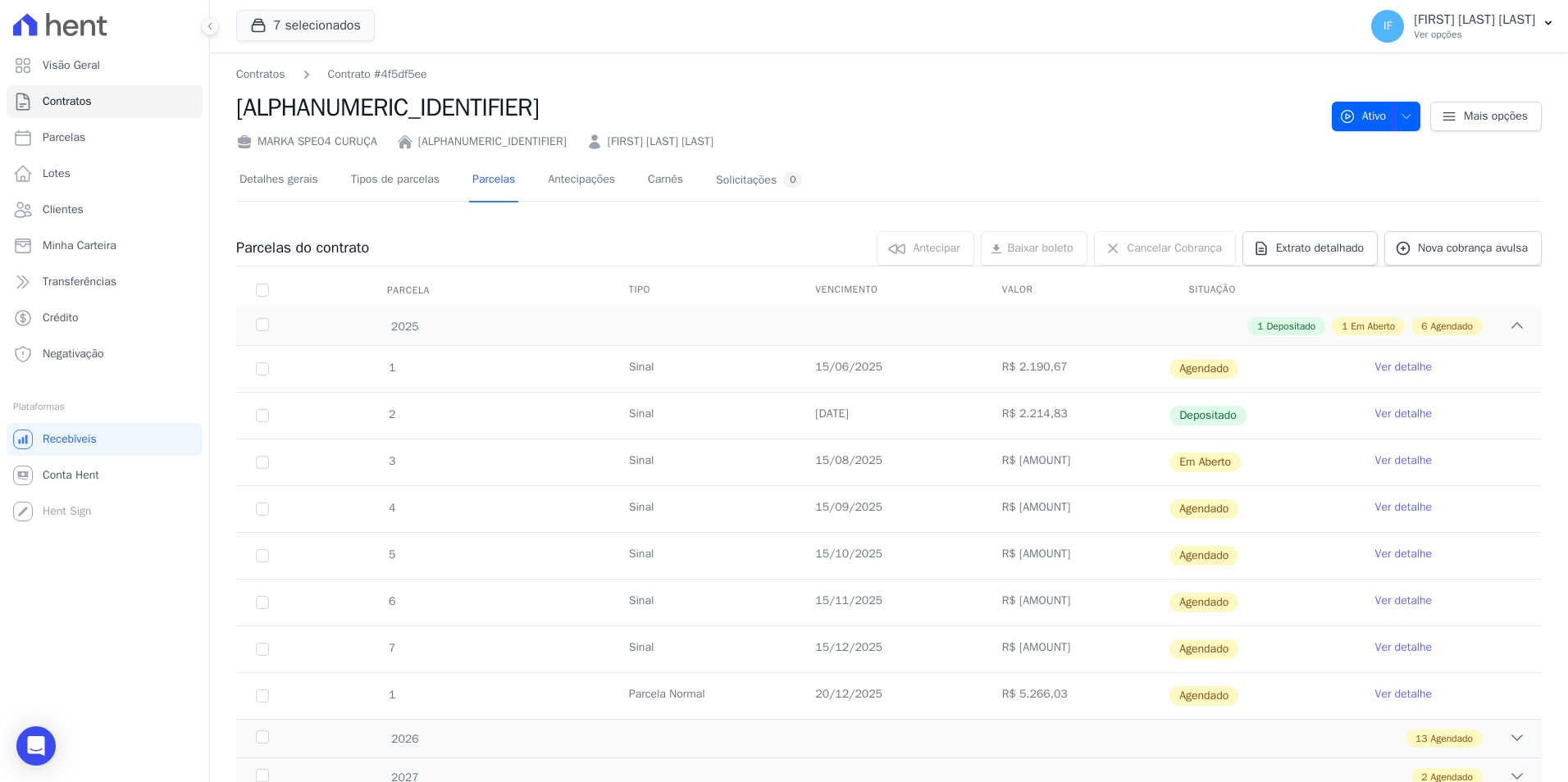 click on "R$ 2.230,12" at bounding box center (1075, 462) 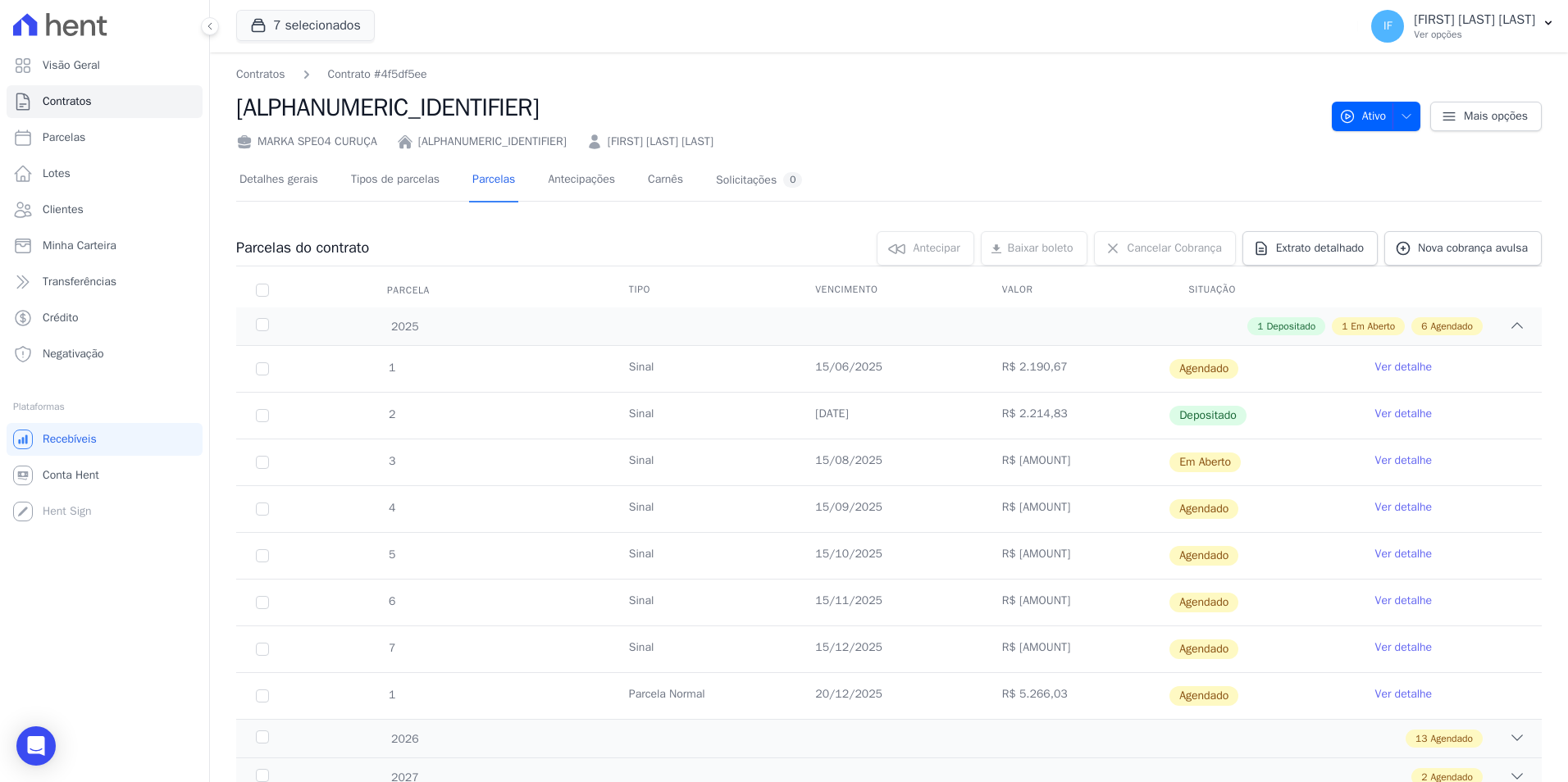click on "Ver detalhe" at bounding box center [1404, 461] 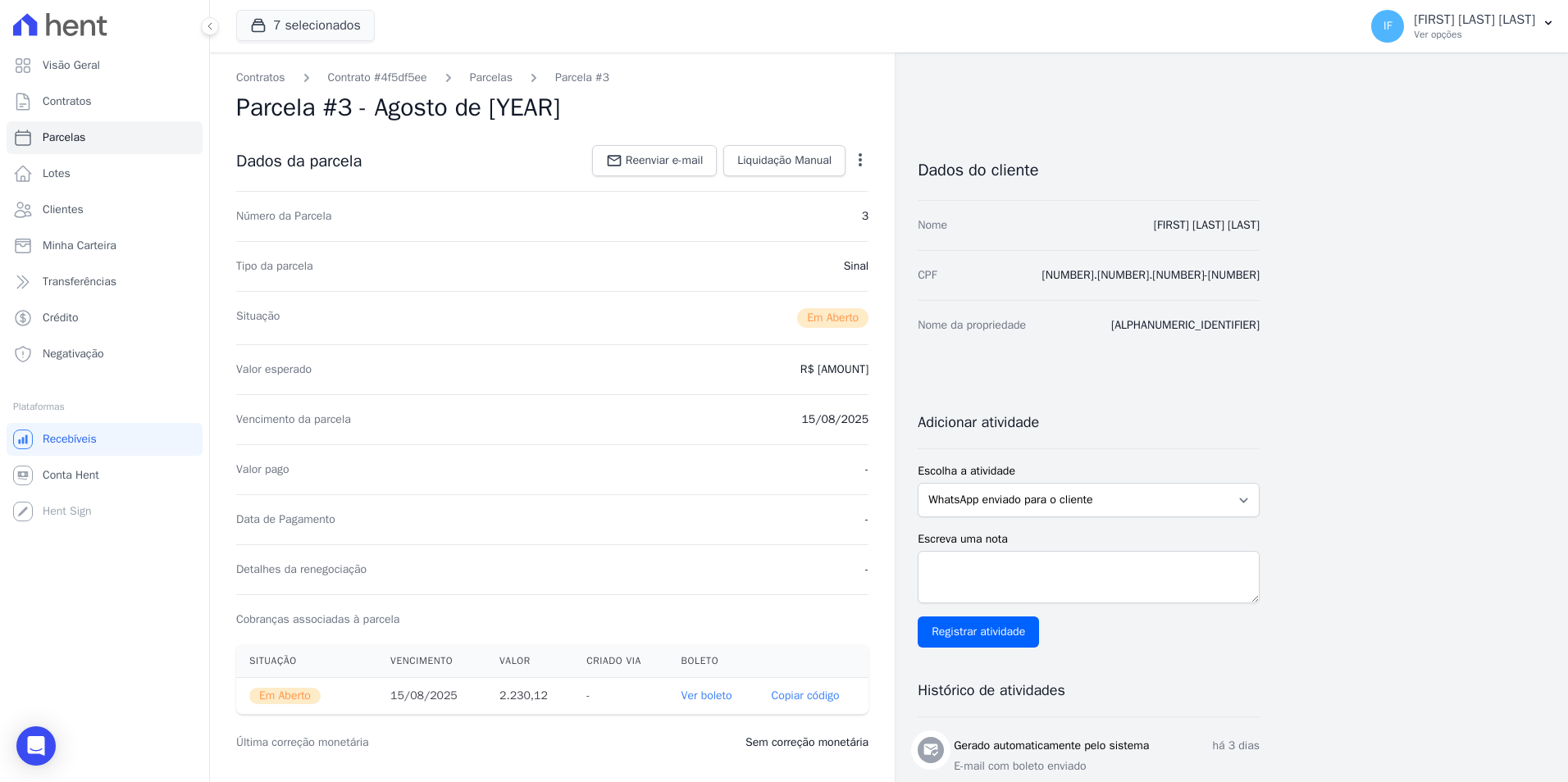 click 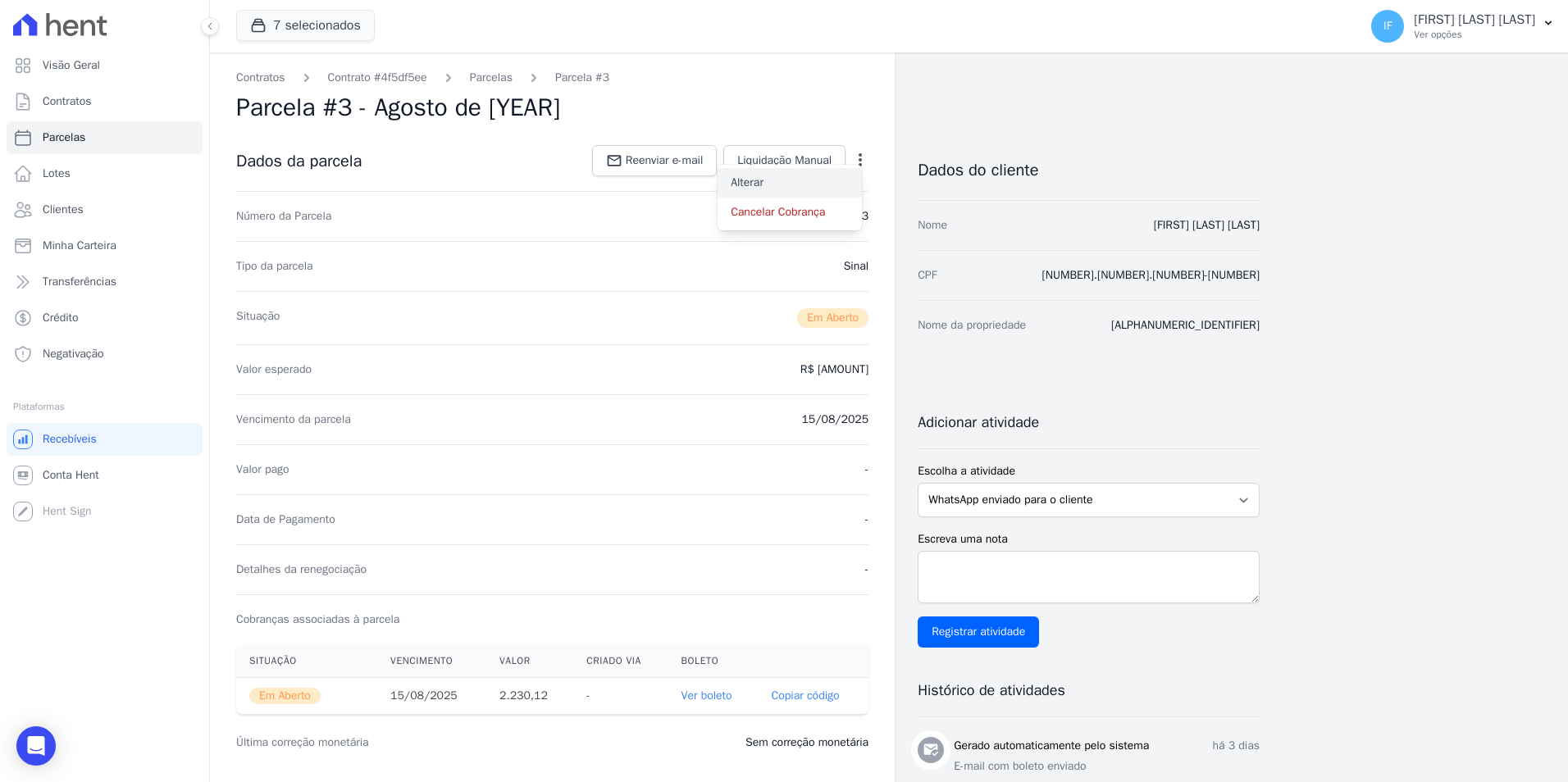 click on "Alterar" at bounding box center [790, 183] 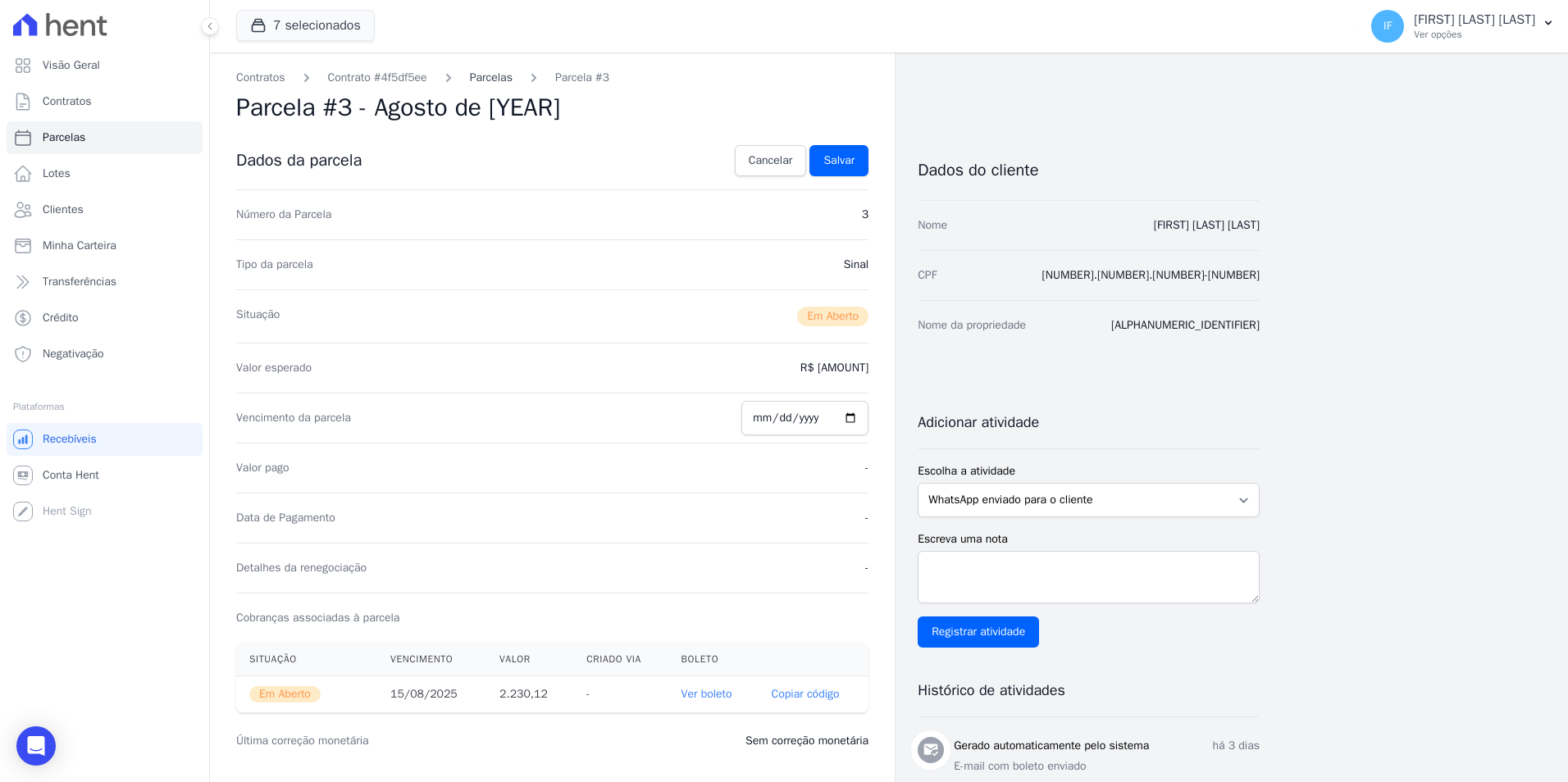 click on "Parcelas" at bounding box center [491, 77] 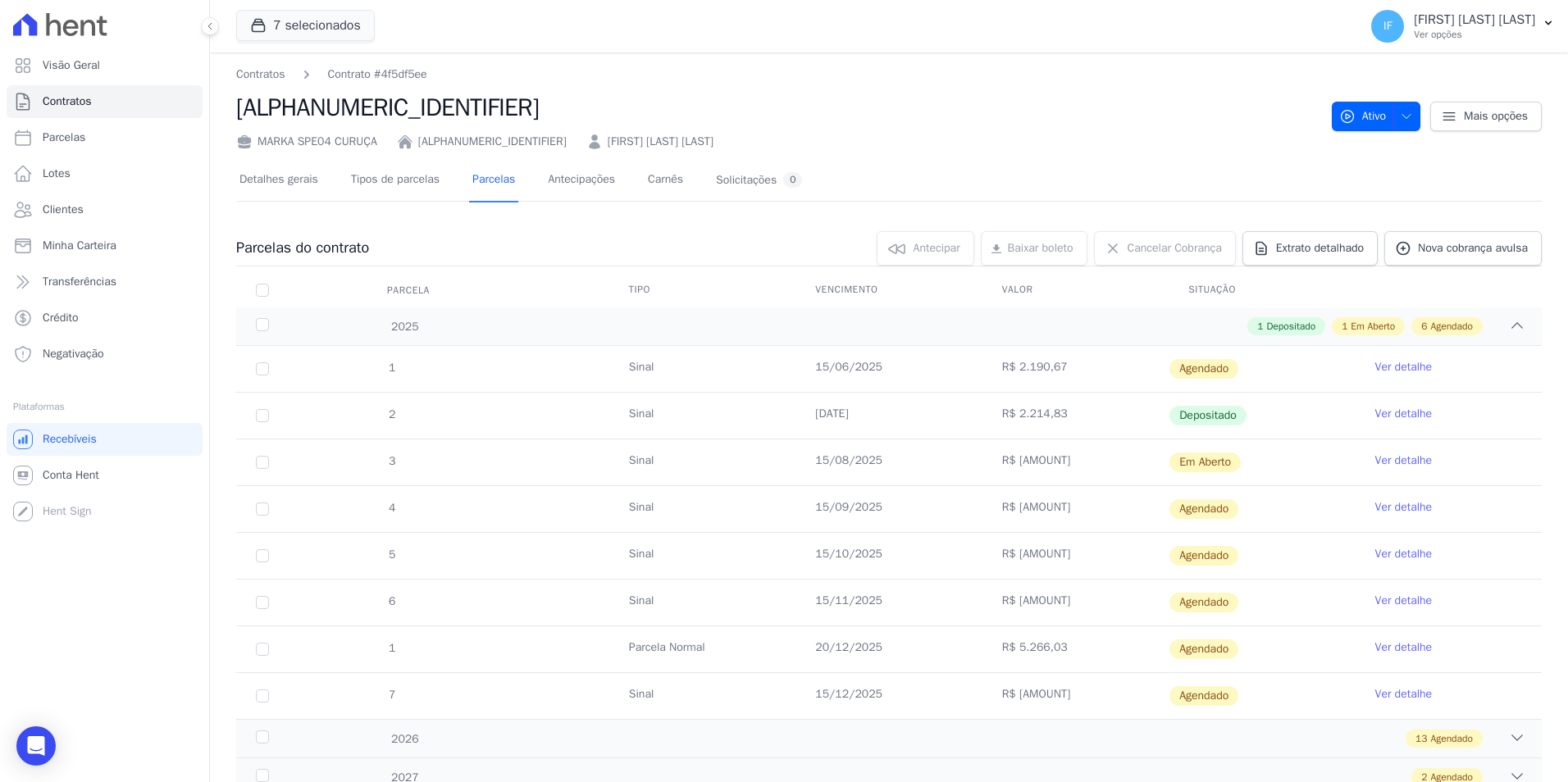 click on "Ver detalhe" at bounding box center [1404, 461] 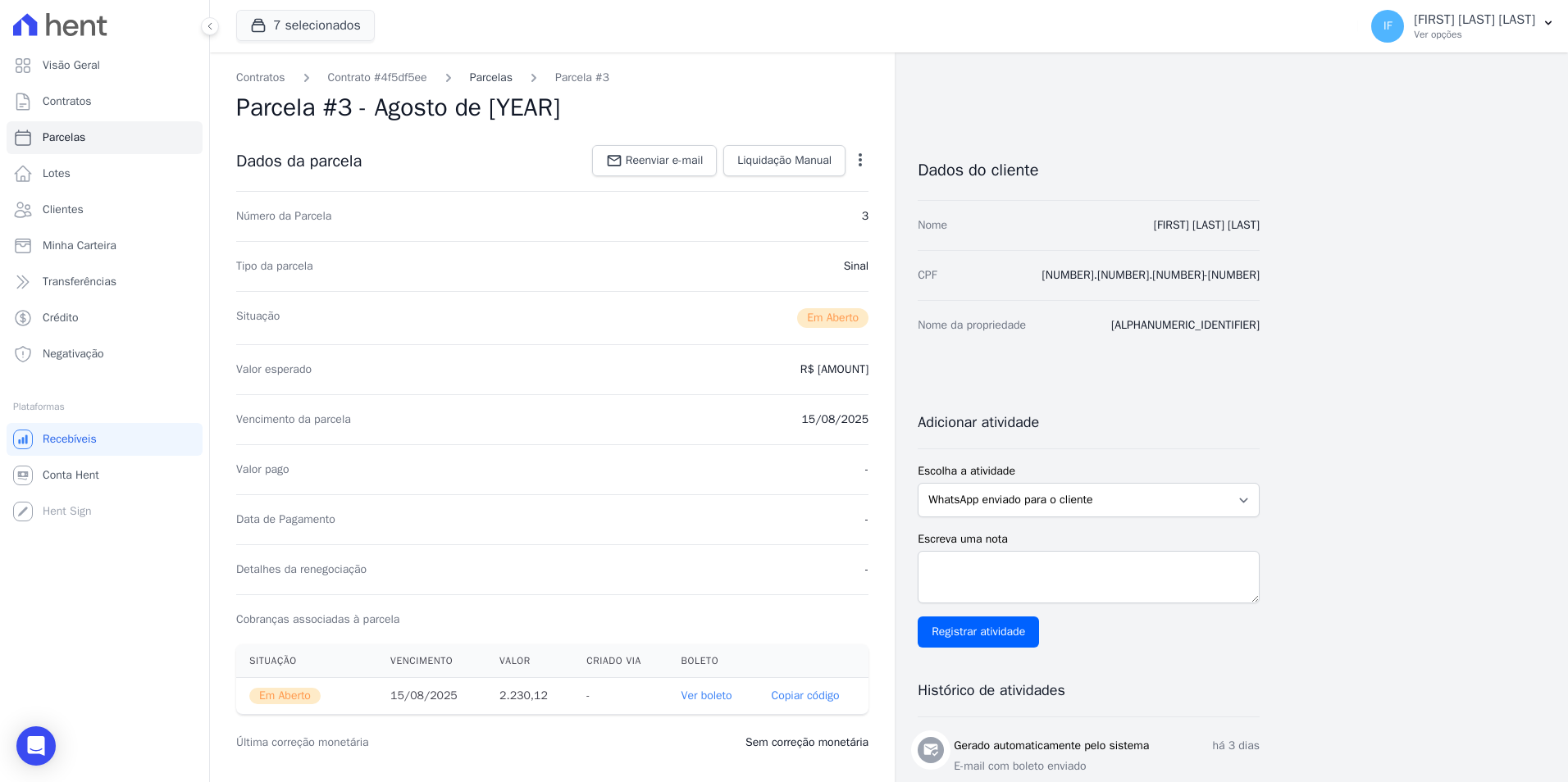 click on "Parcelas" at bounding box center (491, 77) 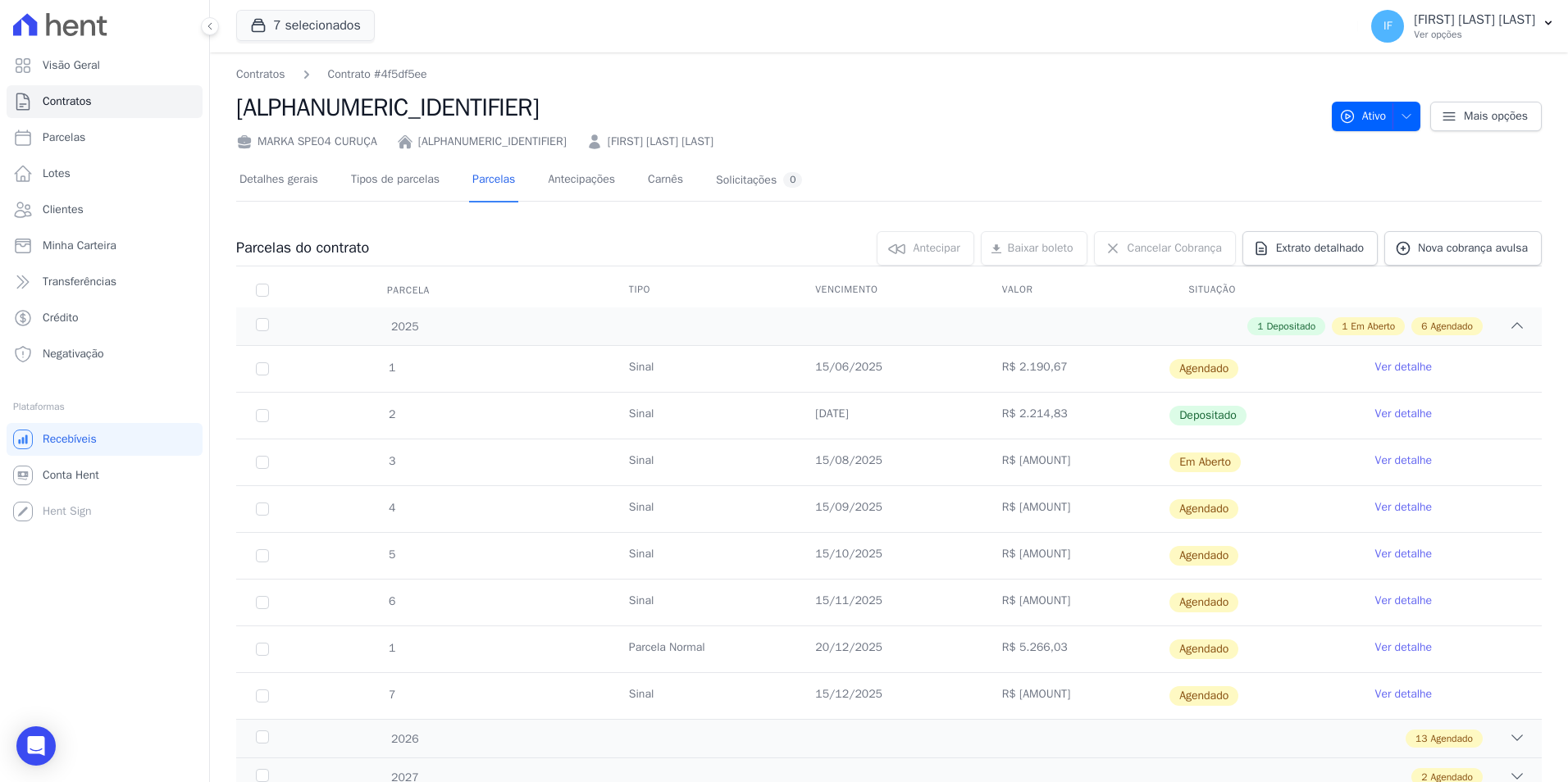 click on "15/09/2025" at bounding box center [888, 509] 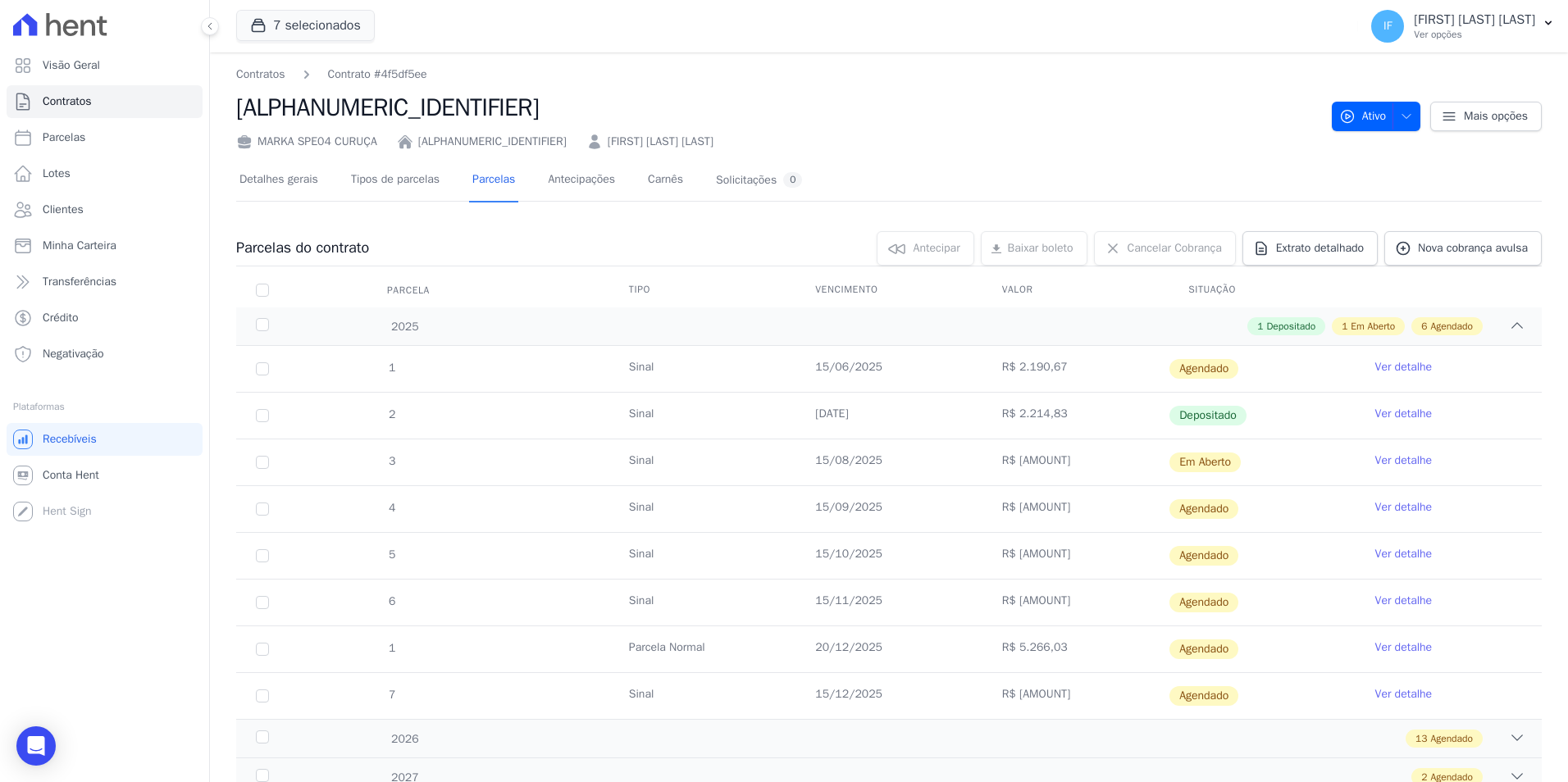 click on "Ver detalhe" at bounding box center [1404, 461] 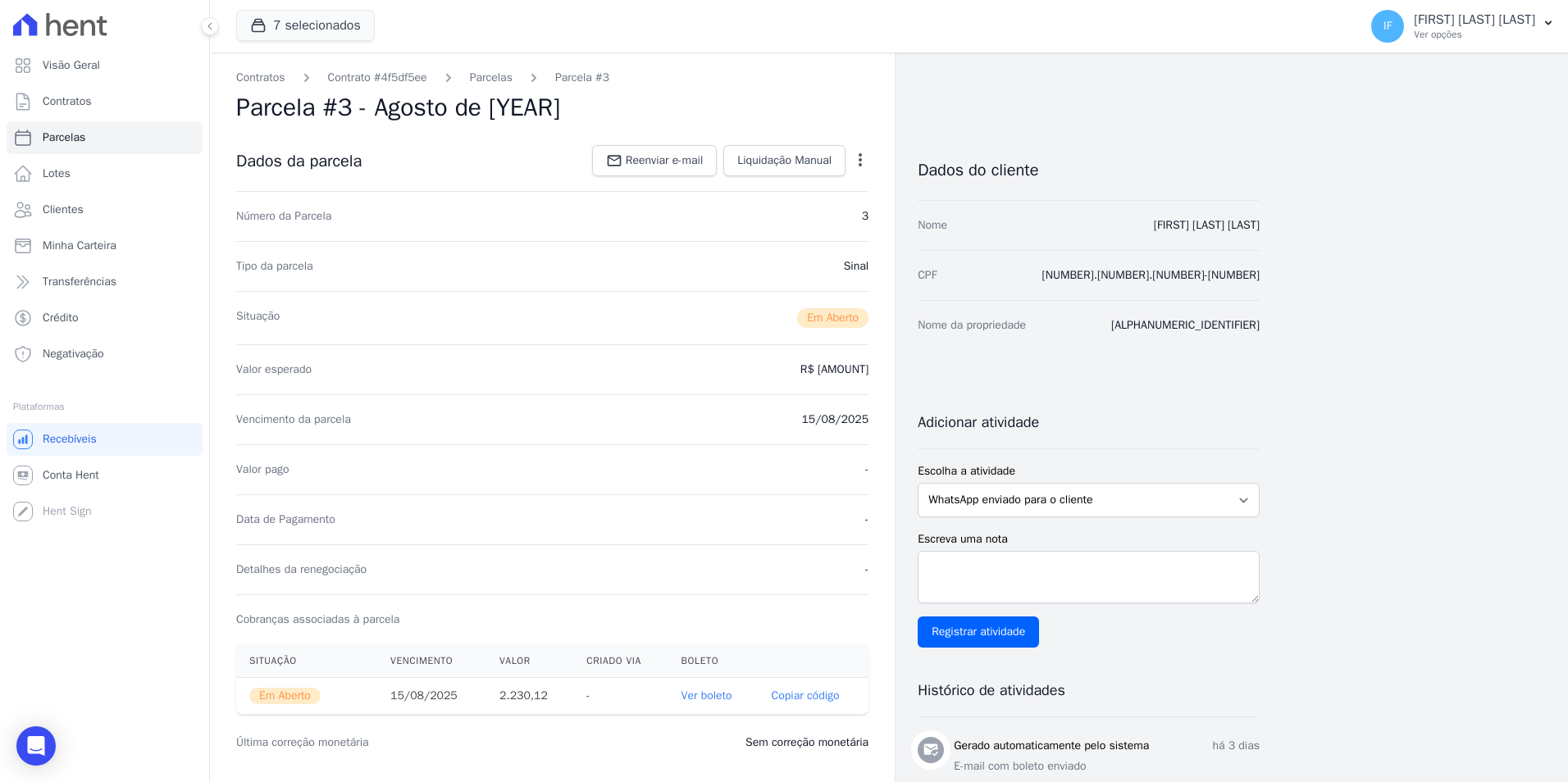 click 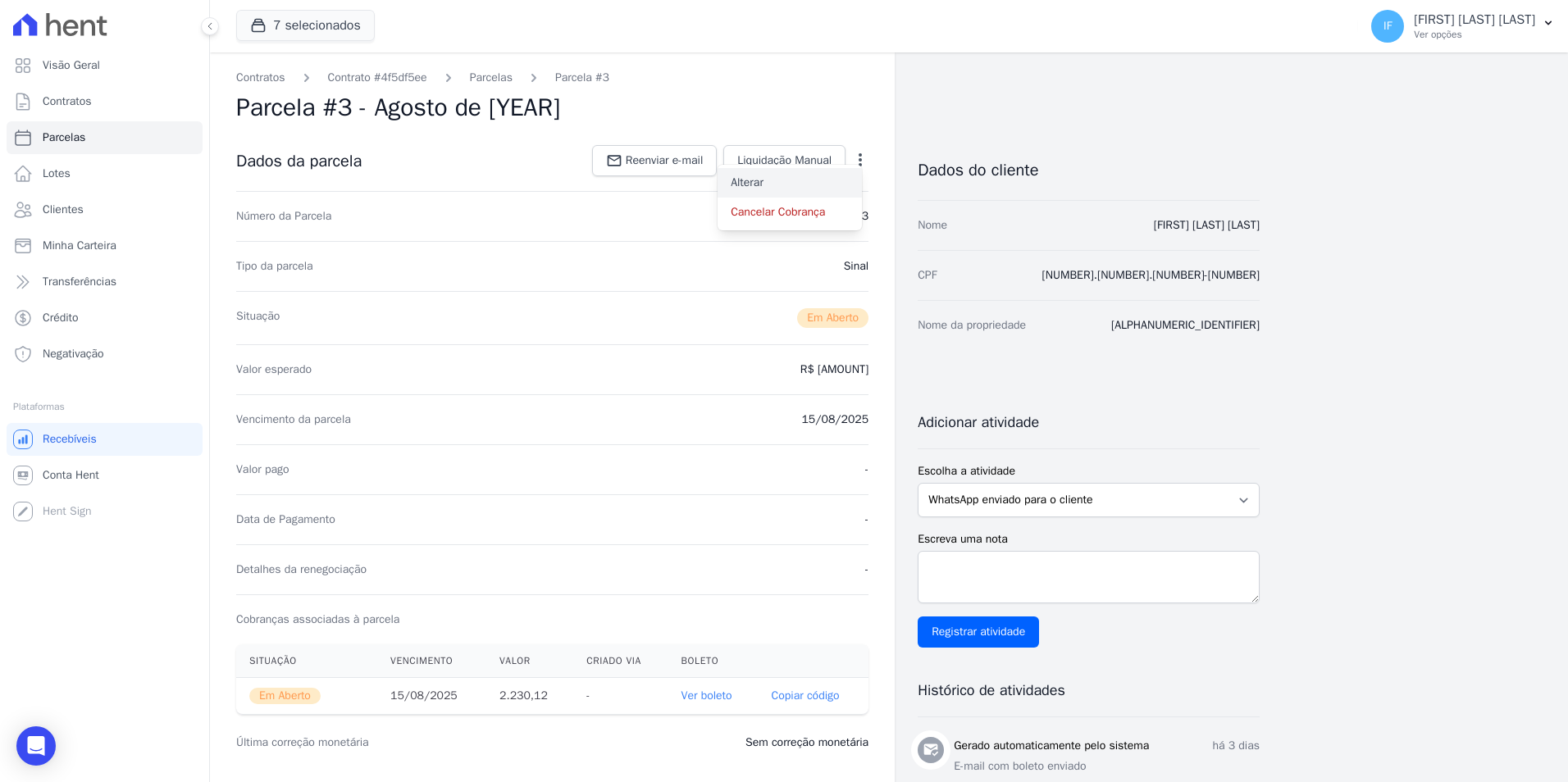 click on "Alterar" at bounding box center (790, 183) 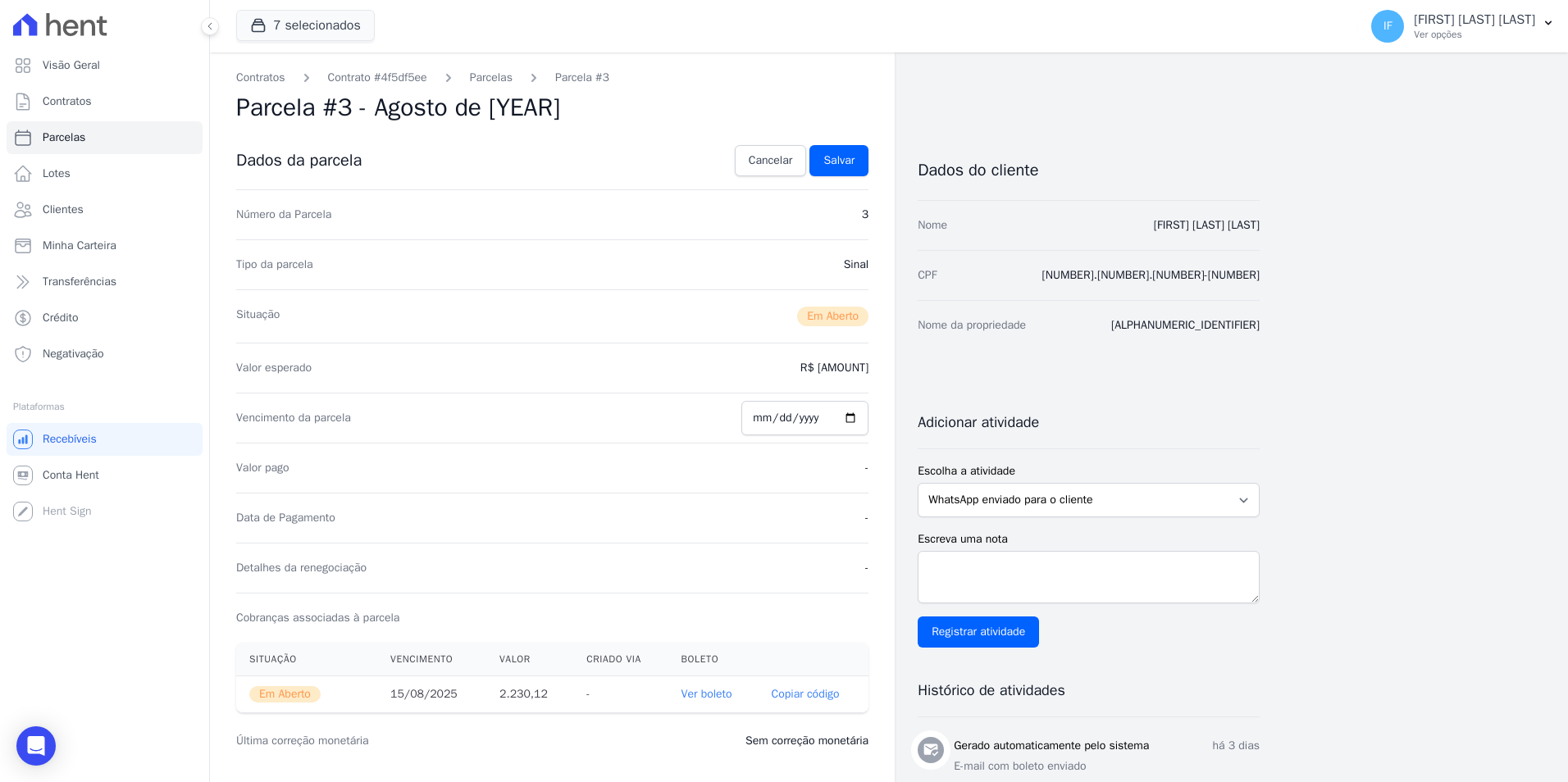 click on "R$ 2.230,12" at bounding box center (834, 368) 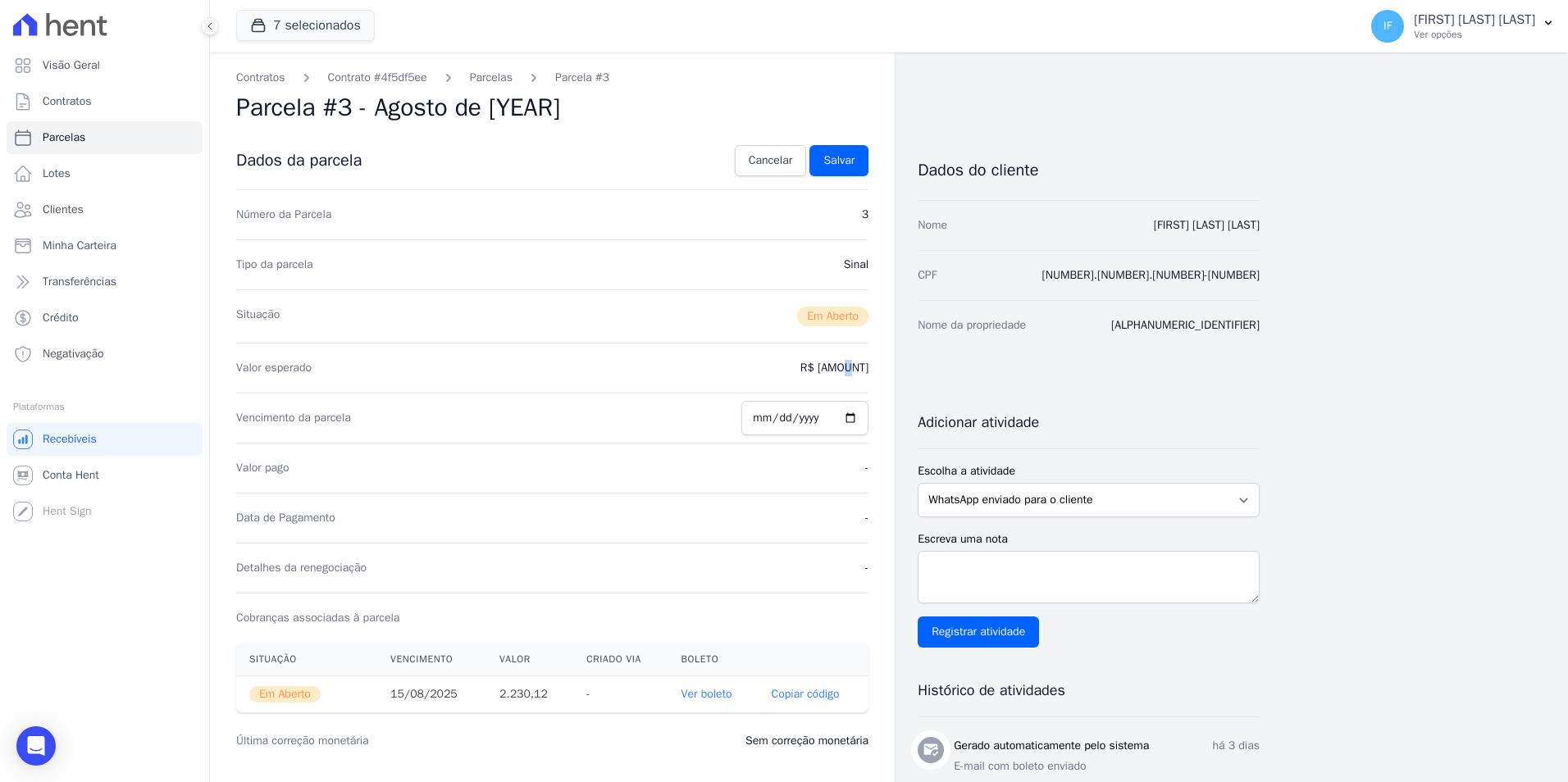 click on "R$ 2.230,12" at bounding box center [834, 368] 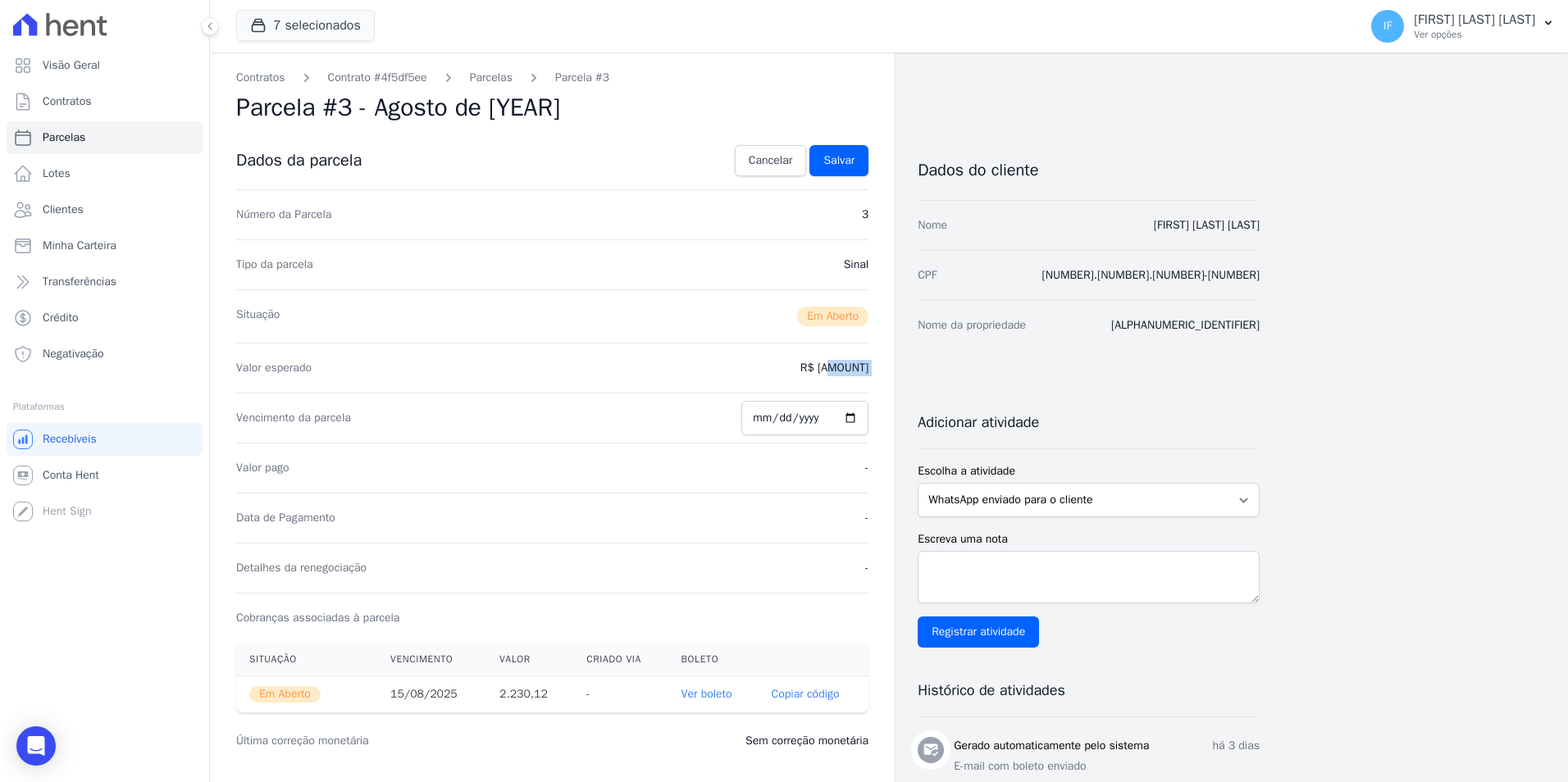 drag, startPoint x: 823, startPoint y: 369, endPoint x: 906, endPoint y: 353, distance: 84.5281 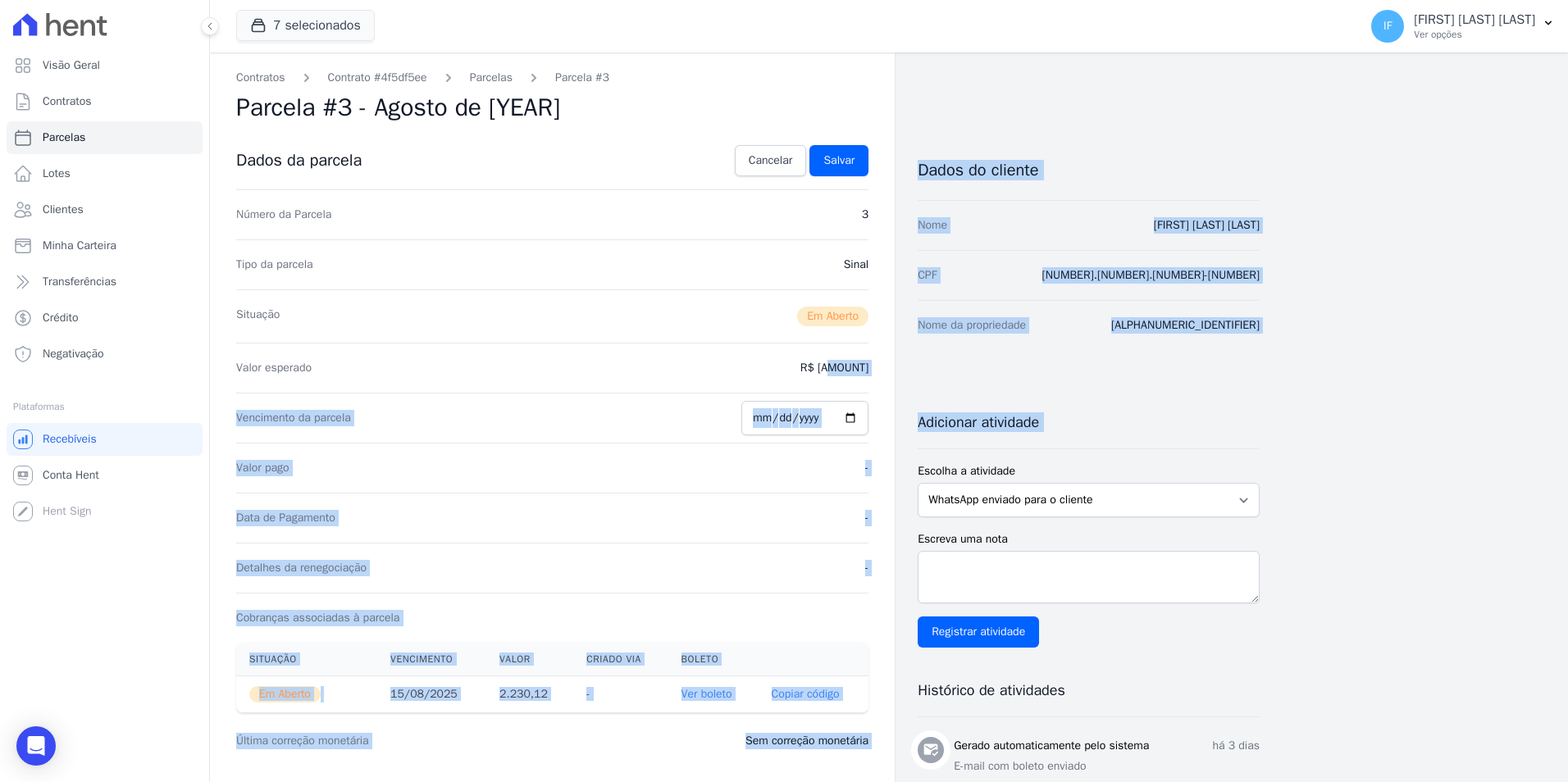 click on "Data de Pagamento
-" at bounding box center (552, 517) 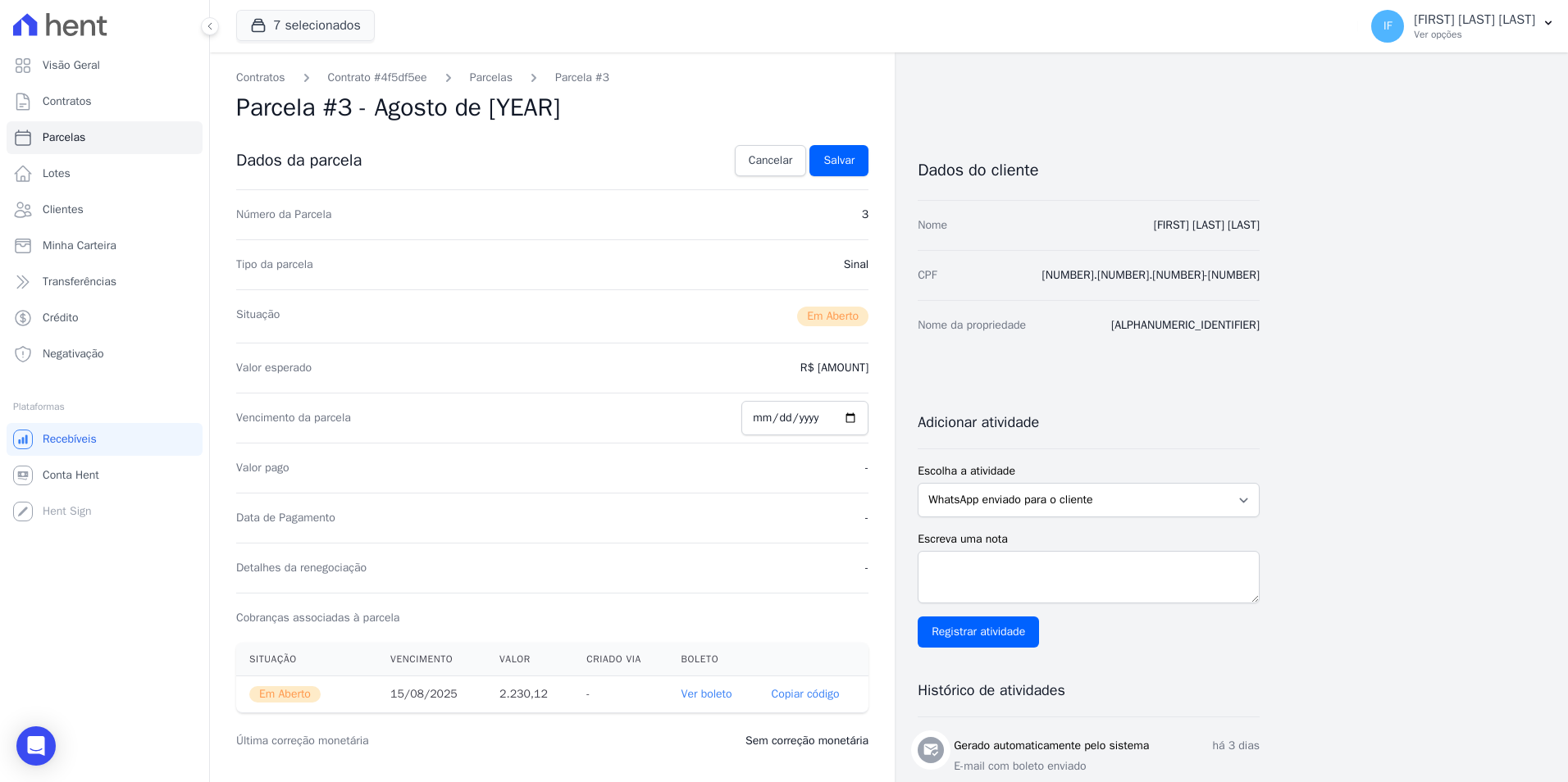 drag, startPoint x: 828, startPoint y: 368, endPoint x: 868, endPoint y: 367, distance: 40.012498 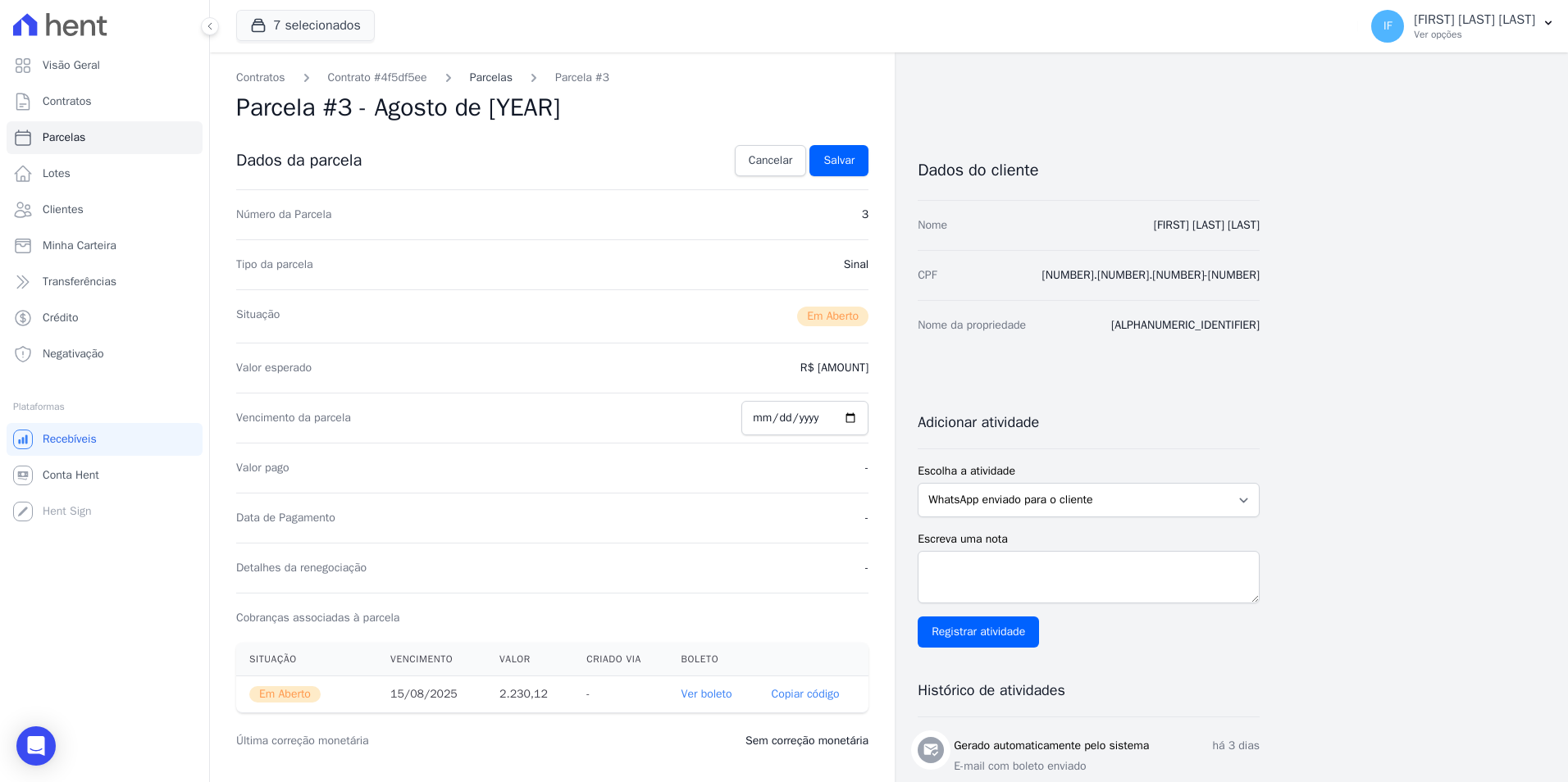 click on "Parcelas" at bounding box center (491, 77) 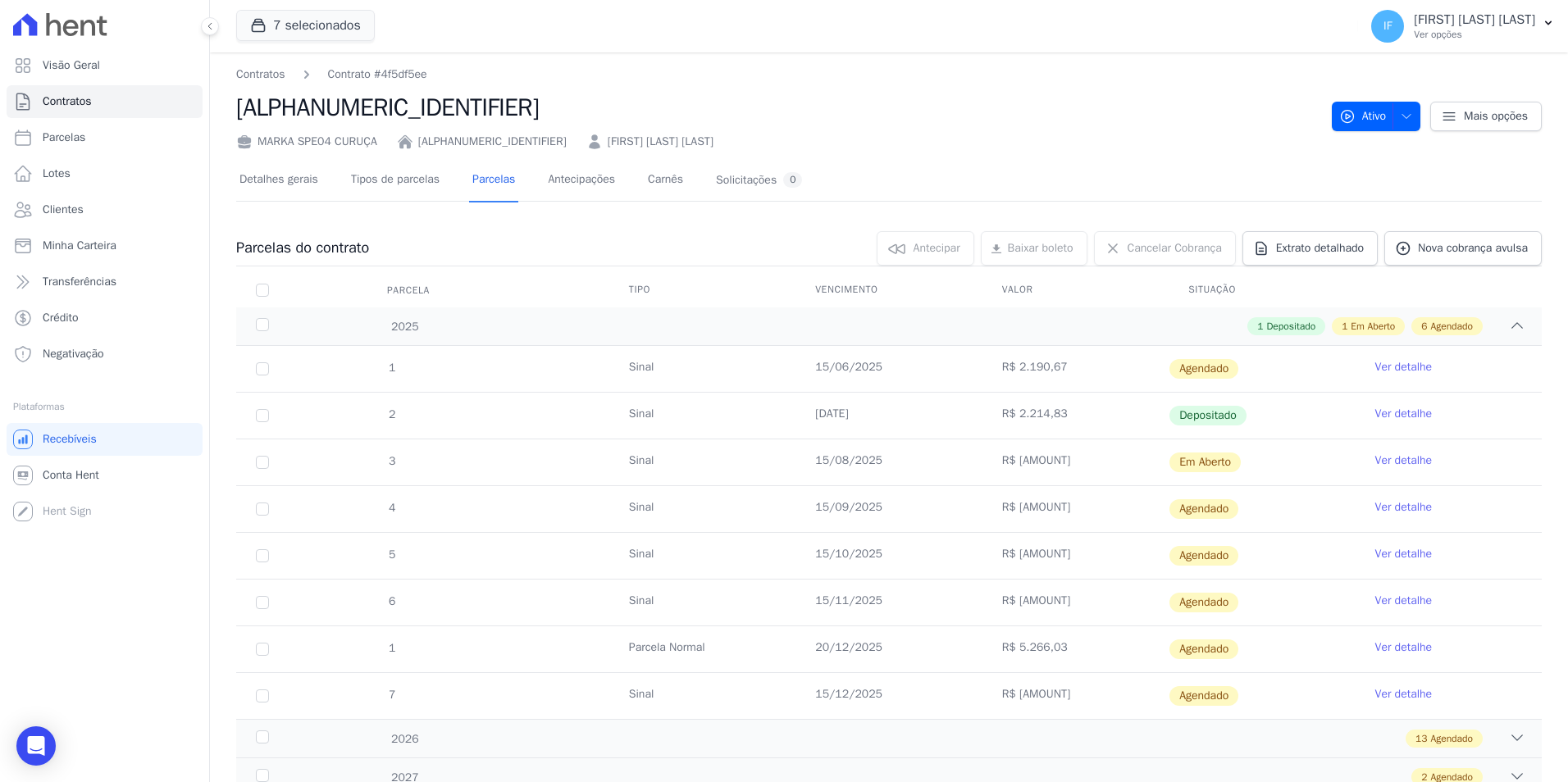 click on "R$ 2.230,12" at bounding box center [1075, 462] 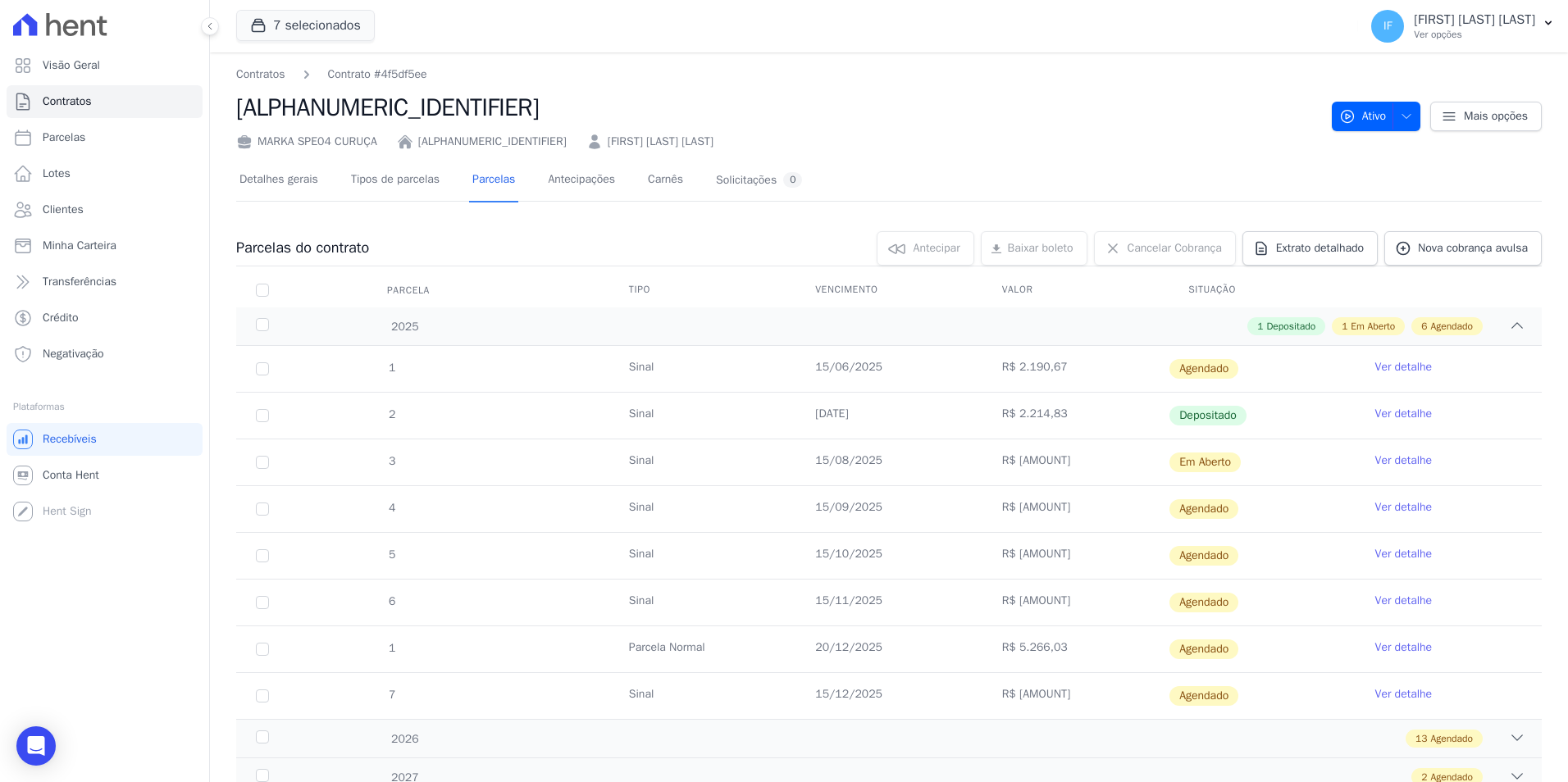click on "Ver detalhe" at bounding box center (1404, 461) 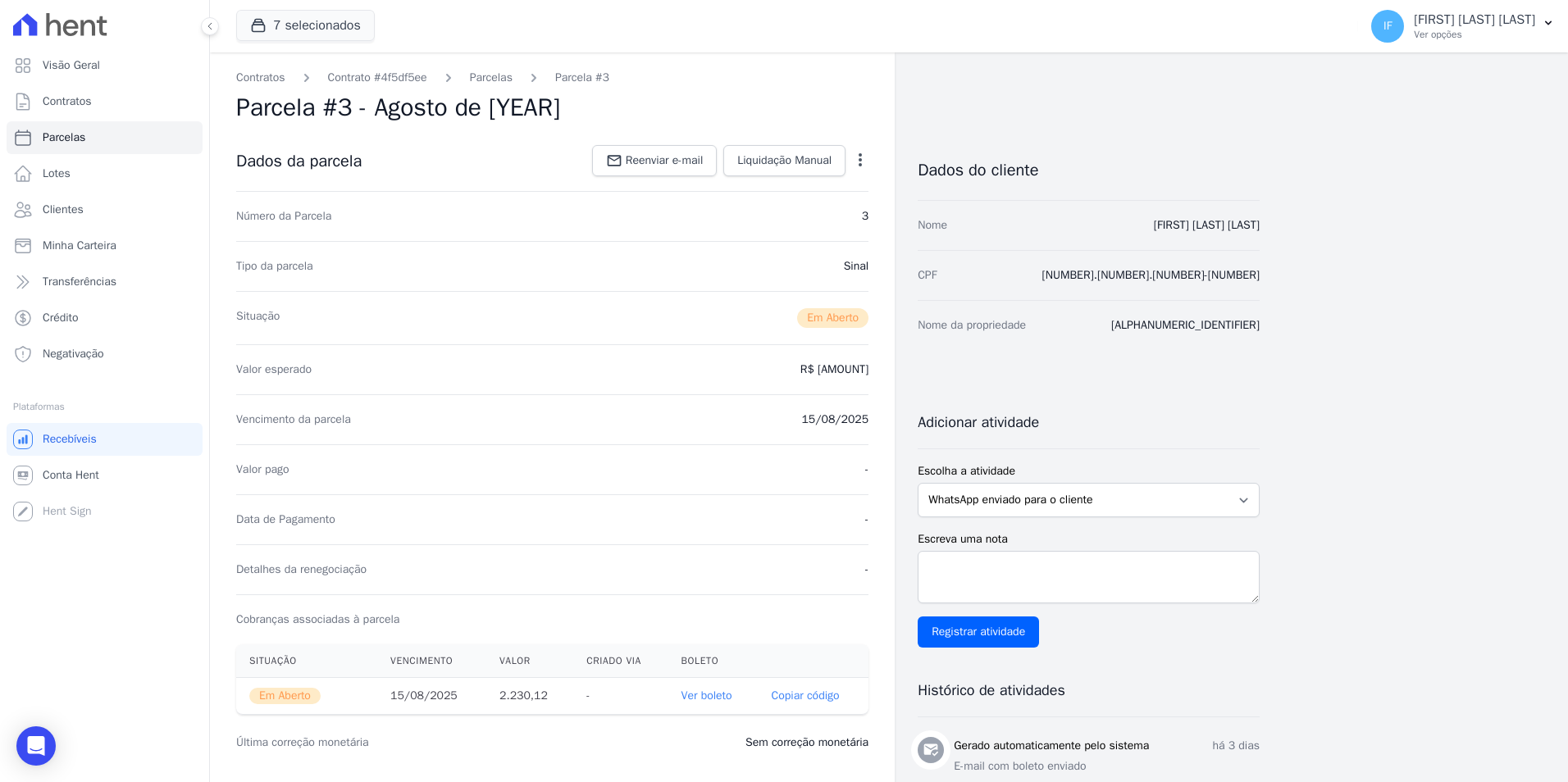 click 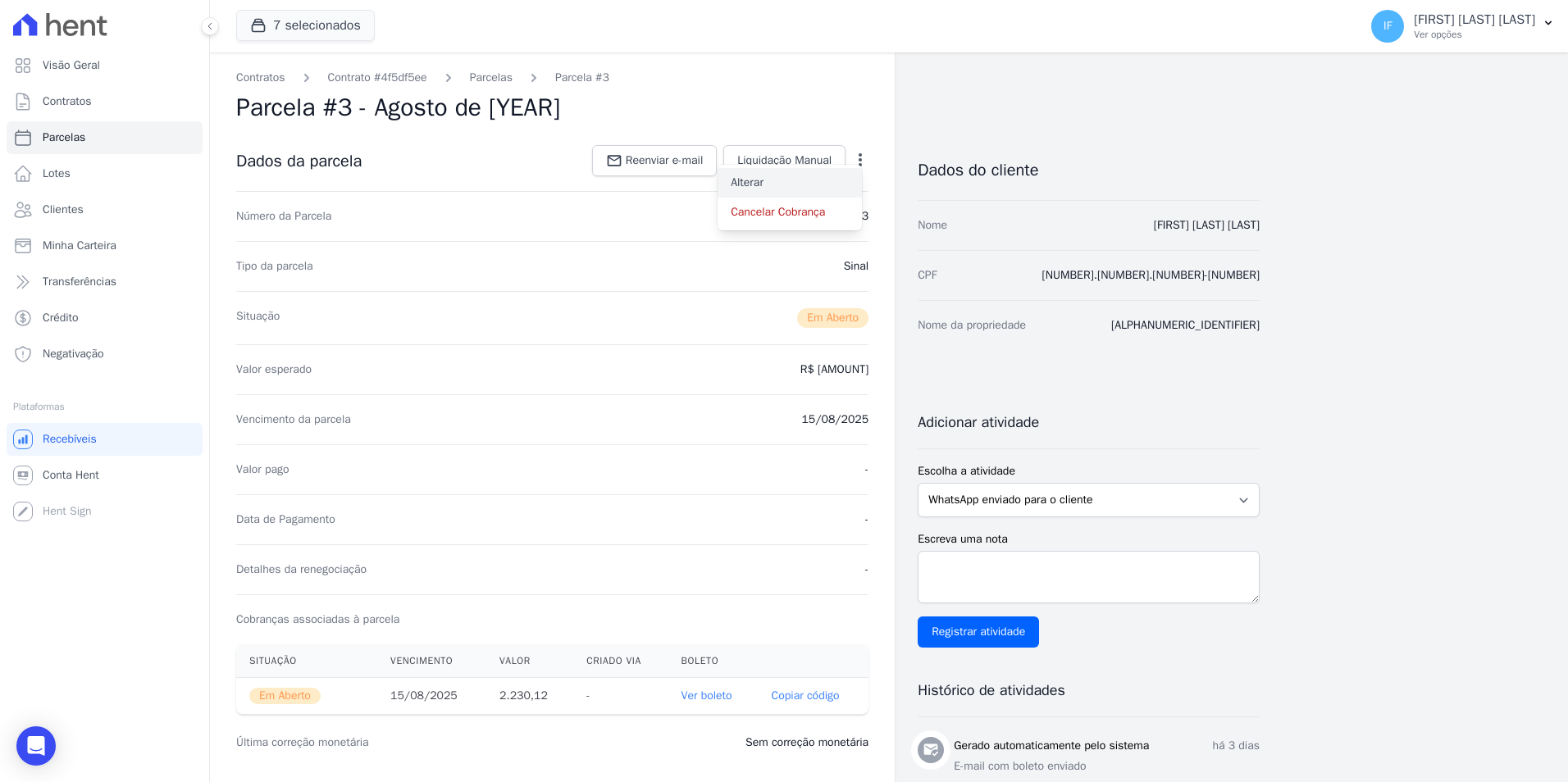 click on "Alterar" at bounding box center (790, 183) 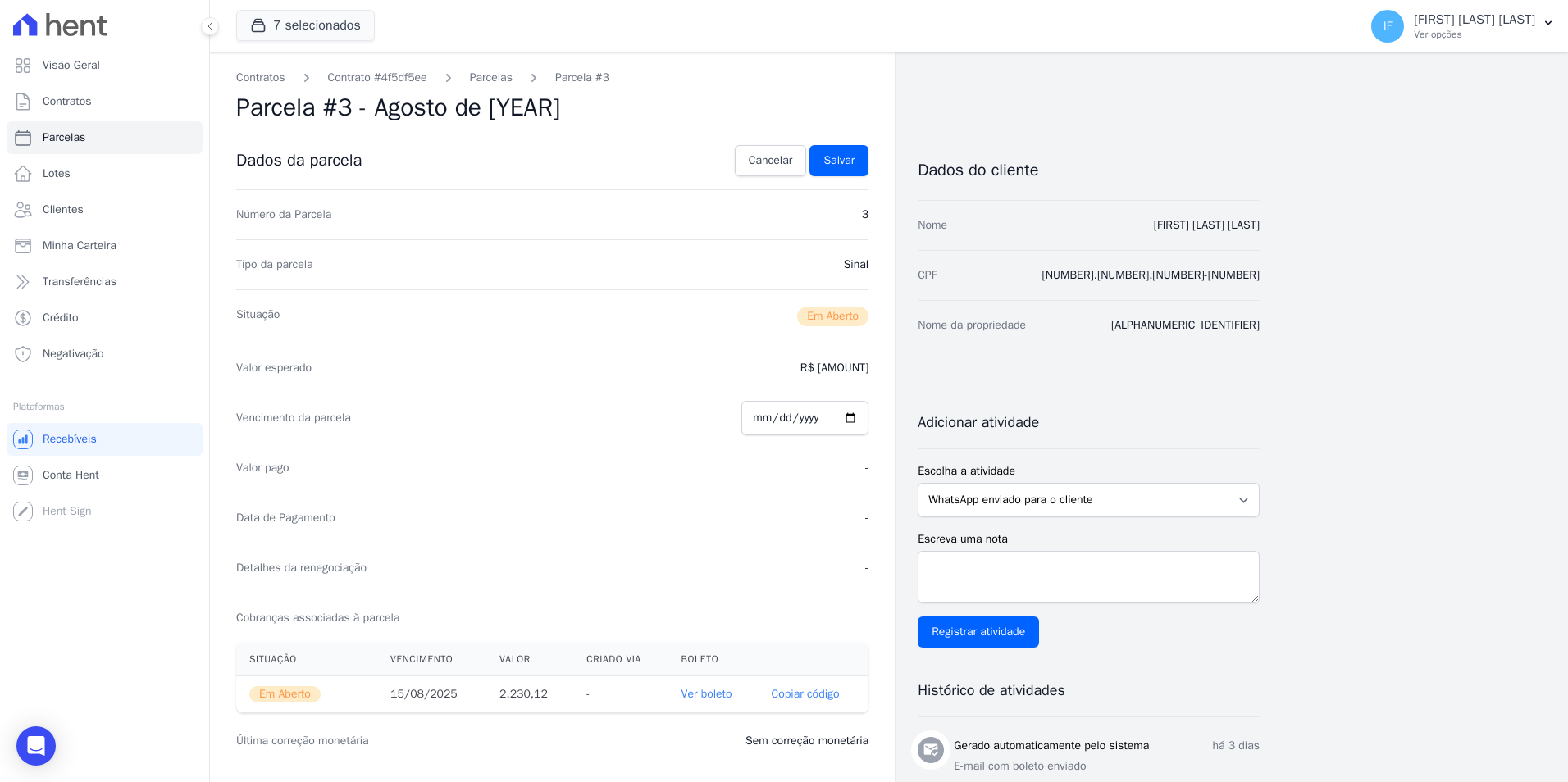 drag, startPoint x: 820, startPoint y: 369, endPoint x: 906, endPoint y: 379, distance: 86.57944 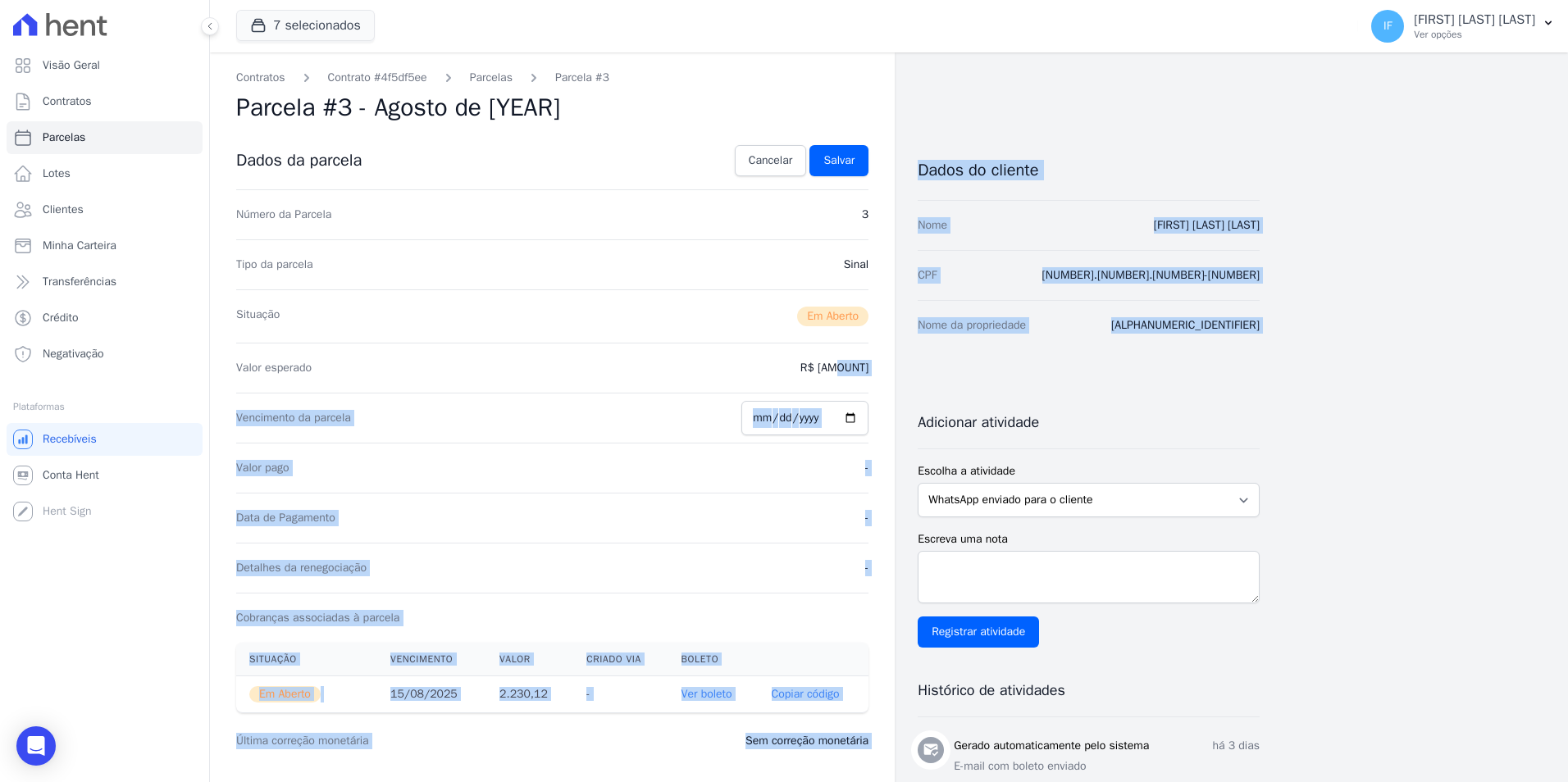 click on "Valor pago
-" at bounding box center [552, 467] 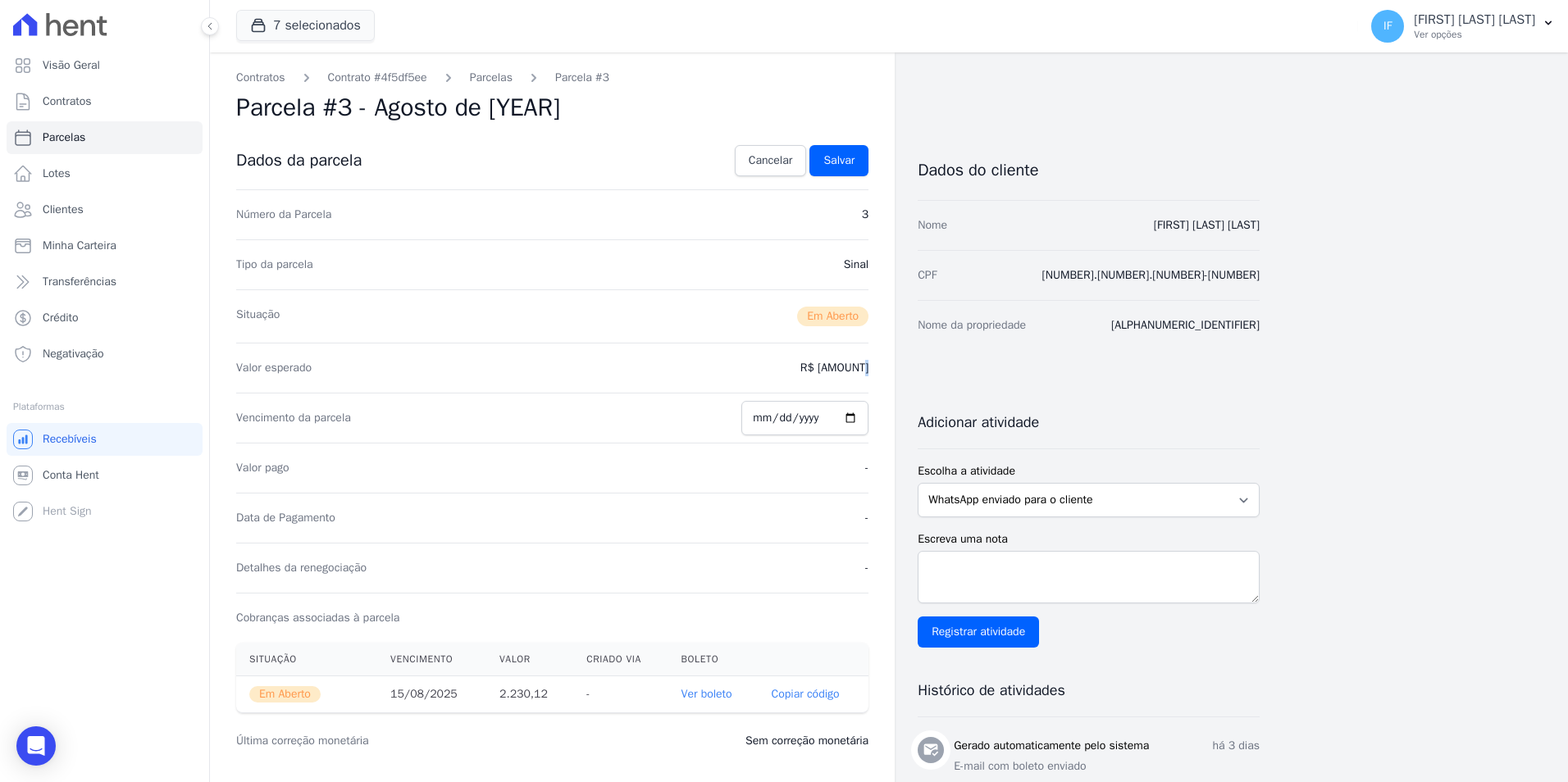 click on "R$ 2.230,12" at bounding box center [834, 368] 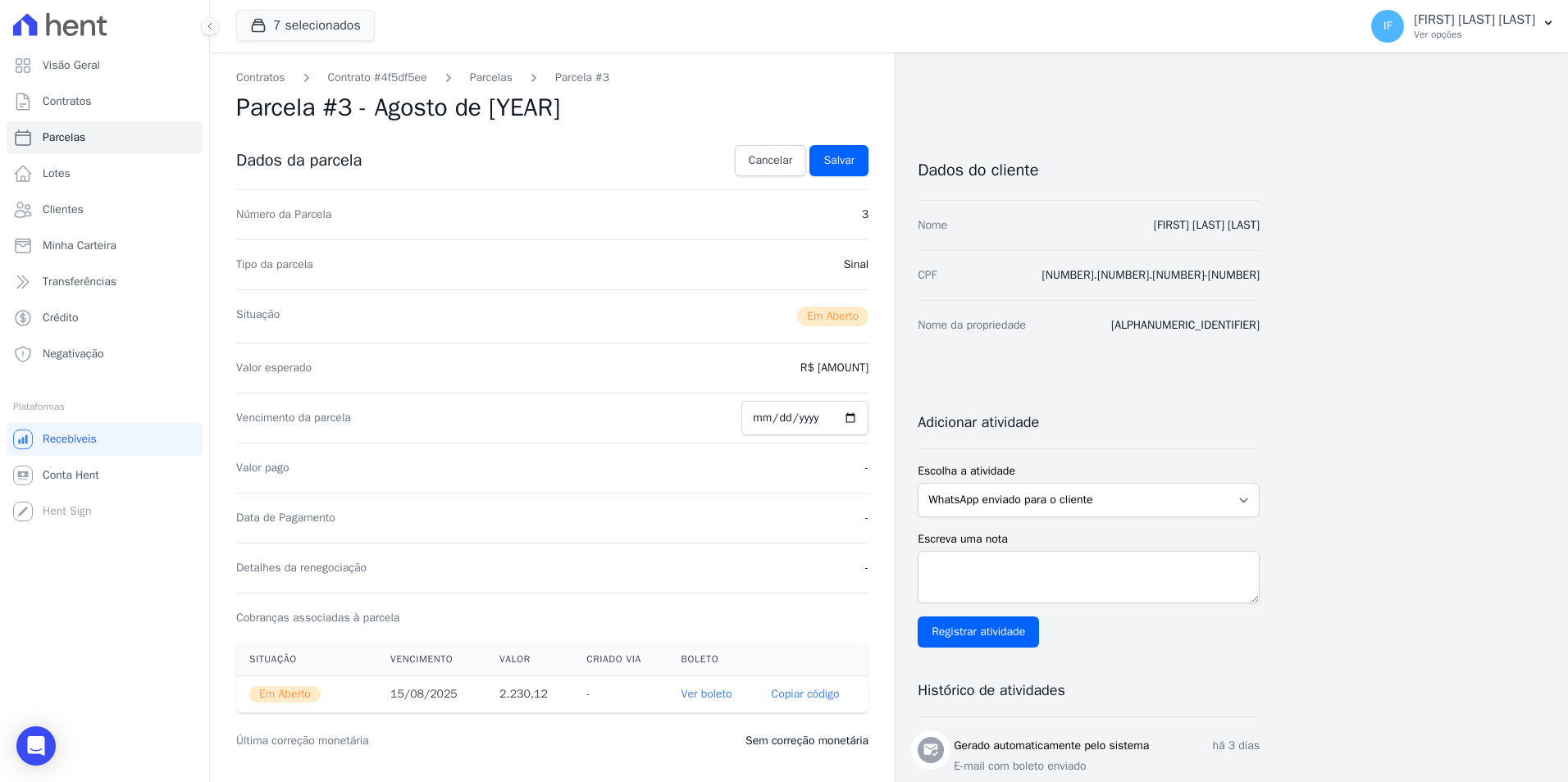 drag, startPoint x: 840, startPoint y: 364, endPoint x: 823, endPoint y: 368, distance: 17.464249 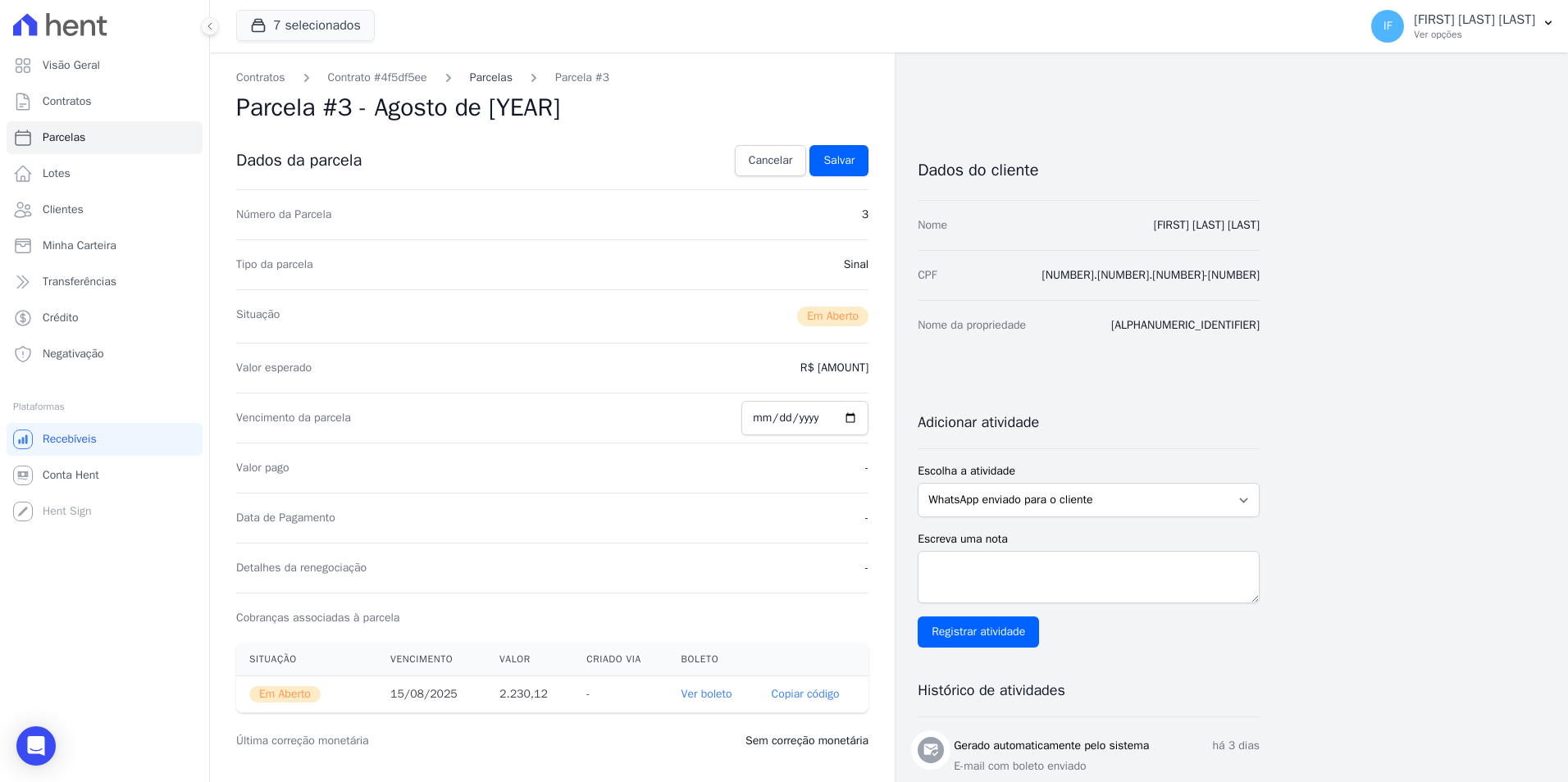 click on "Parcelas" at bounding box center (491, 77) 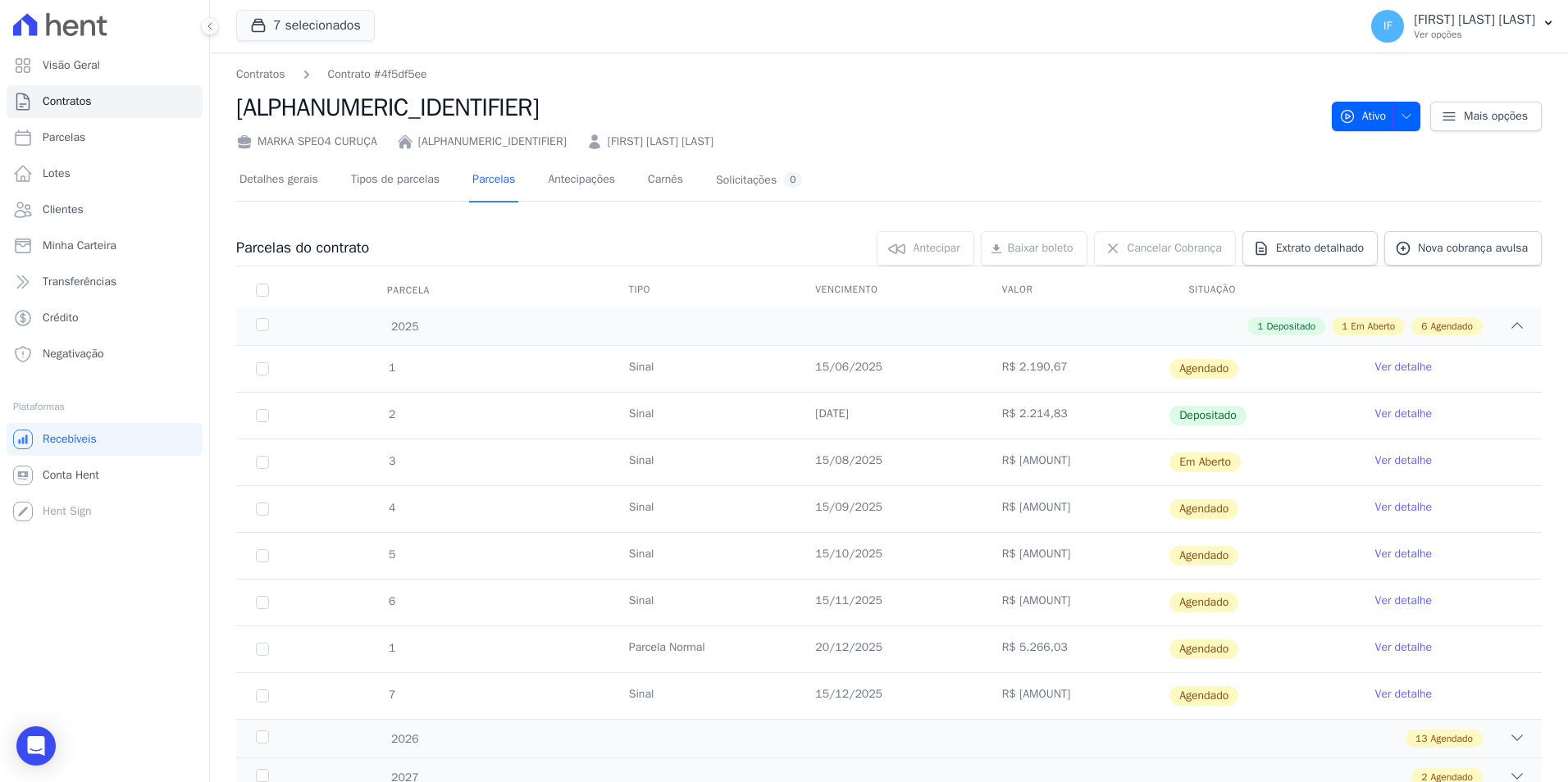 click on "Ver detalhe" at bounding box center [1404, 461] 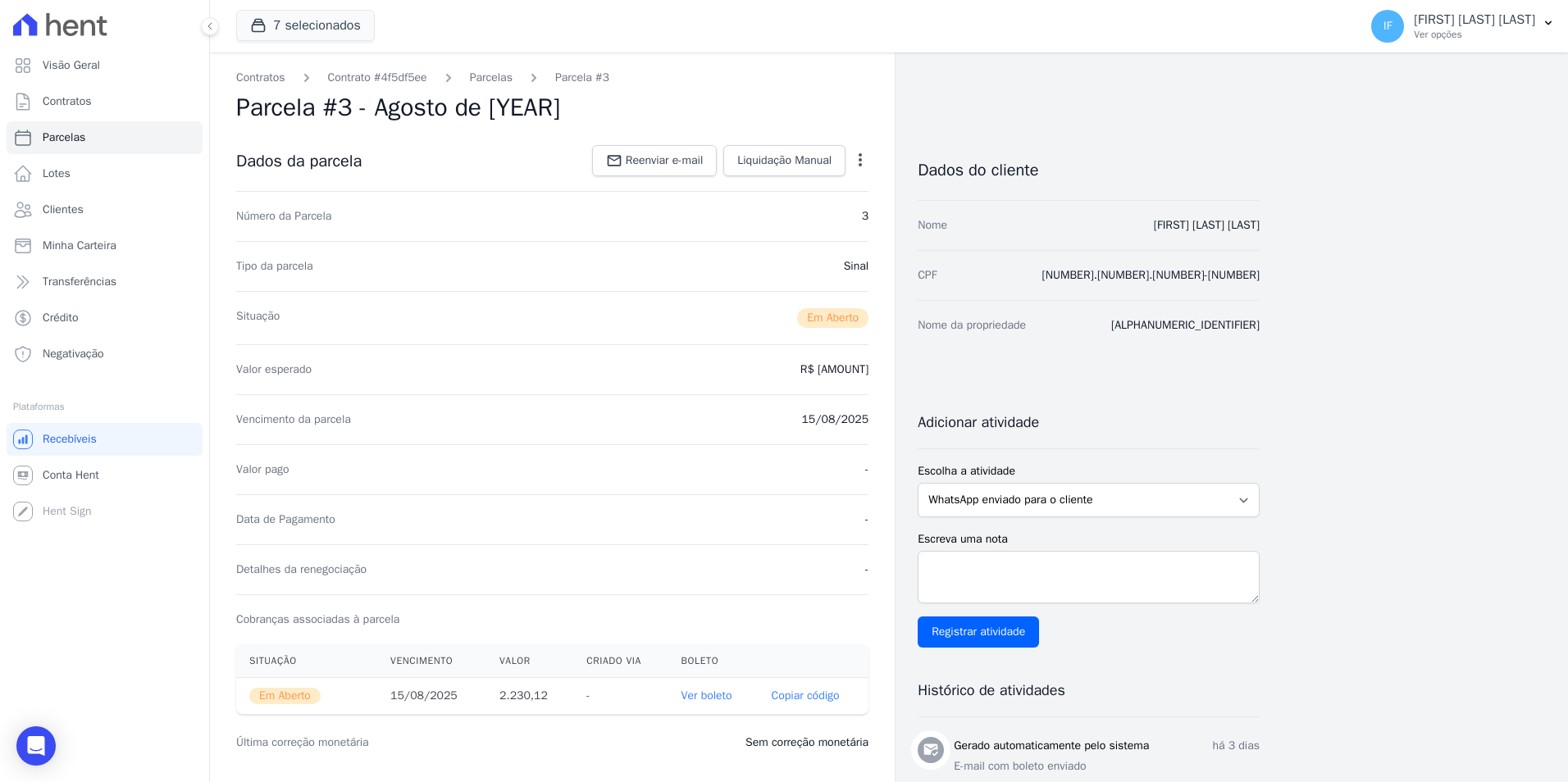 click 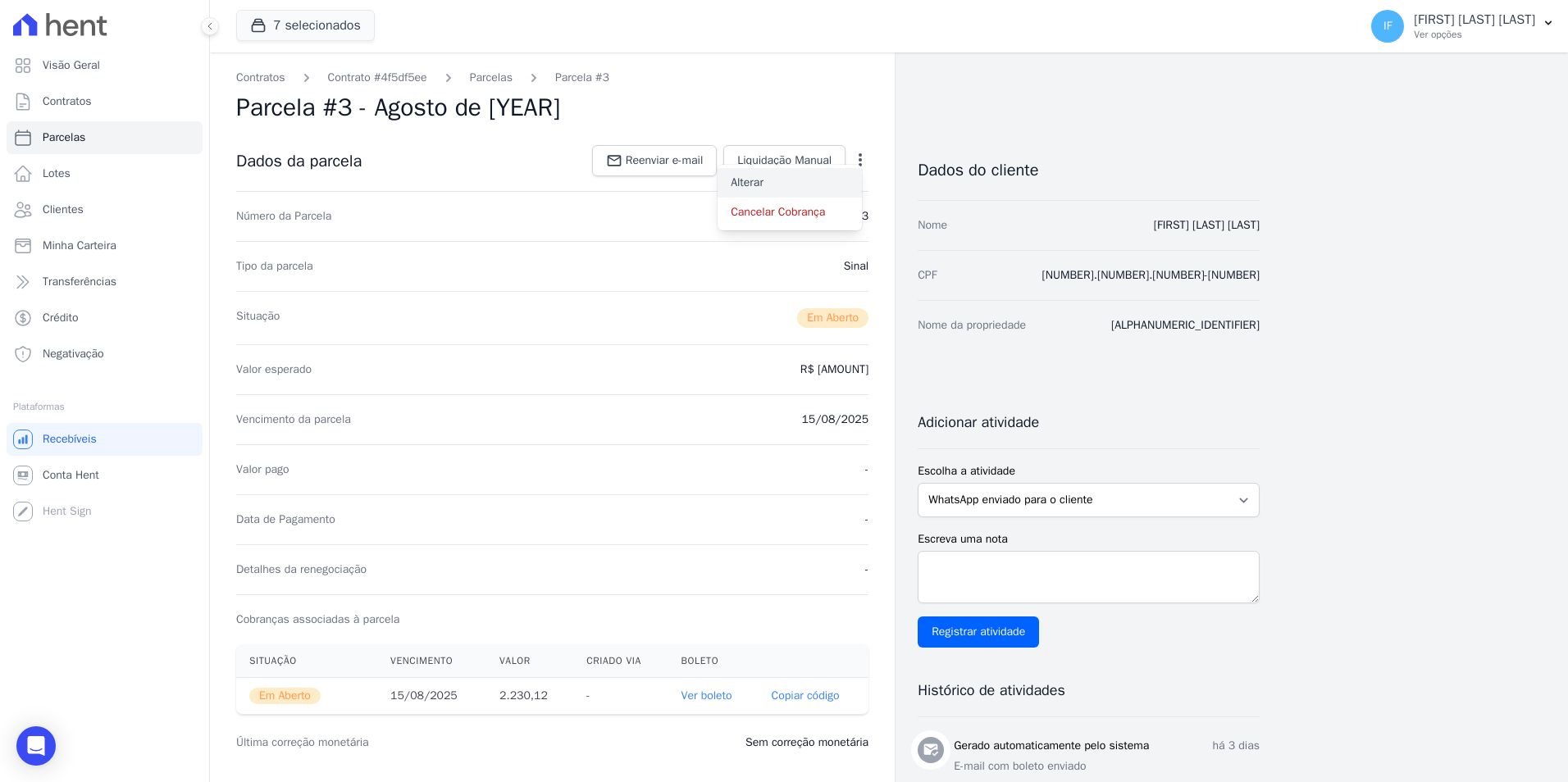 click on "Alterar" at bounding box center (790, 183) 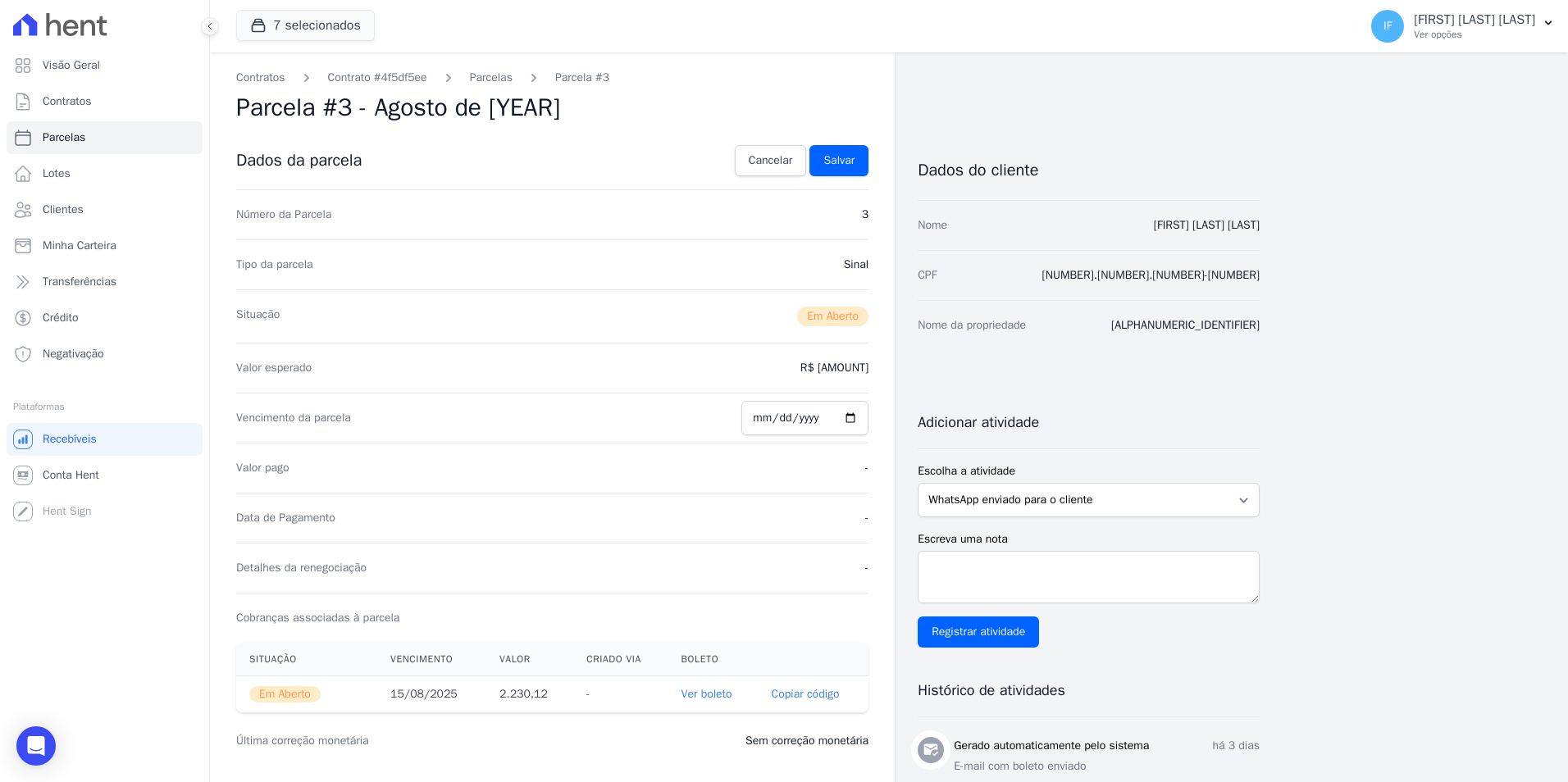 drag, startPoint x: 827, startPoint y: 367, endPoint x: 873, endPoint y: 367, distance: 46 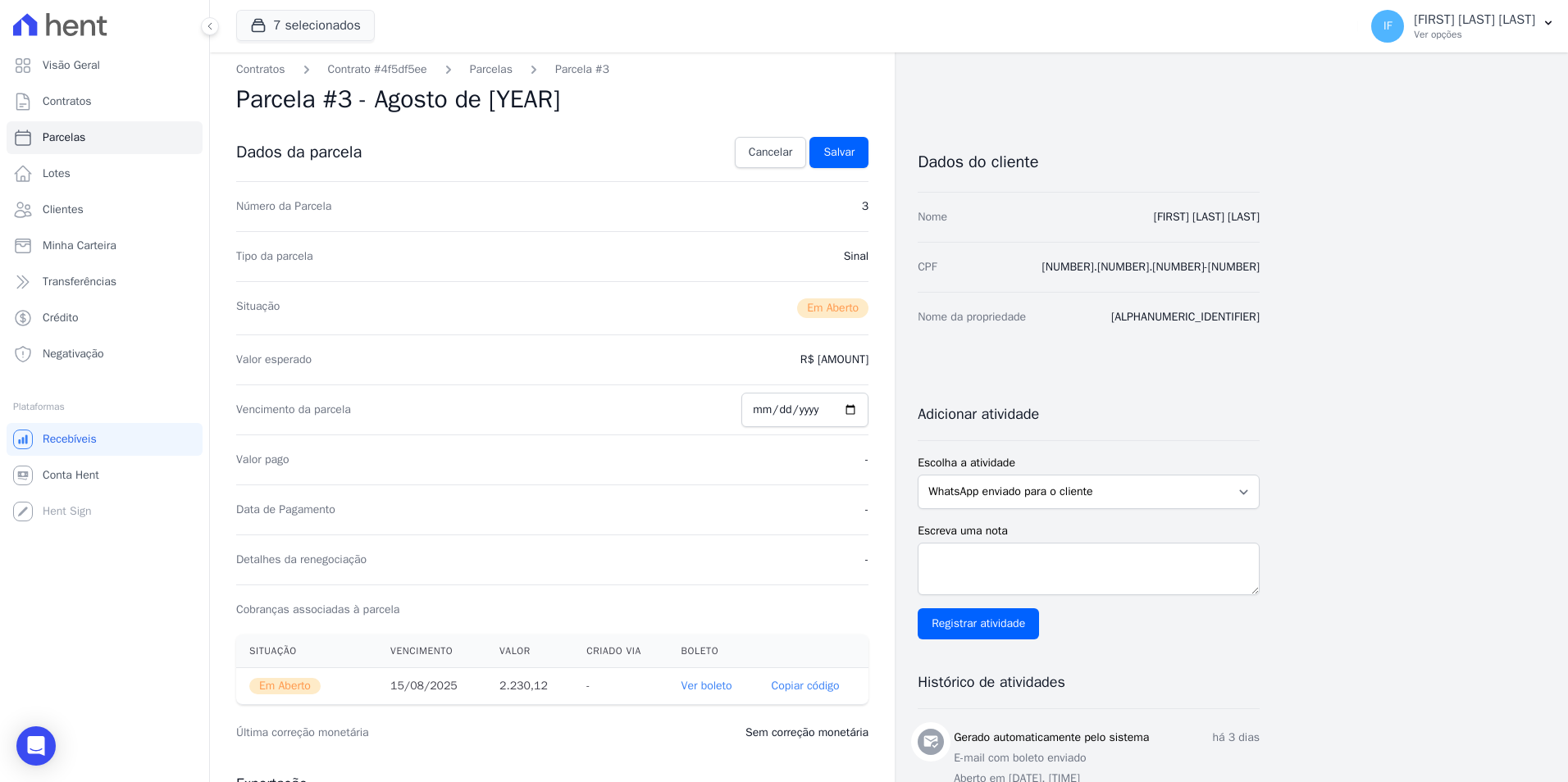 scroll, scrollTop: 0, scrollLeft: 0, axis: both 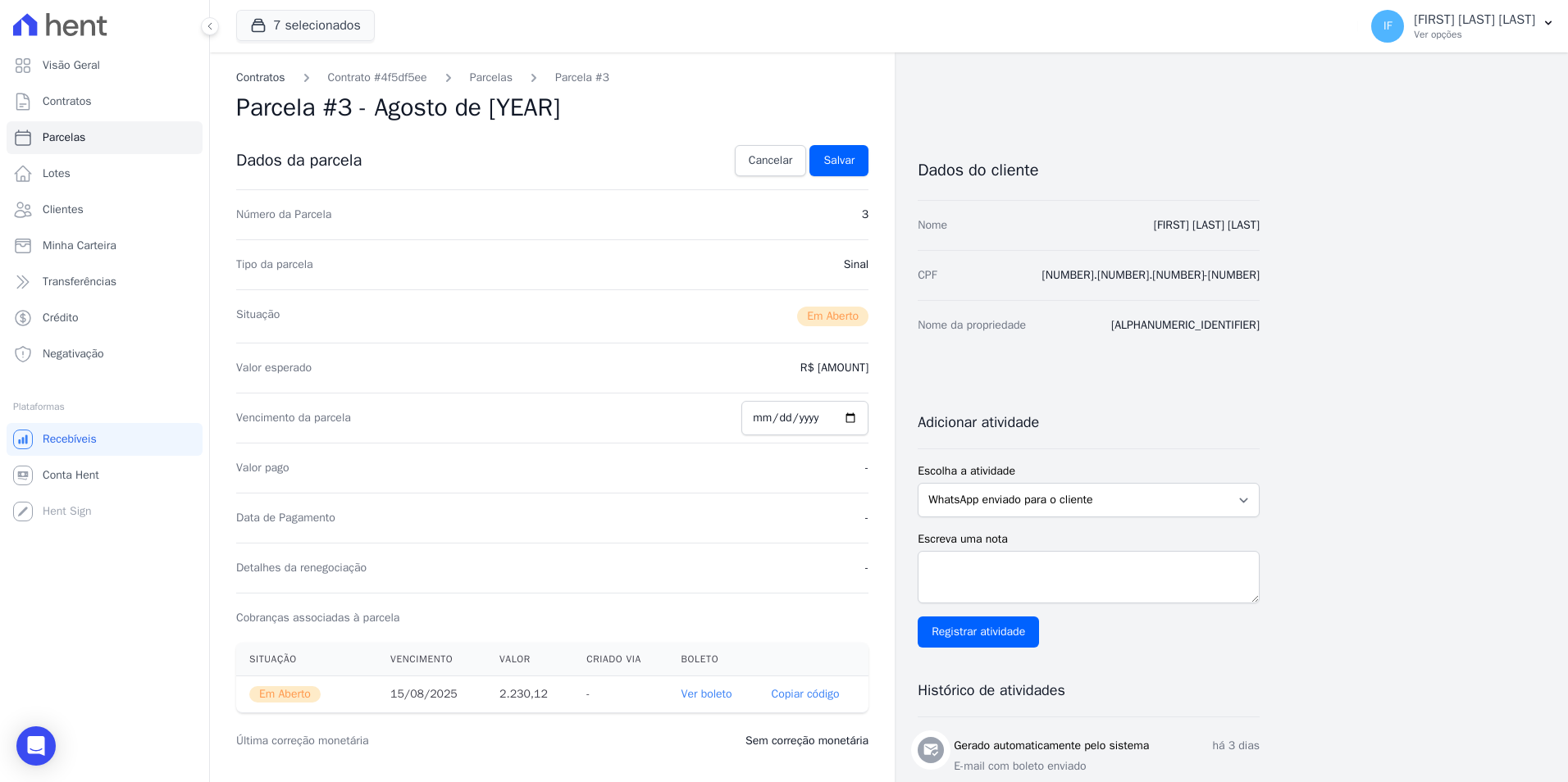 click on "Contratos" at bounding box center (261, 77) 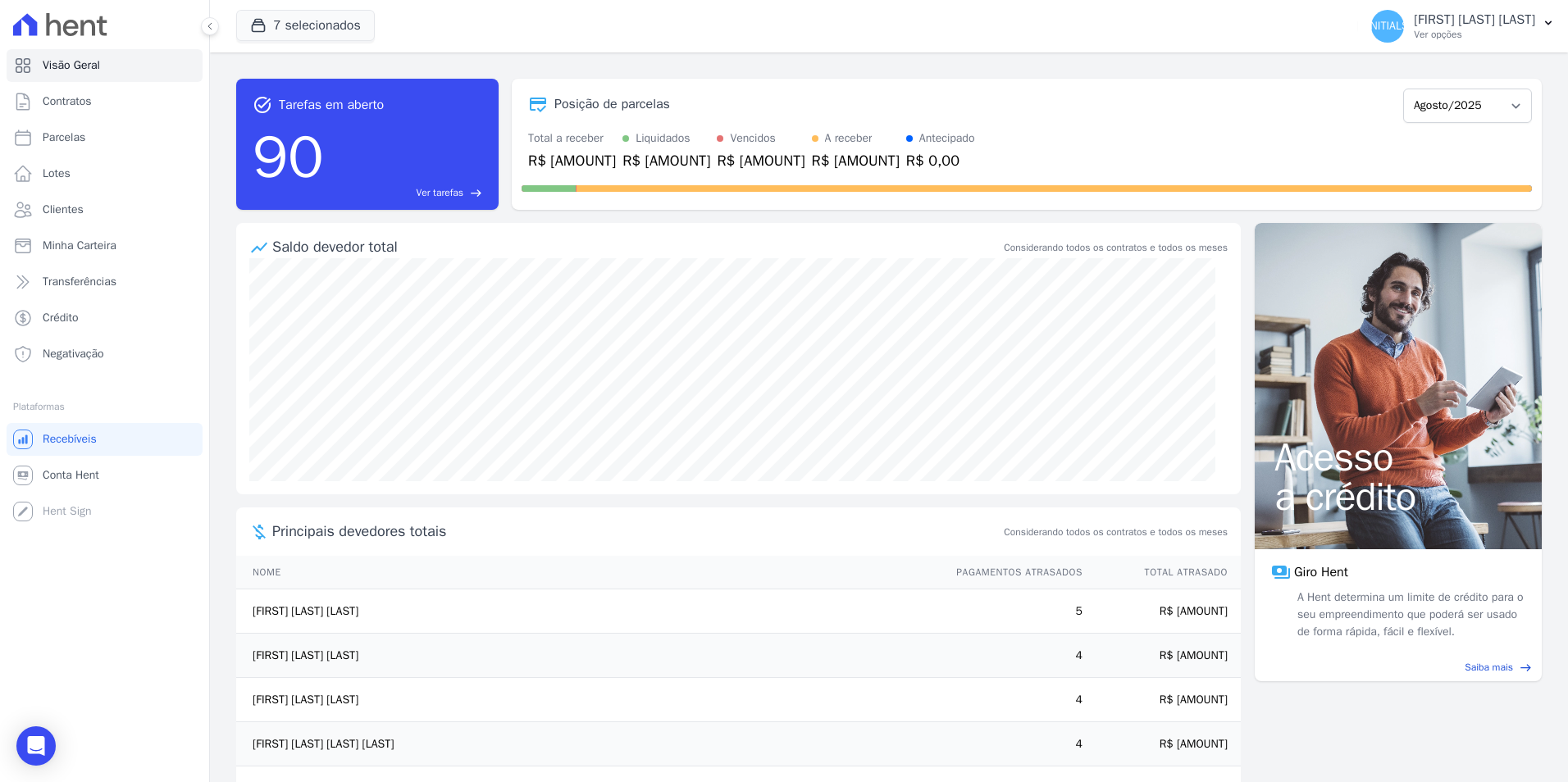 scroll, scrollTop: 0, scrollLeft: 0, axis: both 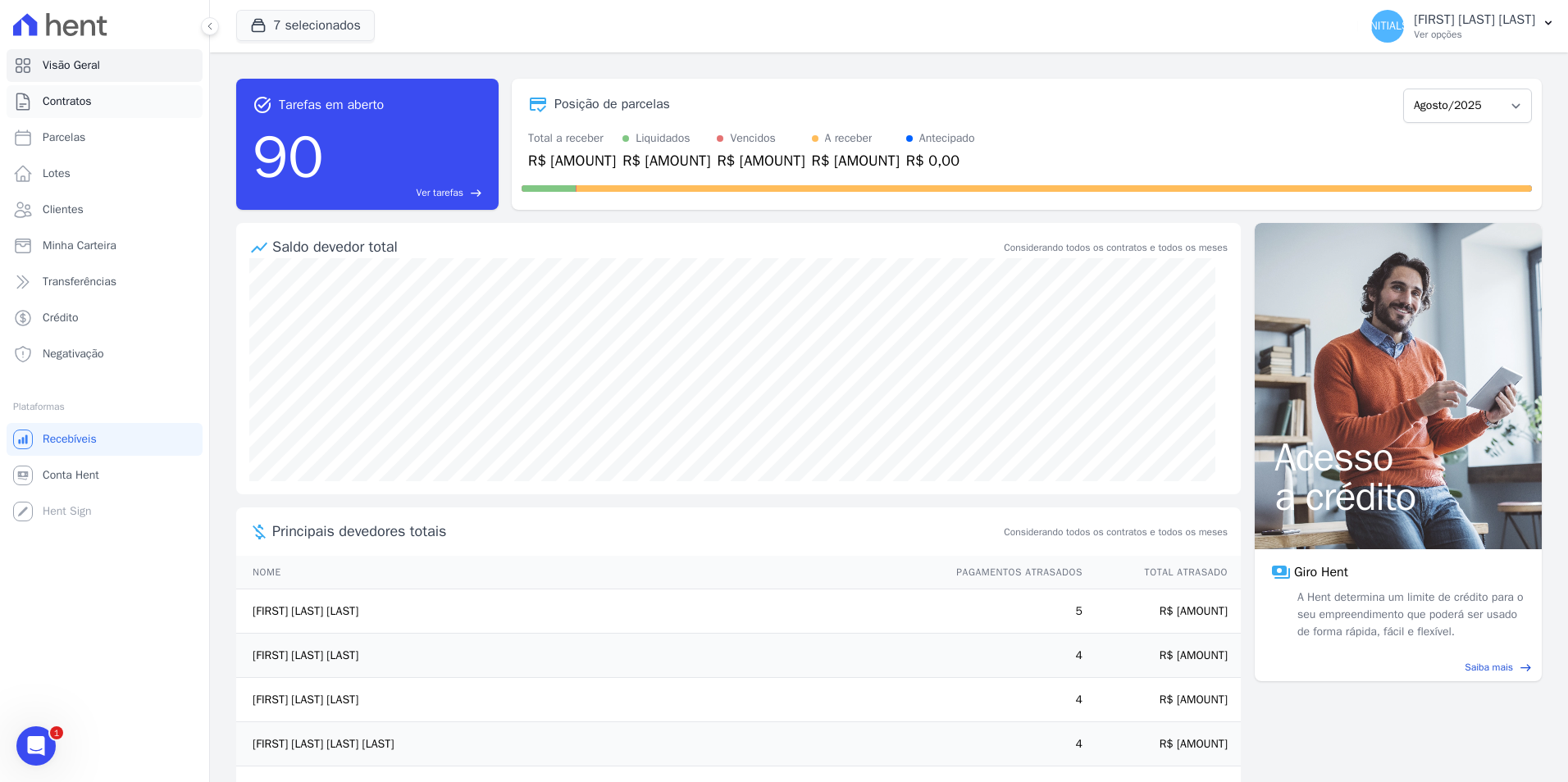 click on "Contratos" at bounding box center [67, 102] 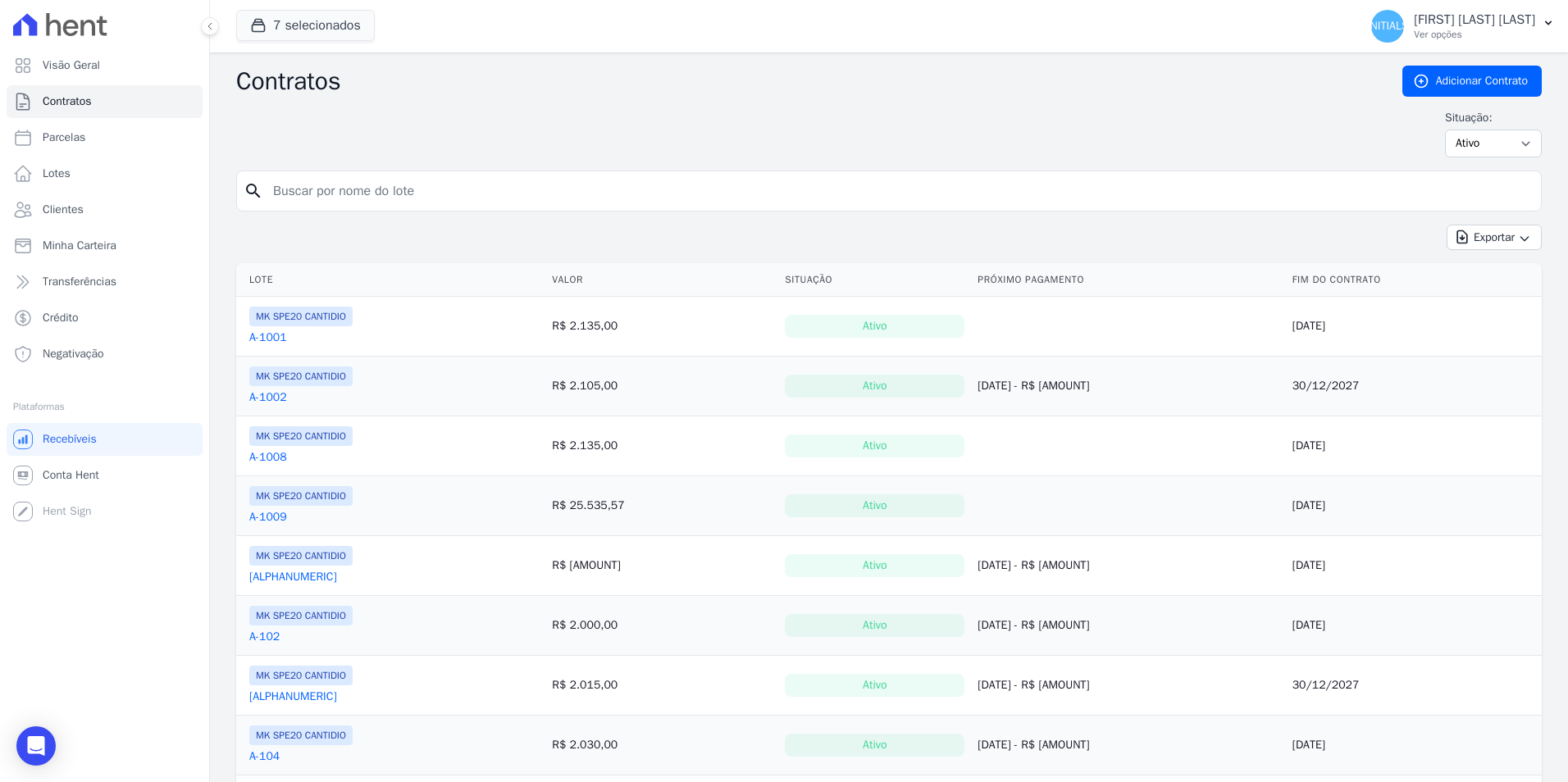 click at bounding box center [899, 191] 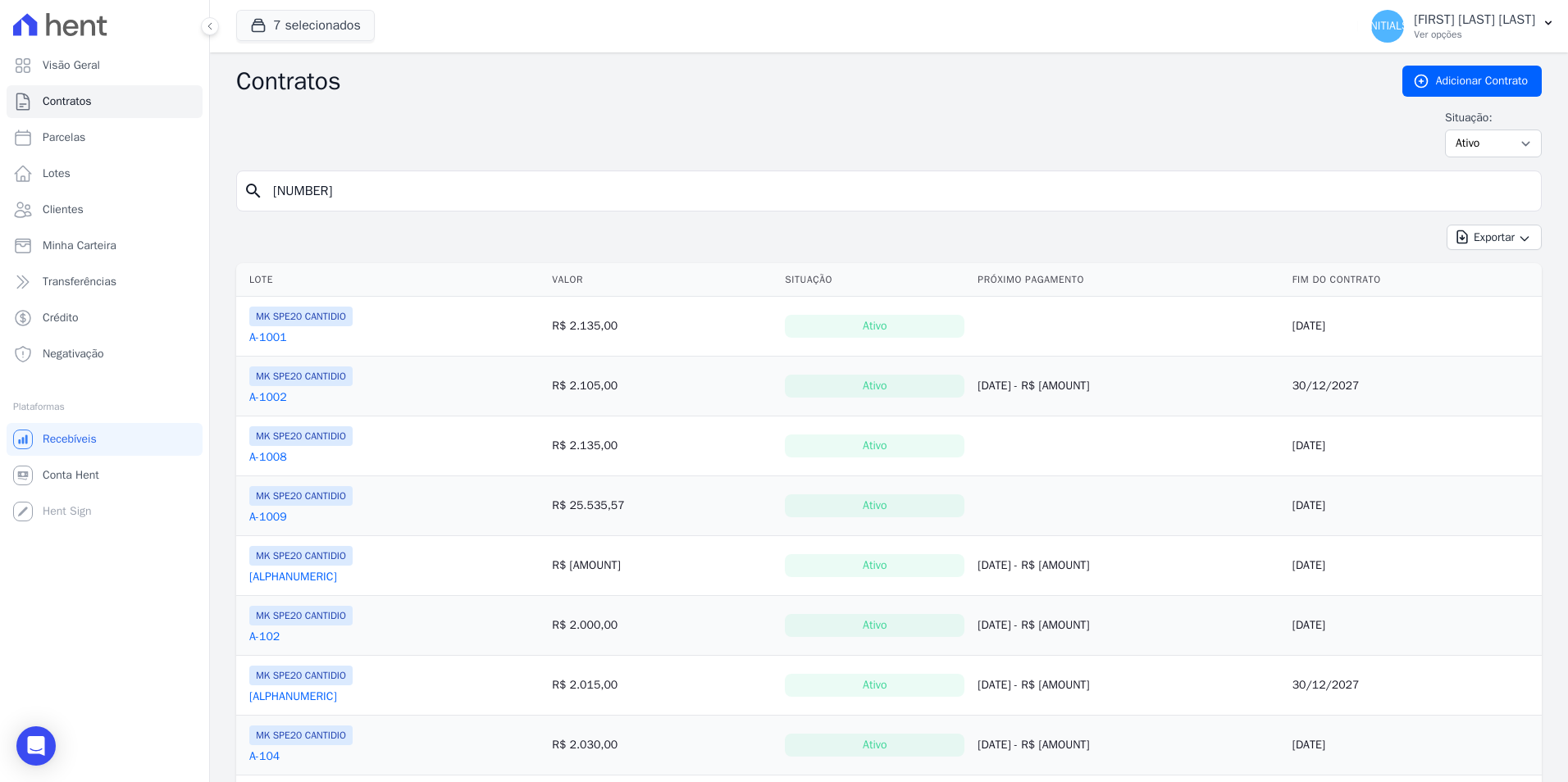 type on "6009" 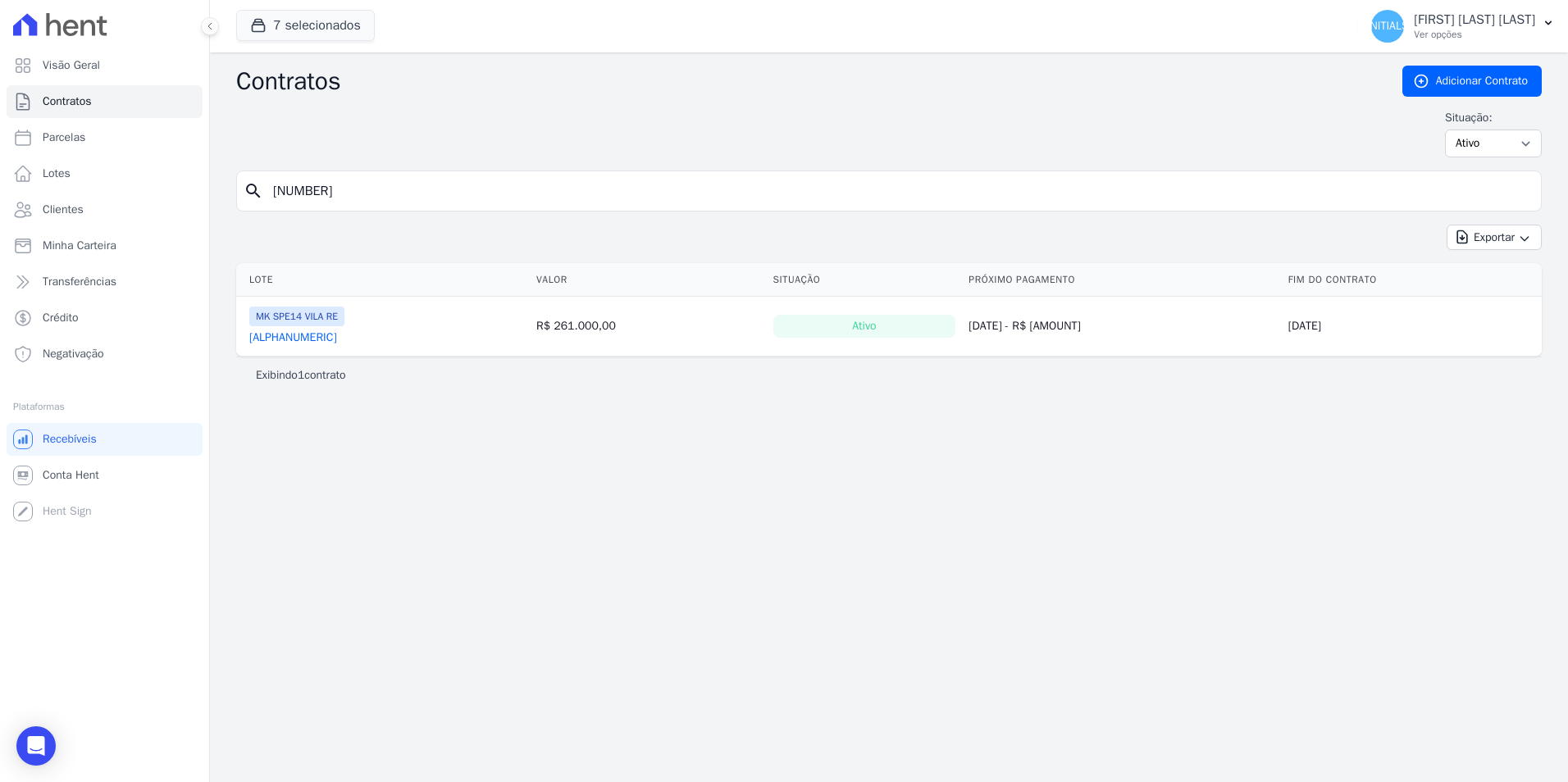 click on "AP6009" at bounding box center (293, 338) 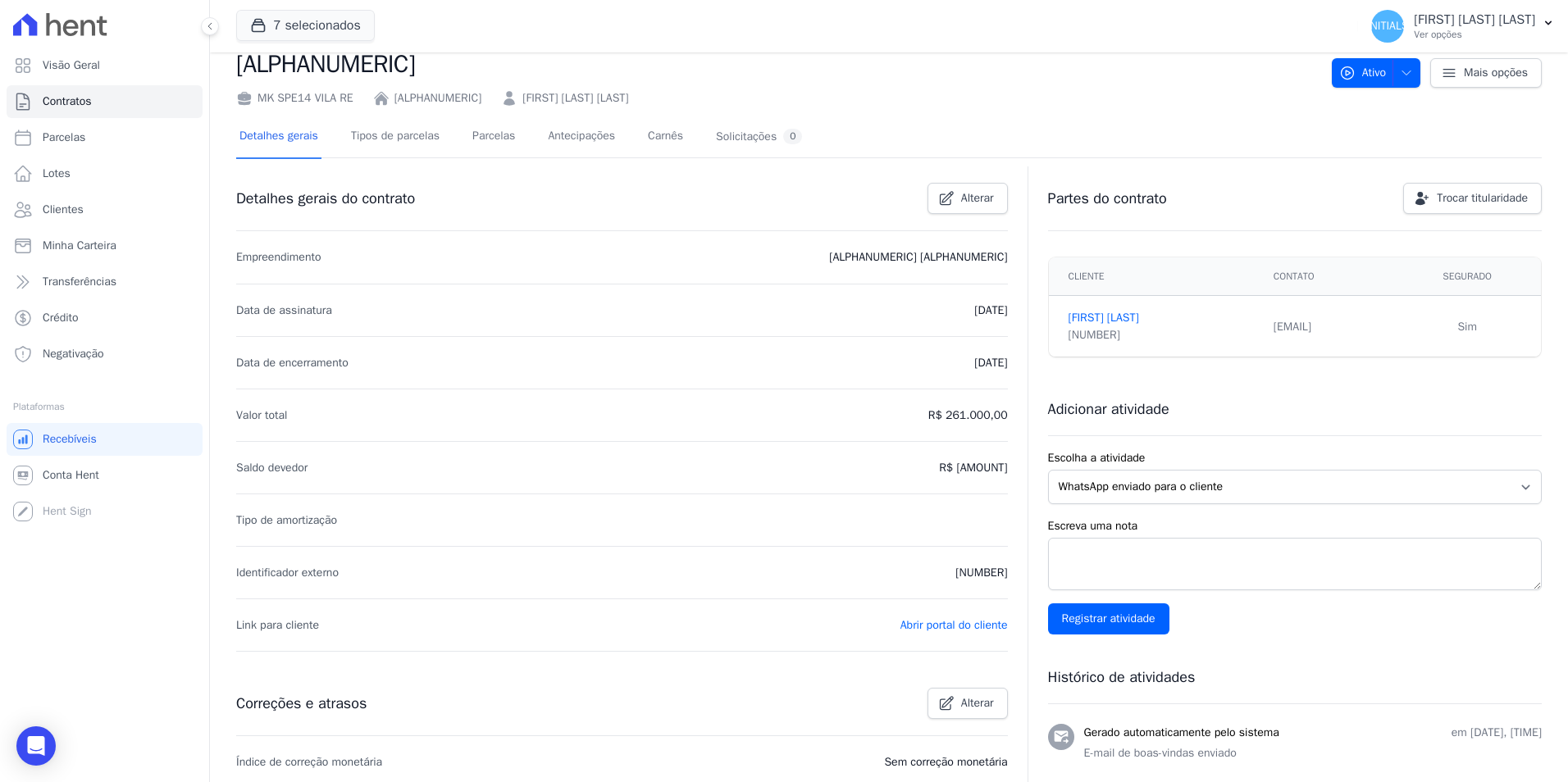 scroll, scrollTop: 82, scrollLeft: 0, axis: vertical 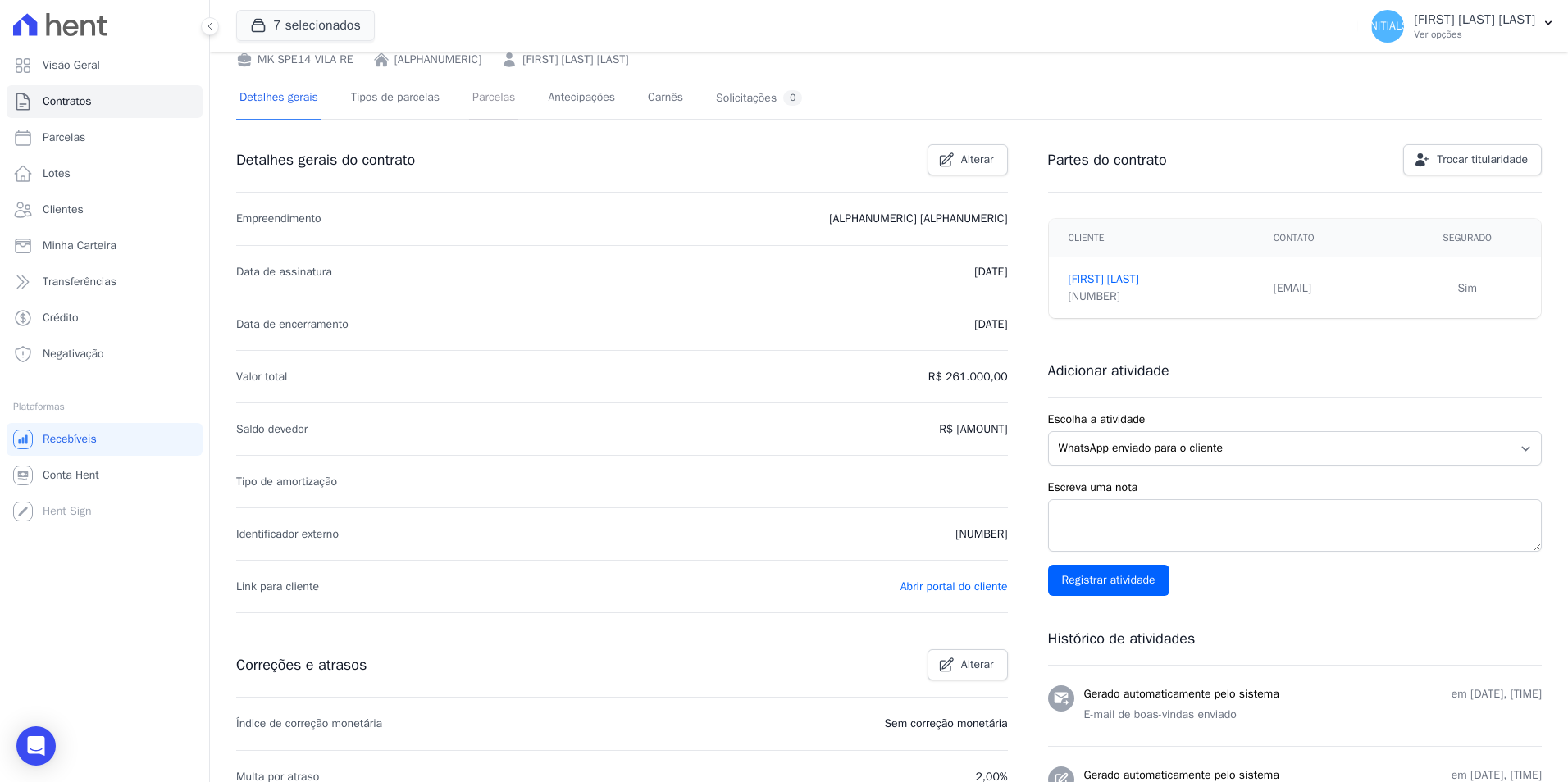 click on "Parcelas" at bounding box center [494, 98] 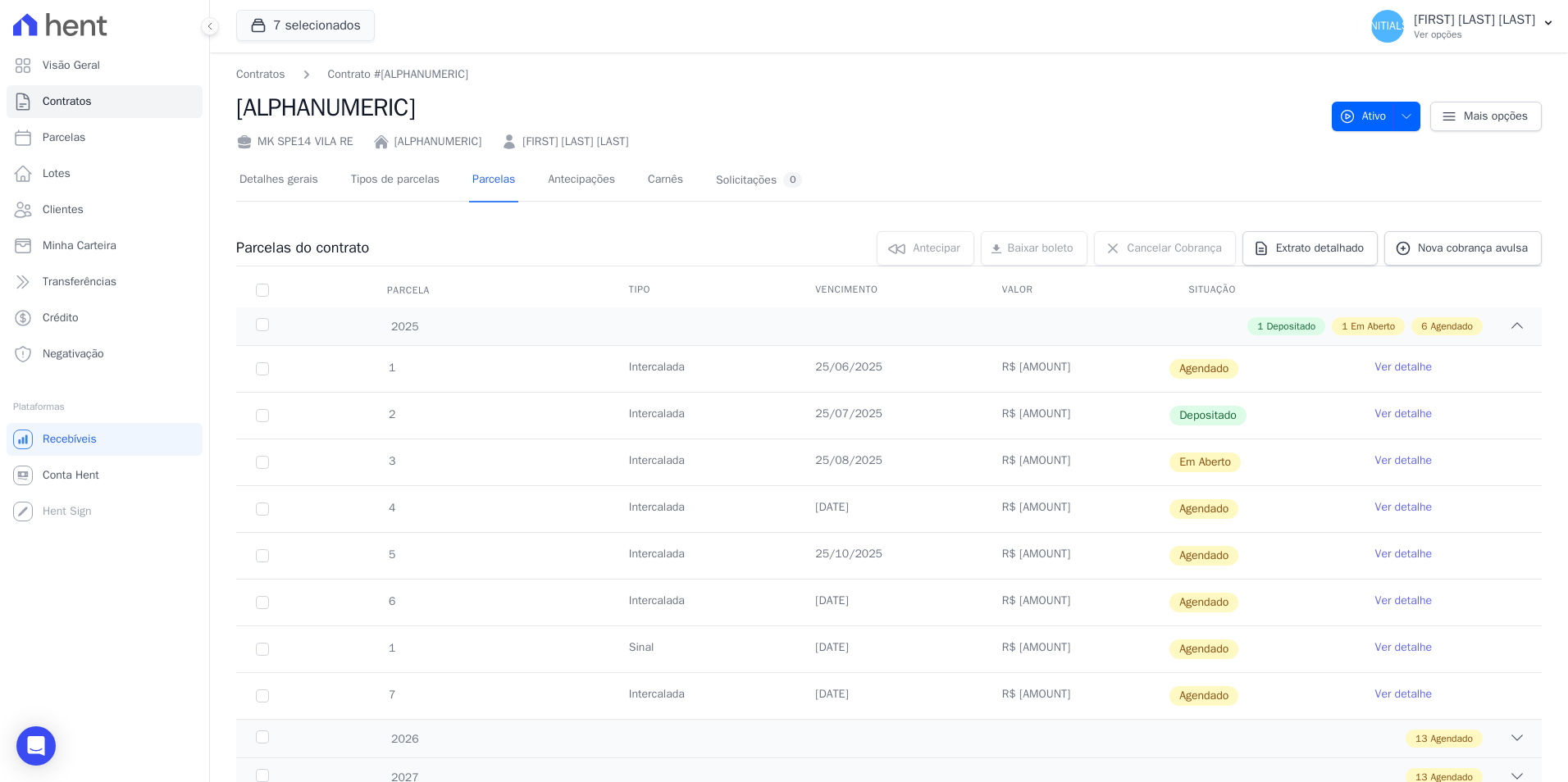 click on "Ver detalhe" at bounding box center (1404, 461) 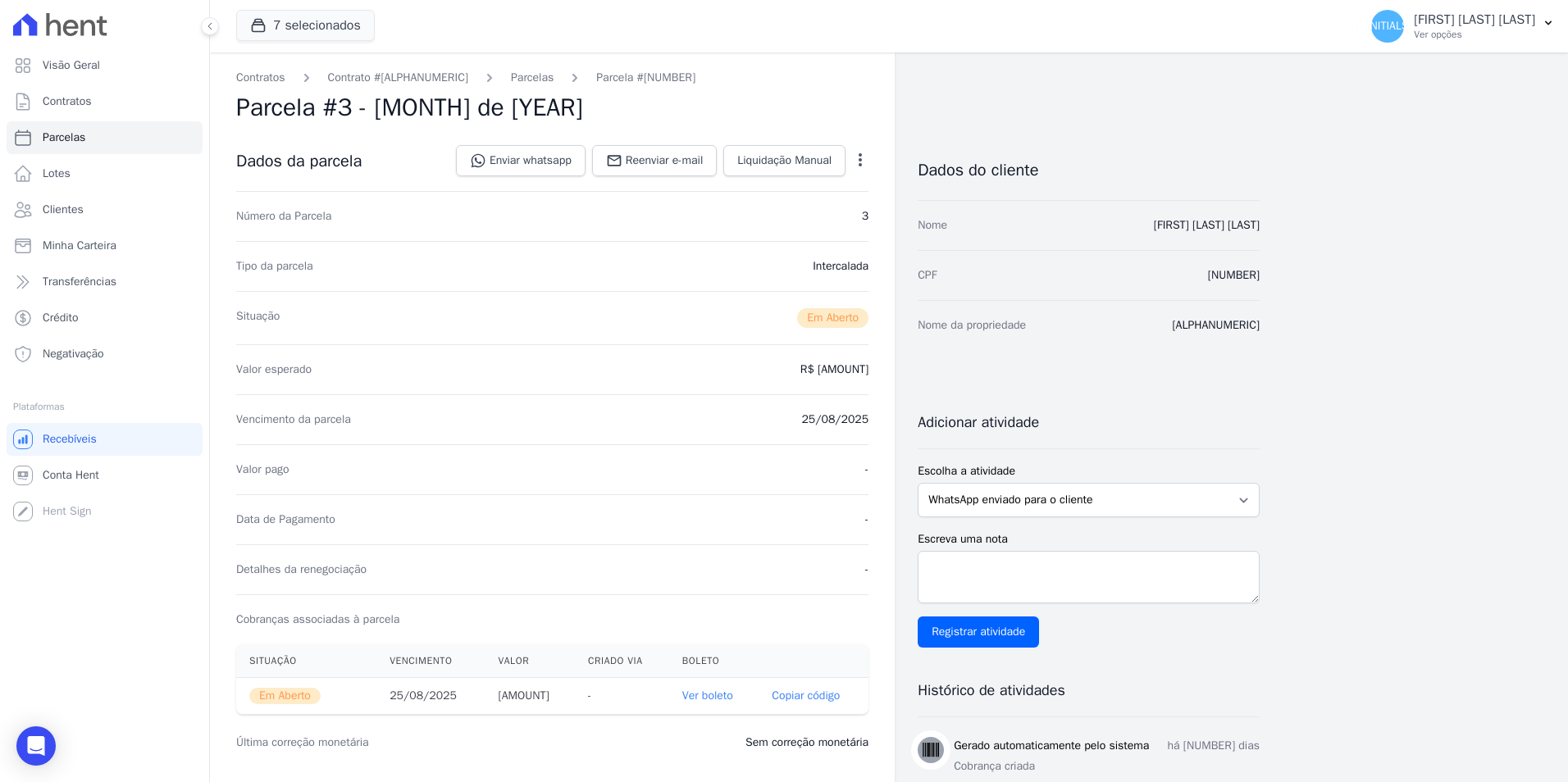 click on "Ver boleto" at bounding box center [708, 695] 